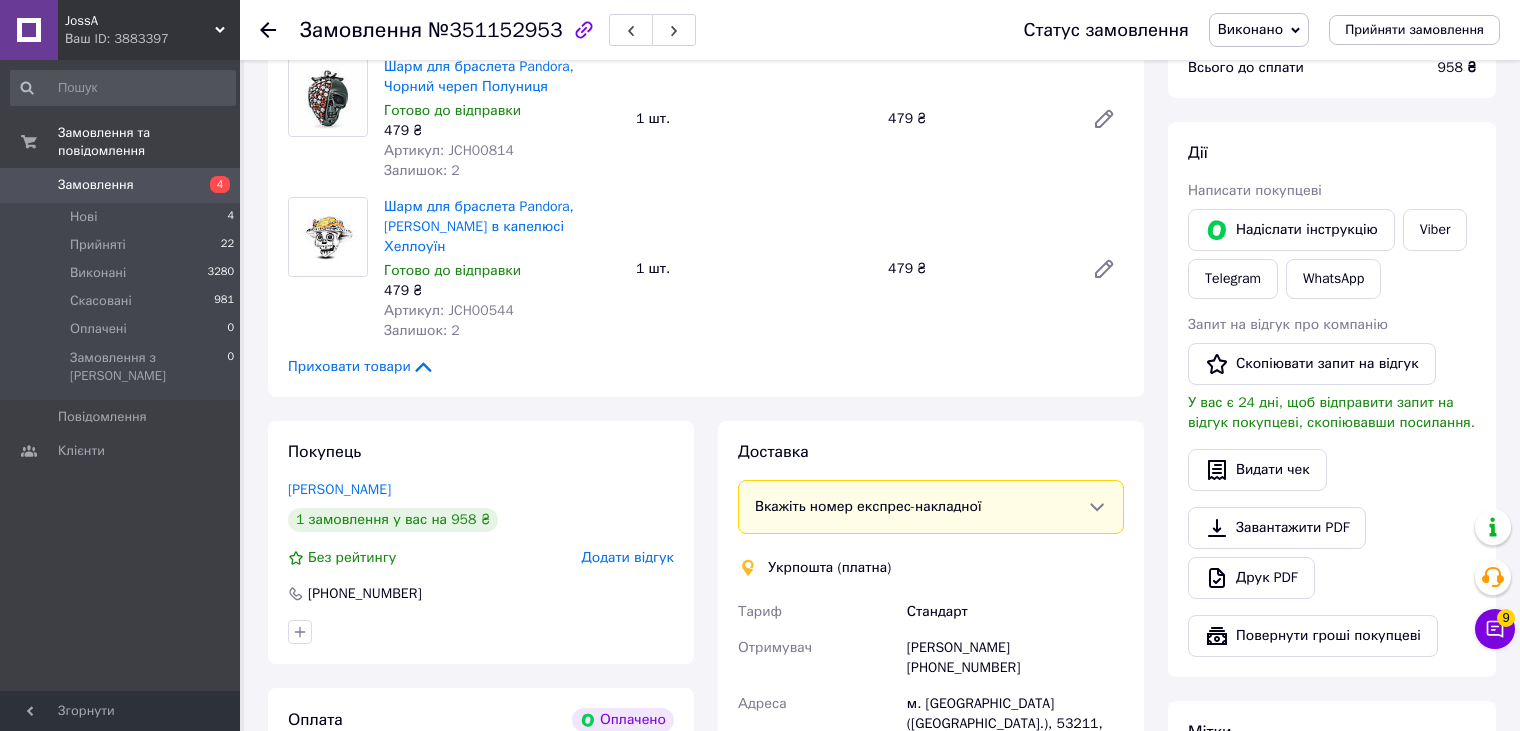 scroll, scrollTop: 1031, scrollLeft: 0, axis: vertical 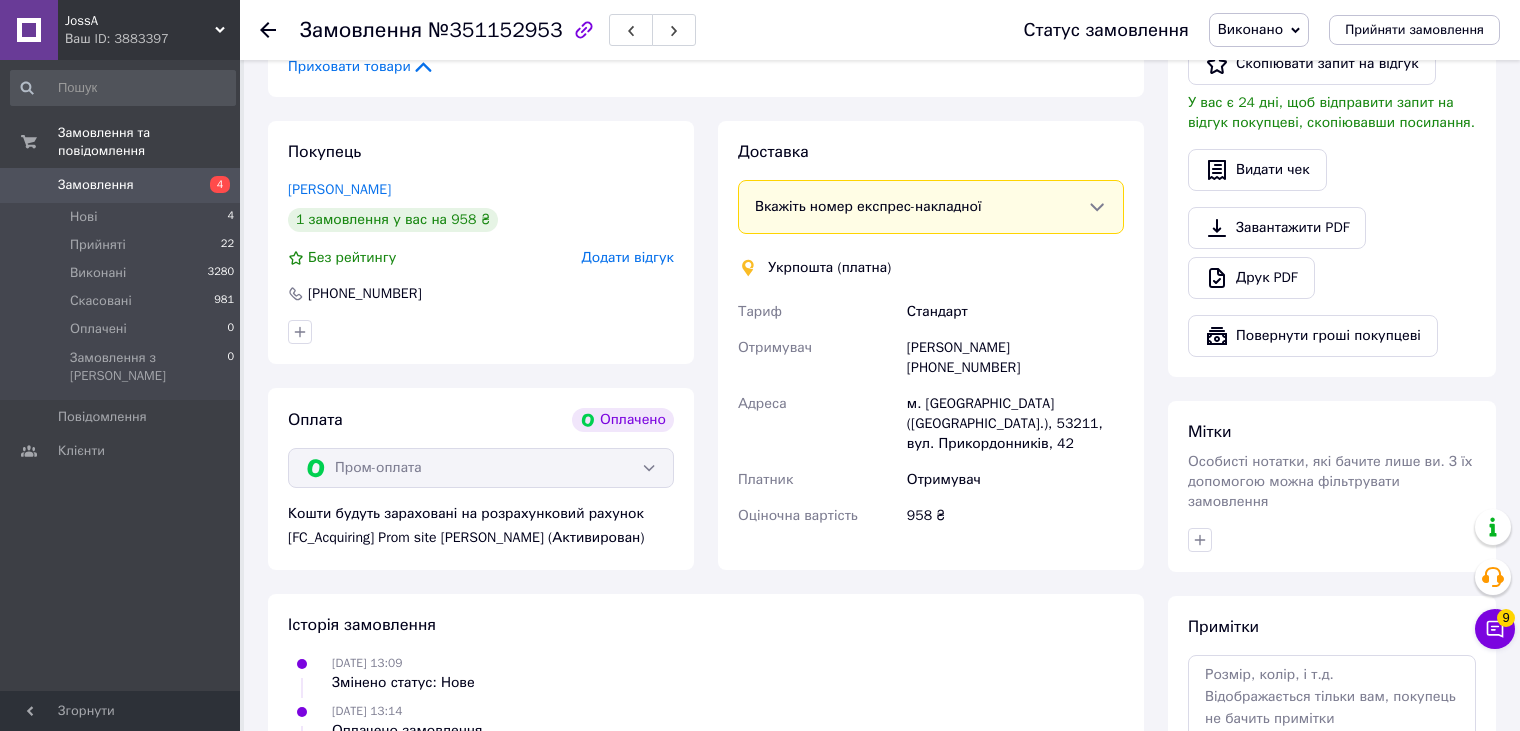 click 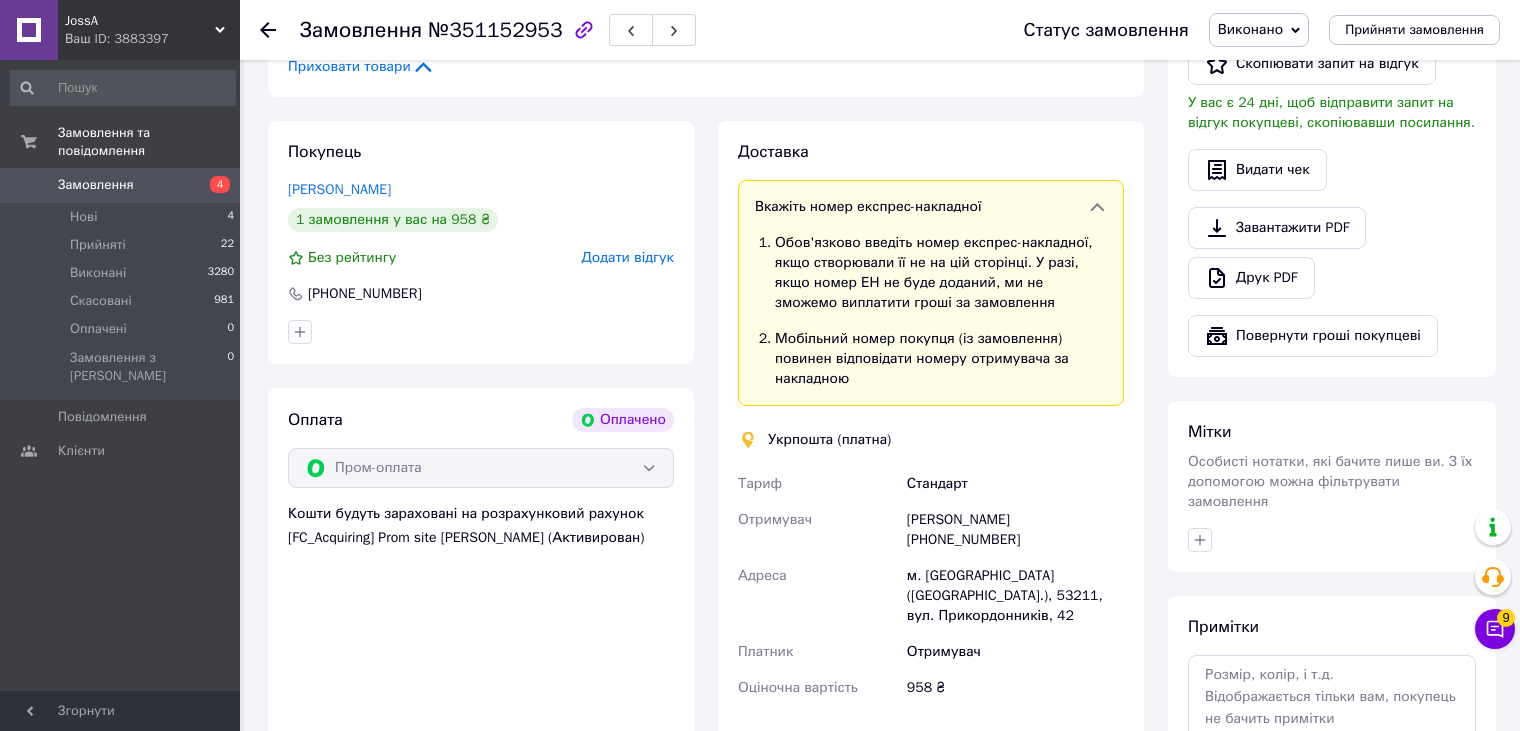 click 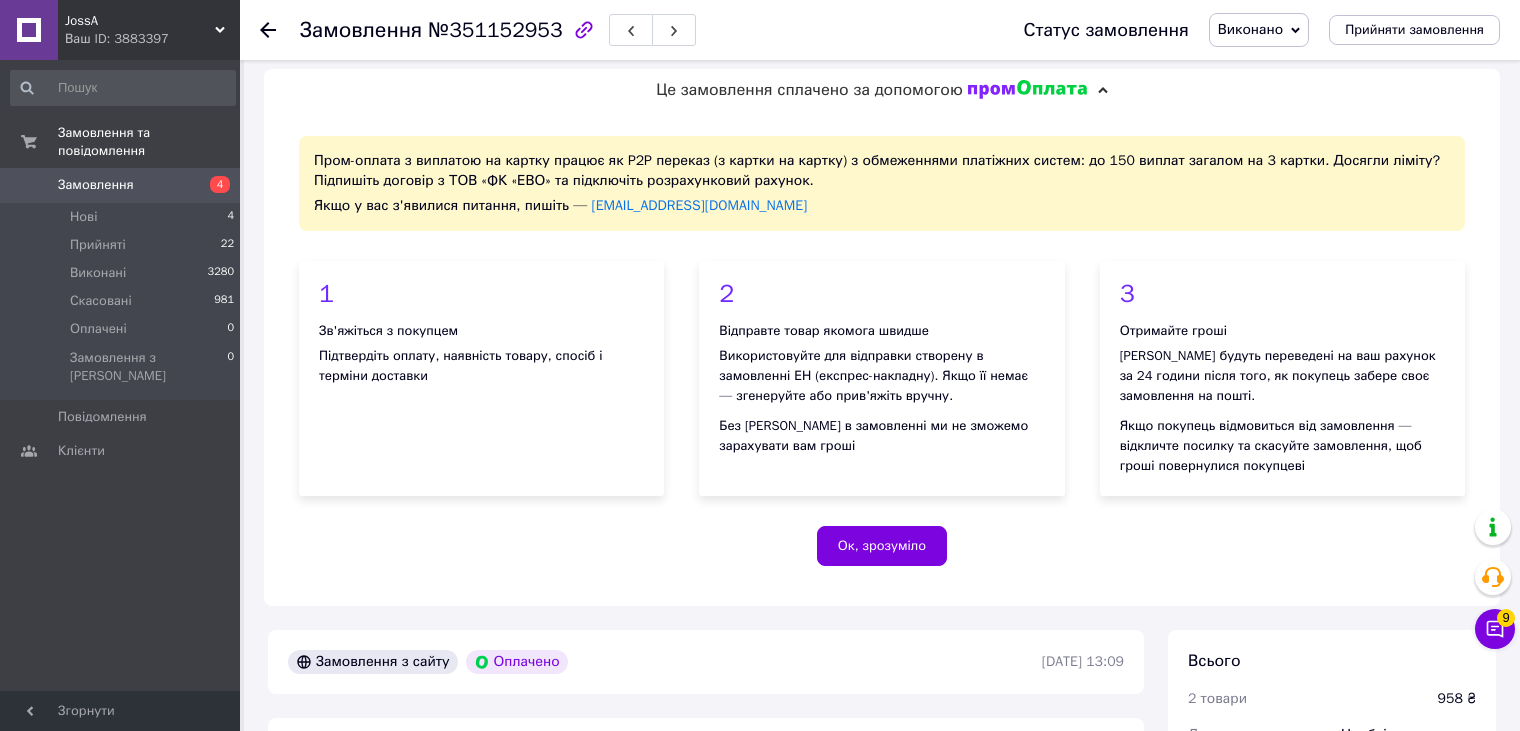 scroll, scrollTop: 0, scrollLeft: 0, axis: both 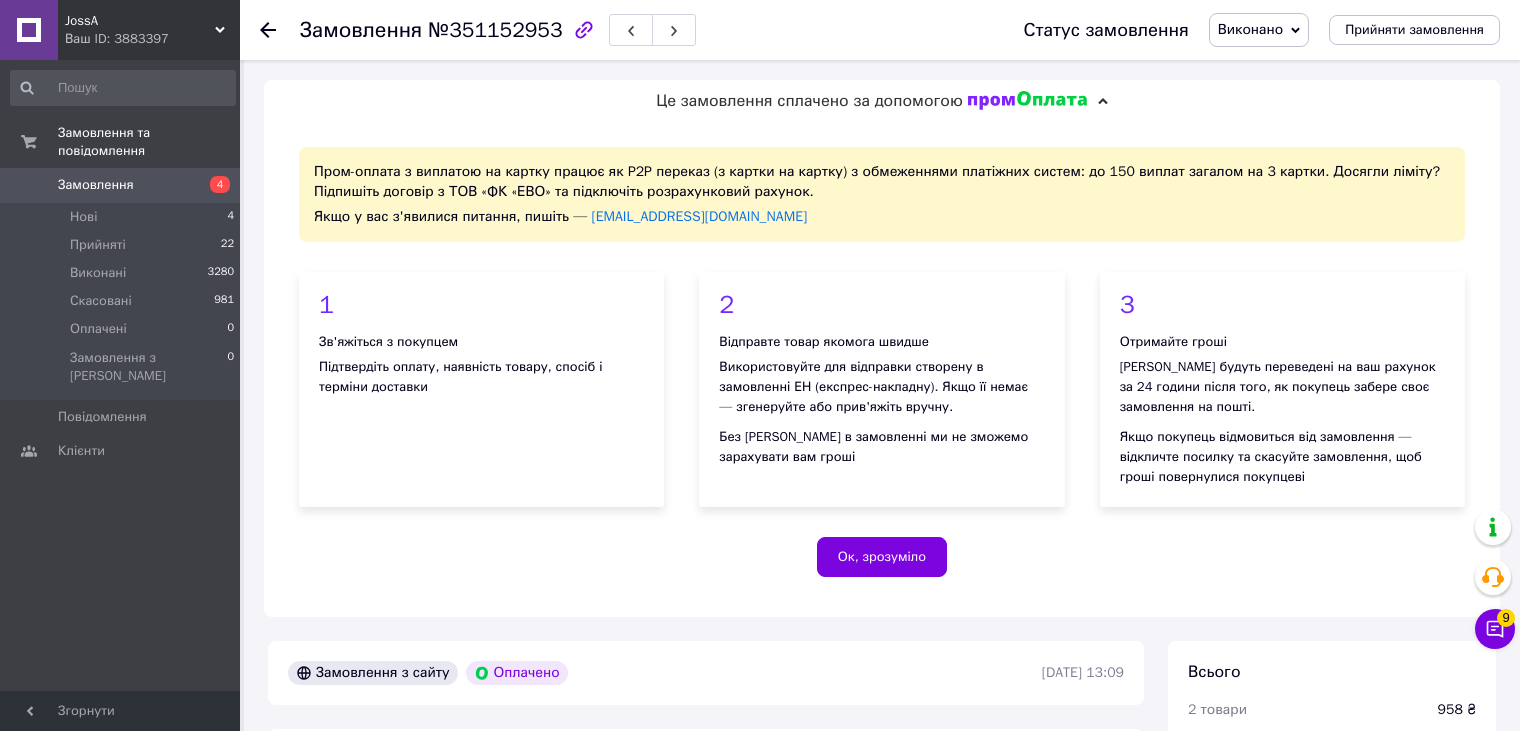 click on "Виконано" at bounding box center (1250, 29) 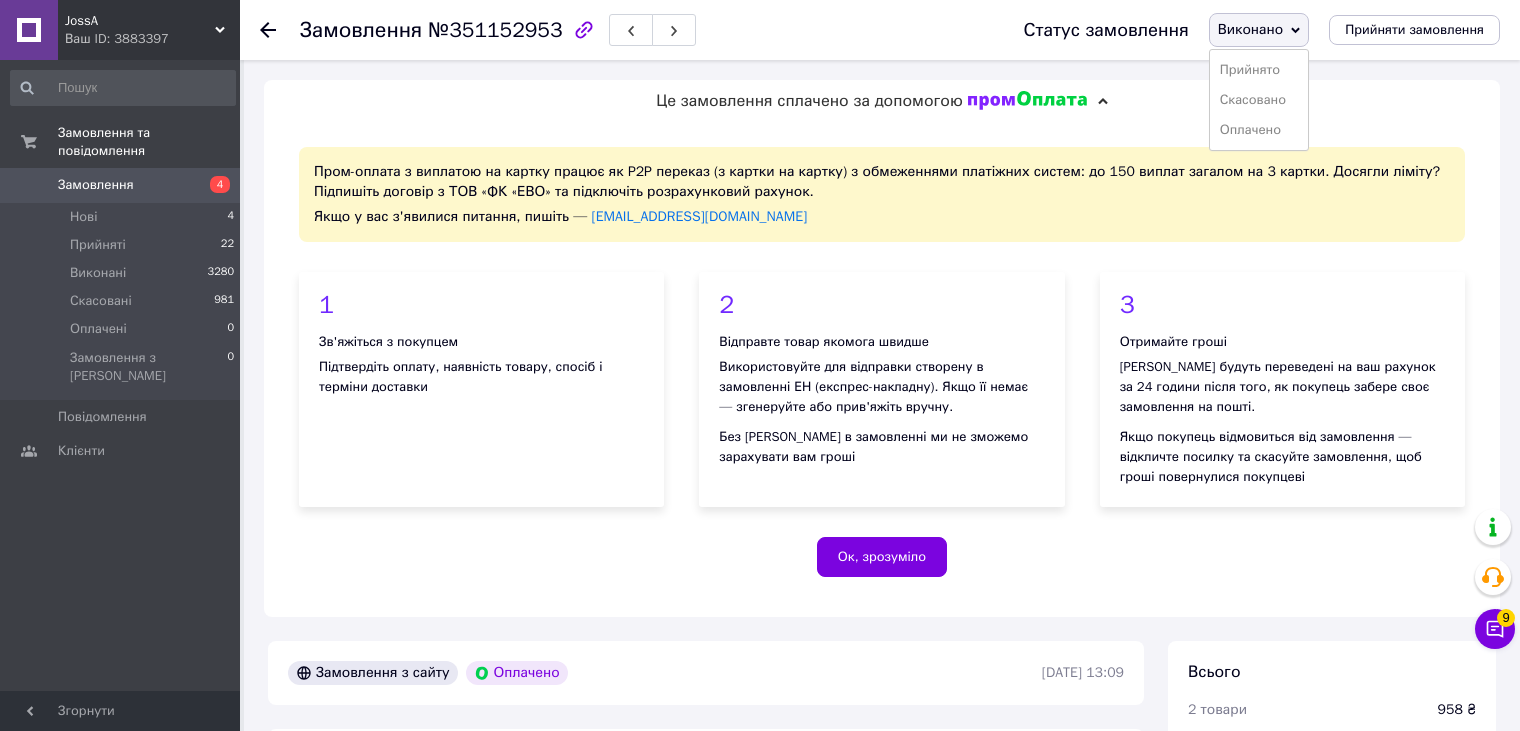 click on "Це замовлення сплачено за допомогою" at bounding box center [882, 101] 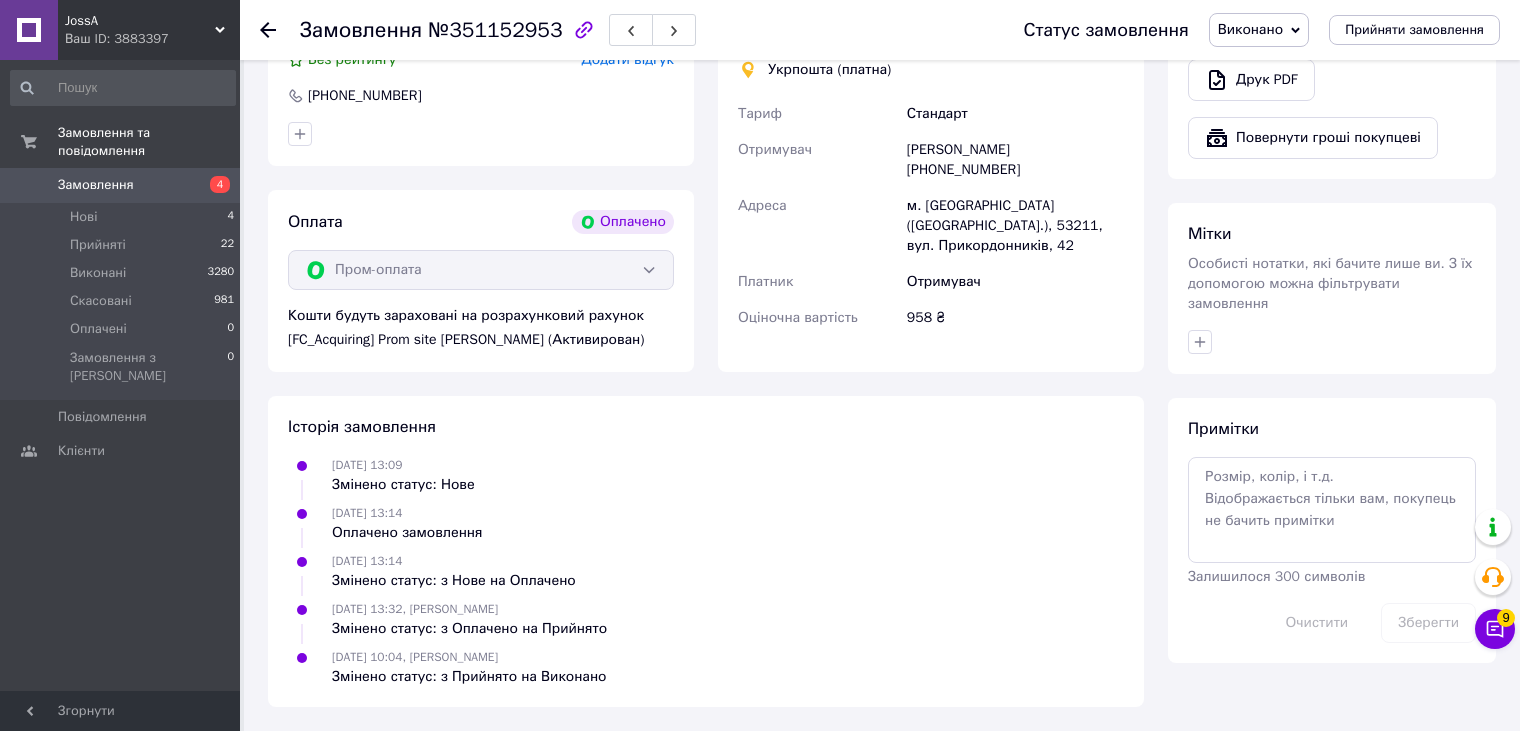 scroll, scrollTop: 336, scrollLeft: 0, axis: vertical 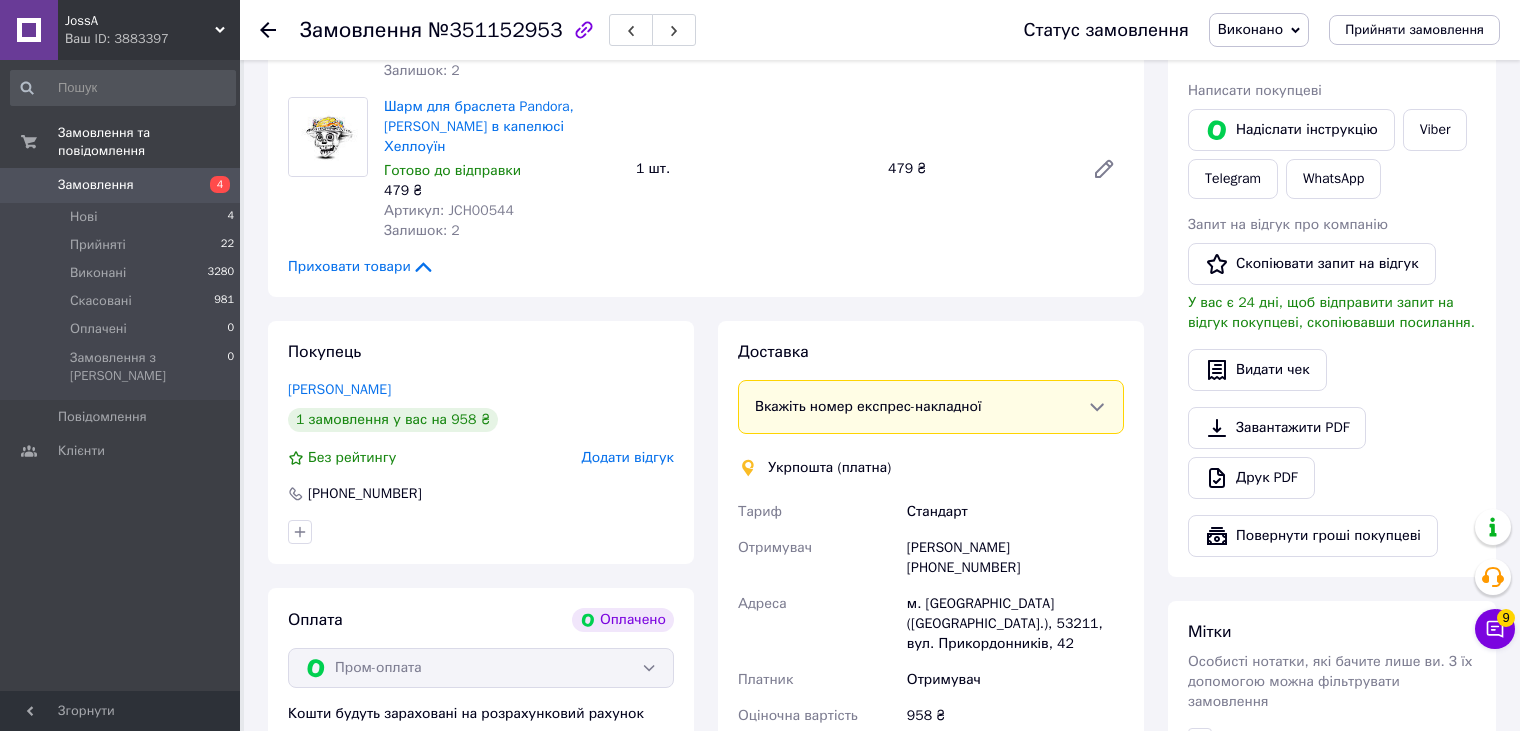 click on "Доставка Вкажіть номер експрес-накладної Обов'язково введіть номер експрес-накладної,
якщо створювали її не на цій сторінці. У разі,
якщо номер ЕН не буде доданий, ми не зможемо
виплатити гроші за замовлення Мобільний номер покупця (із замовлення) повинен відповідати номеру отримувача за накладною Укрпошта (платна) Тариф Стандарт Отримувач Інна Мещерякова +380954809465 Адреса м. Нікополь (Дніпропетровська обл.), 53211, вул. Прикордонників, 42 Платник Отримувач Оціночна вартість 958 ₴ Тариф     * Стандарт Платник   * Отримувач Прізвище отримувача   * Мещерякова   *   * *" at bounding box center (931, 545) 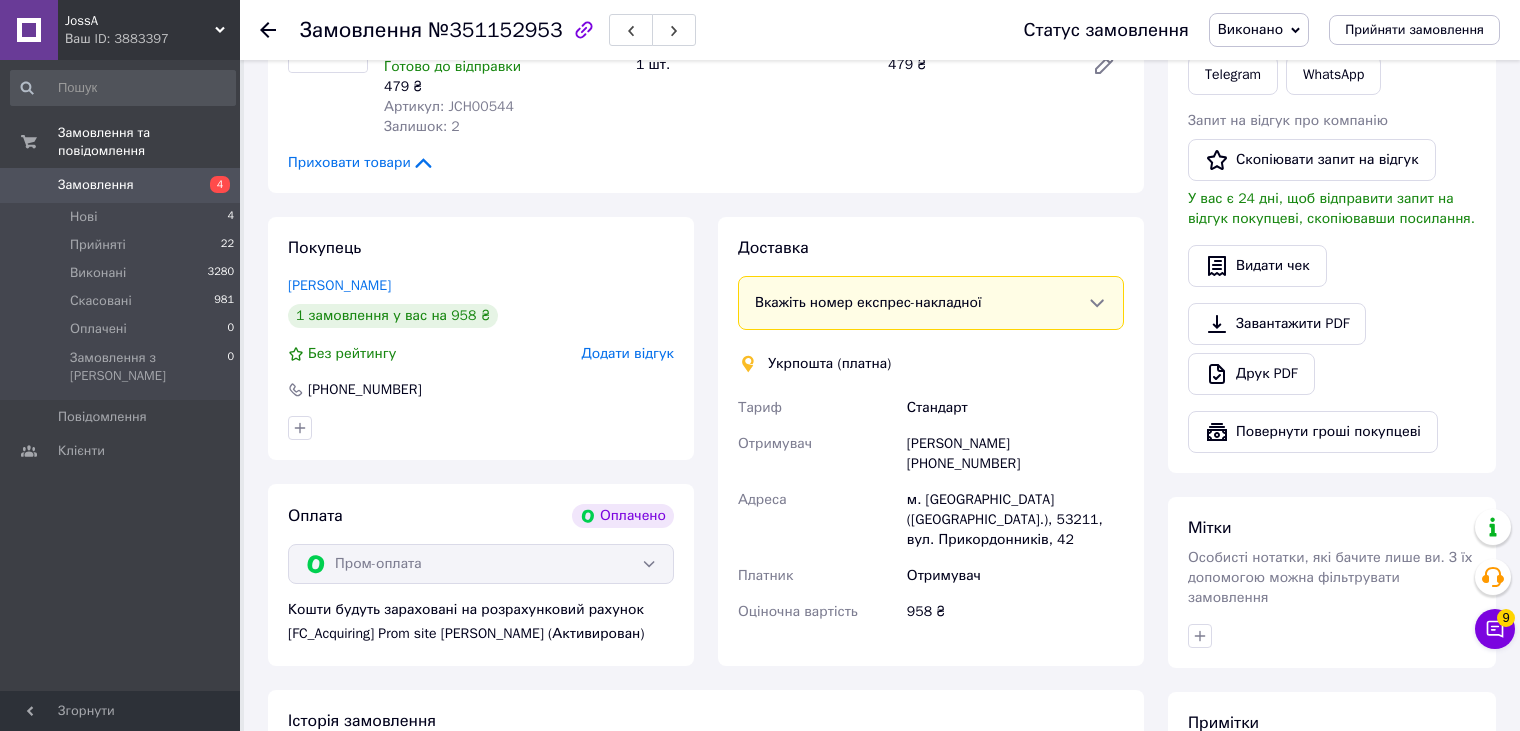 scroll, scrollTop: 336, scrollLeft: 0, axis: vertical 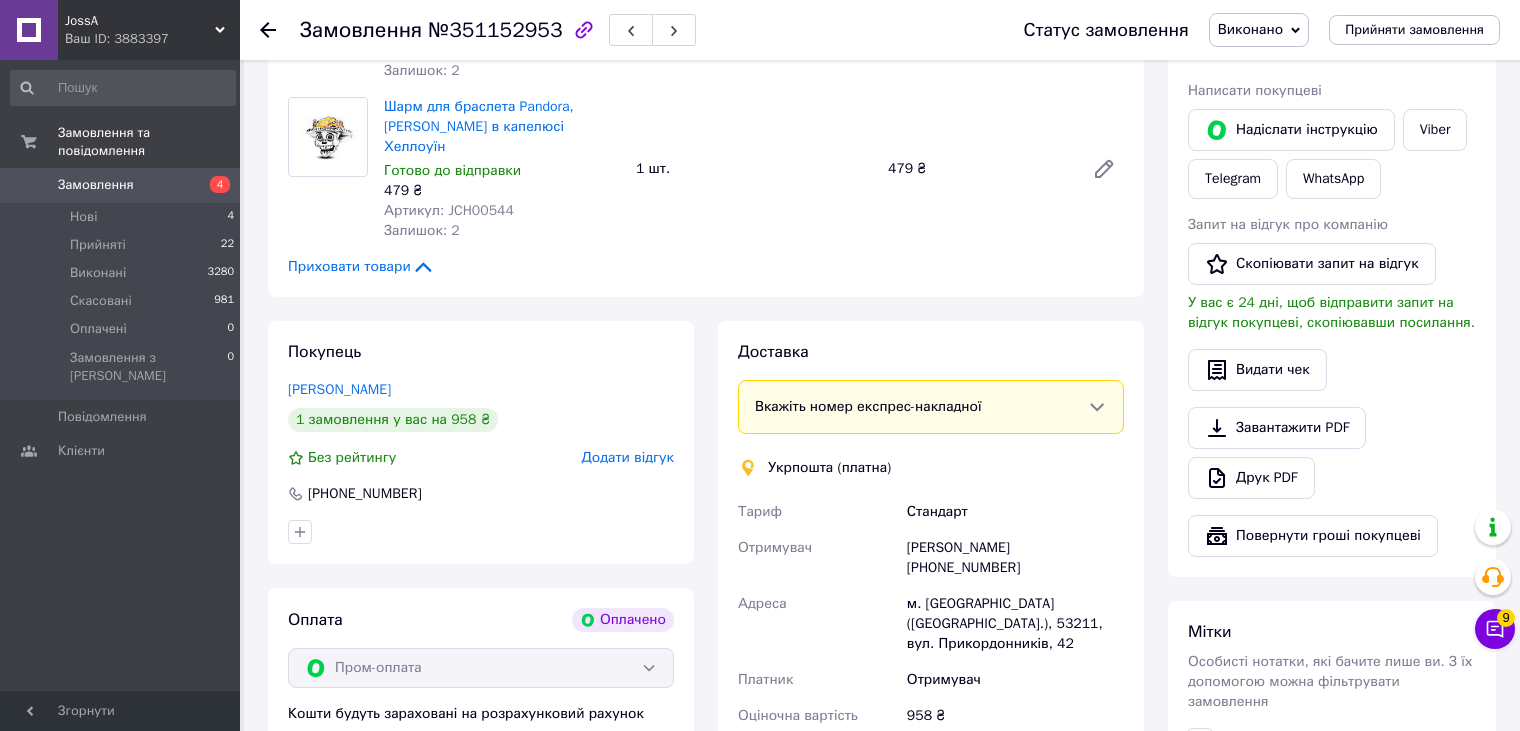 click on "Доставка Вкажіть номер експрес-накладної Обов'язково введіть номер експрес-накладної,
якщо створювали її не на цій сторінці. У разі,
якщо номер ЕН не буде доданий, ми не зможемо
виплатити гроші за замовлення Мобільний номер покупця (із замовлення) повинен відповідати номеру отримувача за накладною Укрпошта (платна) Тариф Стандарт Отримувач Інна Мещерякова +380954809465 Адреса м. Нікополь (Дніпропетровська обл.), 53211, вул. Прикордонників, 42 Платник Отримувач Оціночна вартість 958 ₴ Тариф     * Стандарт Платник   * Отримувач Прізвище отримувача   * Мещерякова   *   * *" at bounding box center (931, 545) 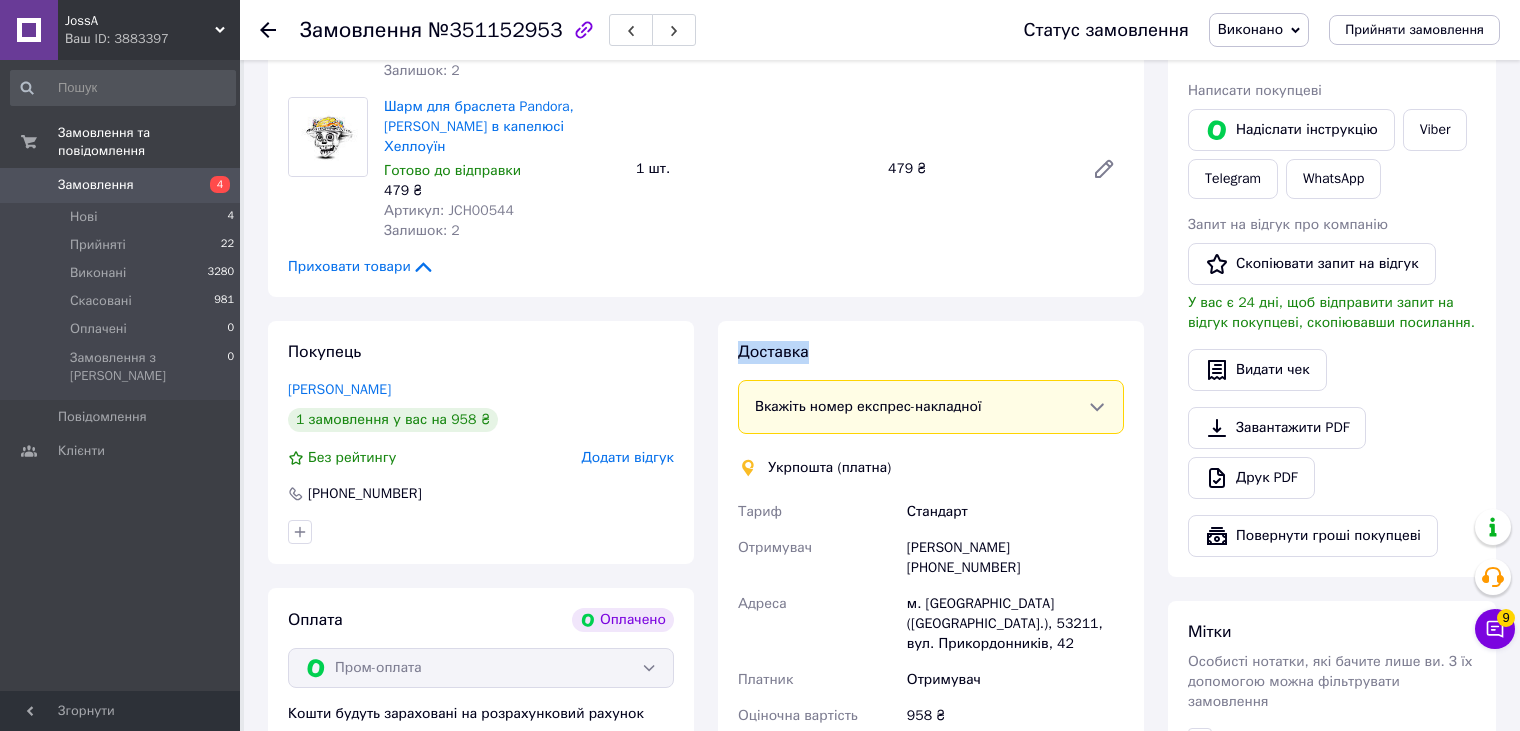 click on "Доставка" at bounding box center [931, 352] 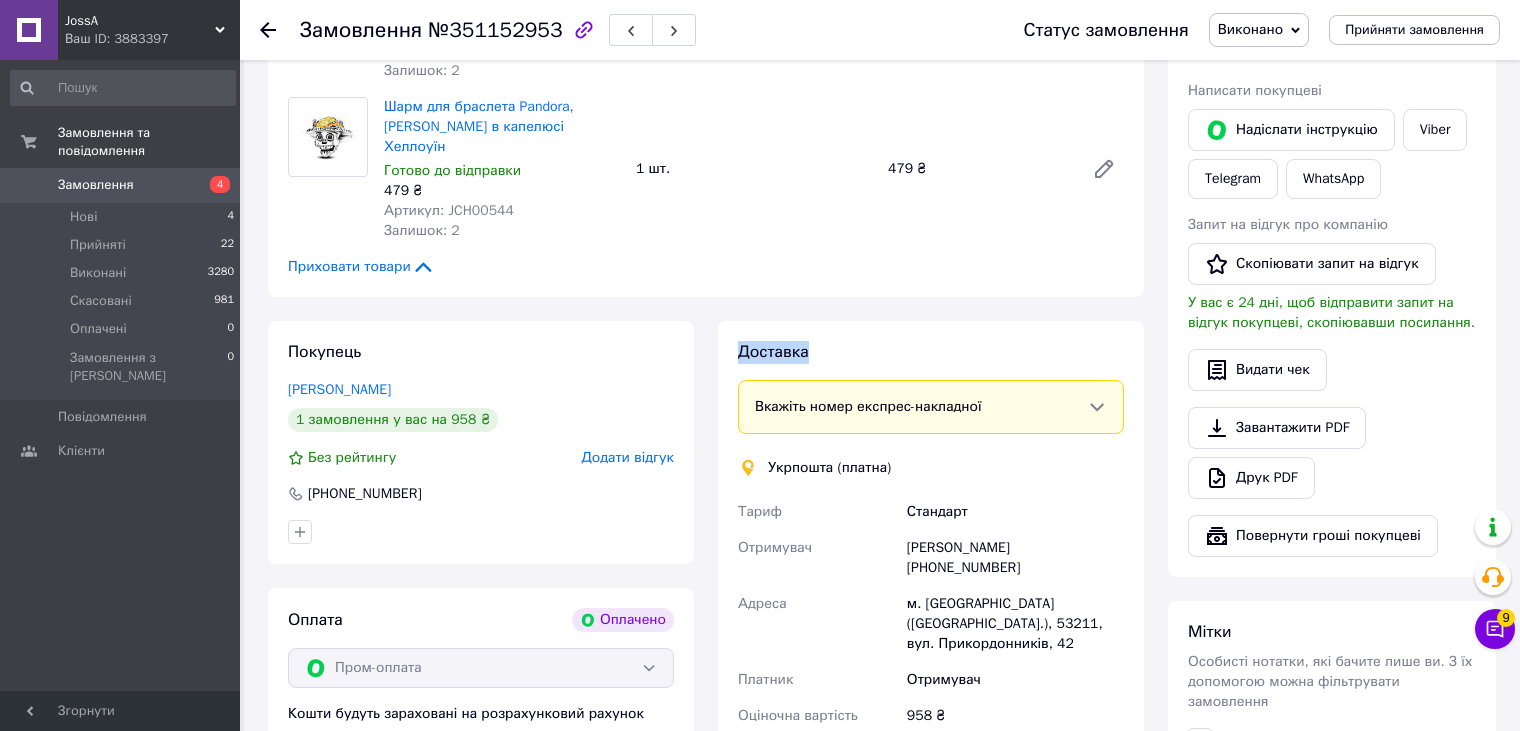 click on "Замовлення з сайту Оплачено 04.07.2025 | 13:09 Товари в замовленні (2) Шарм для браслета Pandora, Чорний череп Полуниця Готово до відправки 479 ₴ Артикул: JCH00814 Залишок: 2 1 шт. 479 ₴ Шарм для браслета Pandora, Череп в капелюсі Хеллоуїн Готово до відправки 479 ₴ Артикул: JCH00544 Залишок: 2 1 шт. 479 ₴ Приховати товари Покупець Мещерякова Інна 1 замовлення у вас на 958 ₴ Без рейтингу   Додати відгук +380954809465 Оплата Оплачено Пром-оплата Кошти будуть зараховані на розрахунковий рахунок [FC_Acquiring] Prom site Покровська Аліна Сергіївна (Активирован) Доставка Вкажіть номер експрес-накладної Тариф" at bounding box center [706, 457] 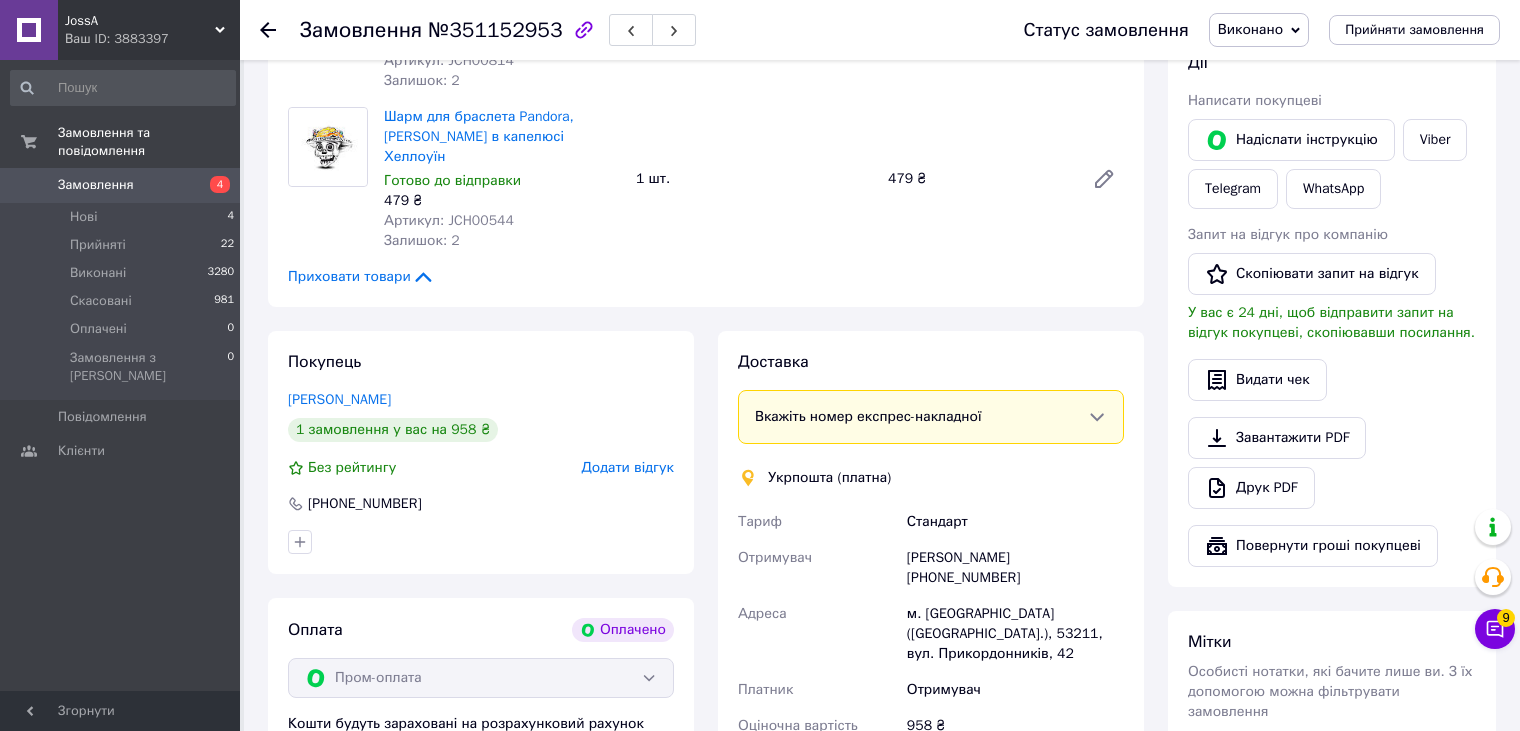 scroll, scrollTop: 400, scrollLeft: 0, axis: vertical 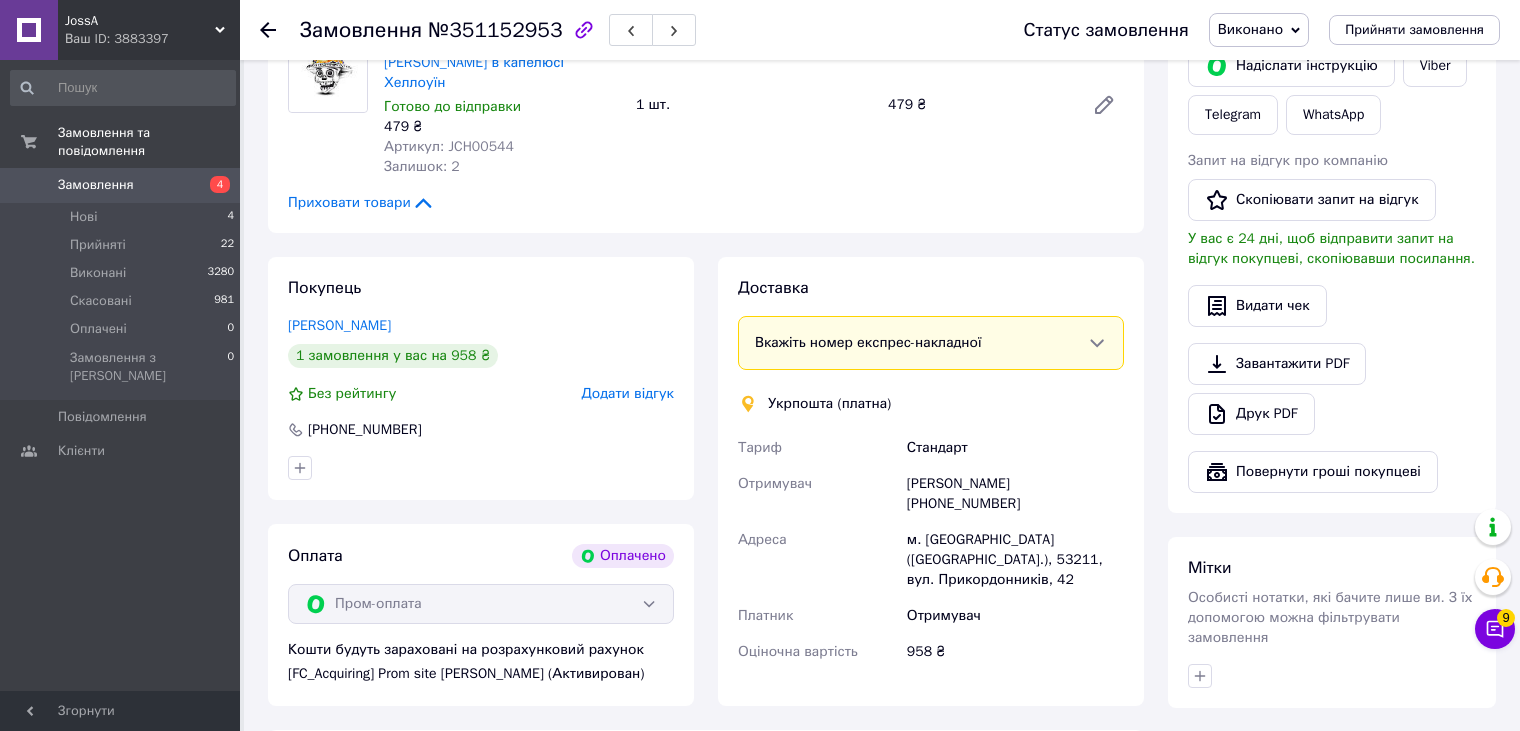 click on "Доставка Вкажіть номер експрес-накладної Обов'язково введіть номер експрес-накладної,
якщо створювали її не на цій сторінці. У разі,
якщо номер ЕН не буде доданий, ми не зможемо
виплатити гроші за замовлення Мобільний номер покупця (із замовлення) повинен відповідати номеру отримувача за накладною Укрпошта (платна) Тариф Стандарт Отримувач Інна Мещерякова +380954809465 Адреса м. Нікополь (Дніпропетровська обл.), 53211, вул. Прикордонників, 42 Платник Отримувач Оціночна вартість 958 ₴ Тариф     * Стандарт Платник   * Отримувач Прізвище отримувача   * Мещерякова   *   * *" at bounding box center (931, 481) 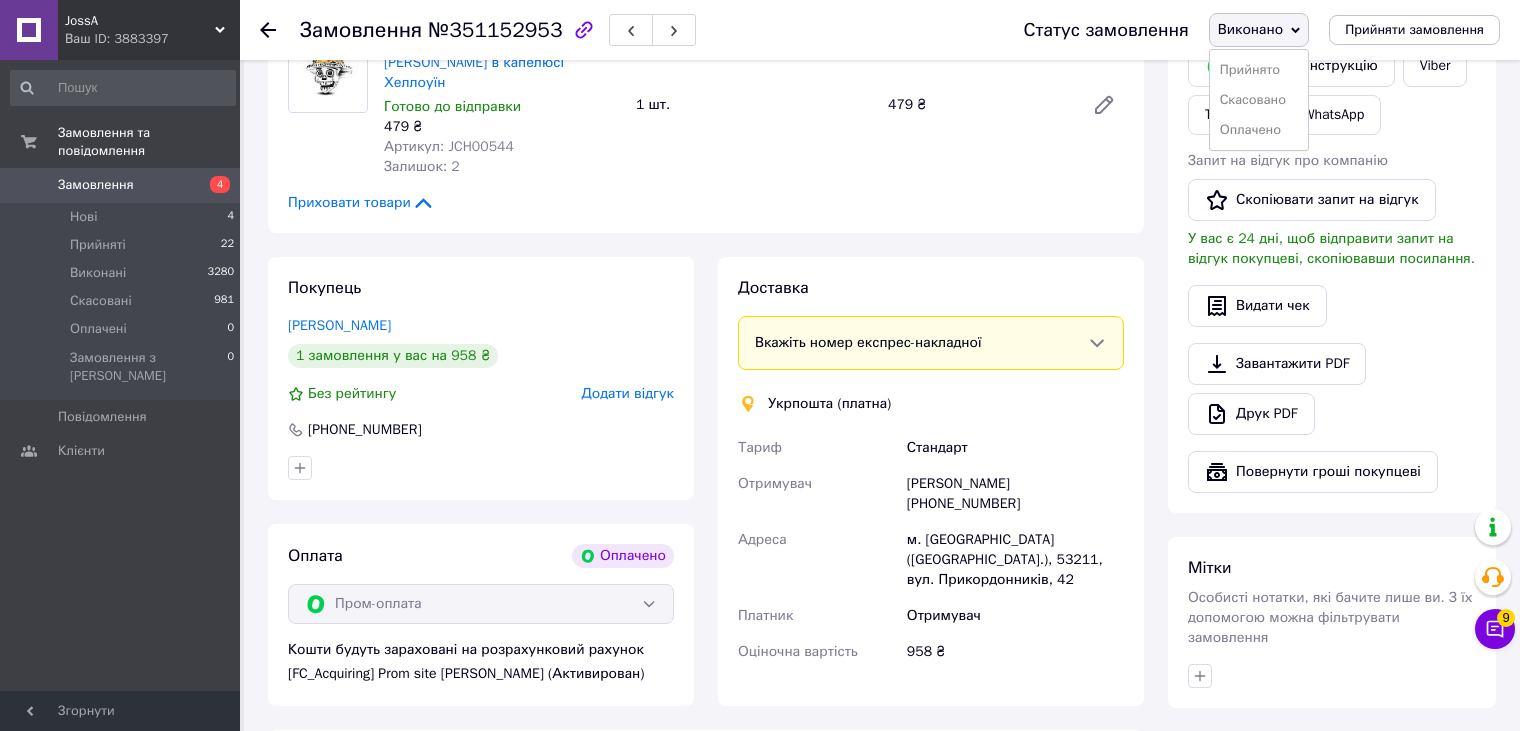 click on "Товари в замовленні (2) Шарм для браслета Pandora, Чорний череп Полуниця Готово до відправки 479 ₴ Артикул: JCH00814 Залишок: 2 1 шт. 479 ₴ Шарм для браслета Pandora, Череп в капелюсі Хеллоуїн Готово до відправки 479 ₴ Артикул: JCH00544 Залишок: 2 1 шт. 479 ₴ Приховати товари" at bounding box center (706, 33) 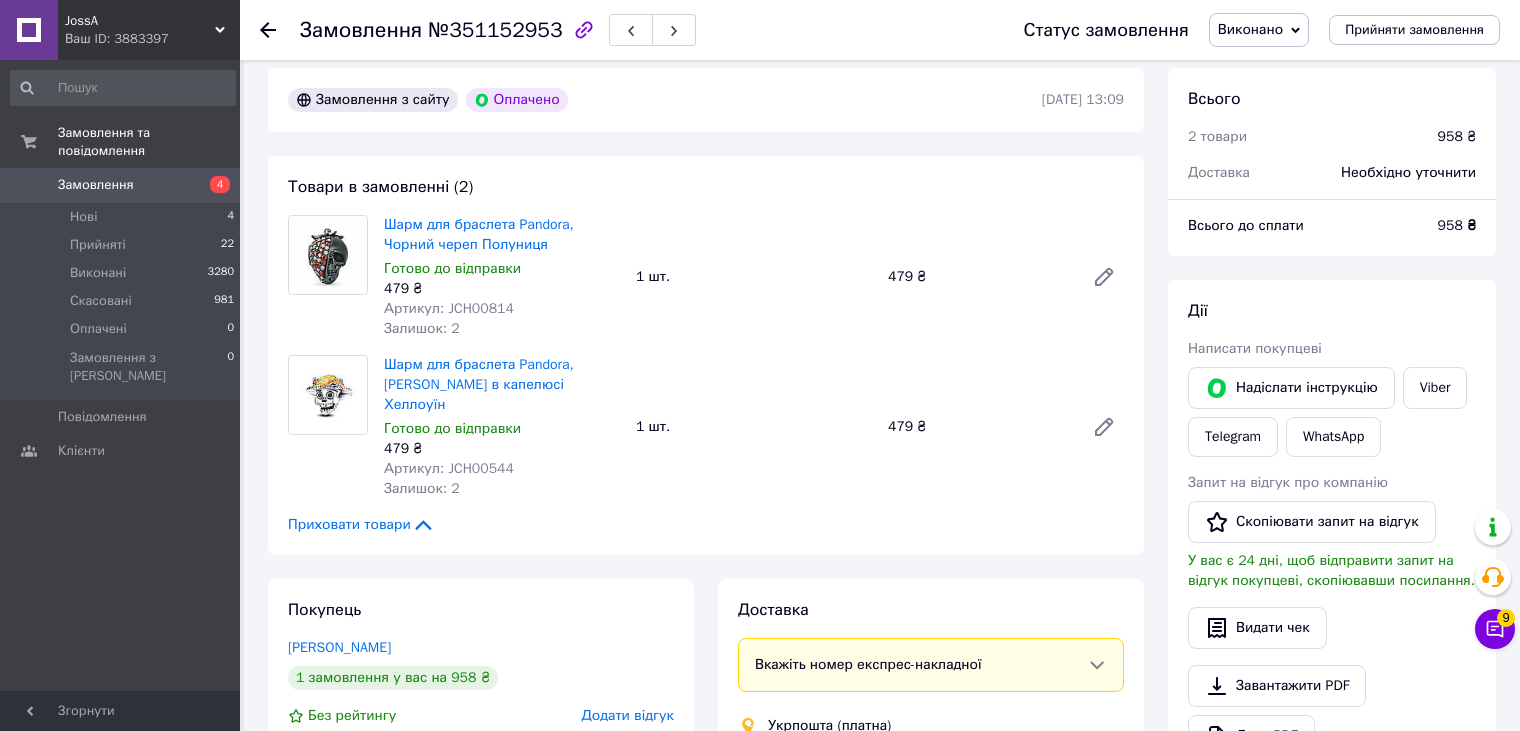 scroll, scrollTop: 0, scrollLeft: 0, axis: both 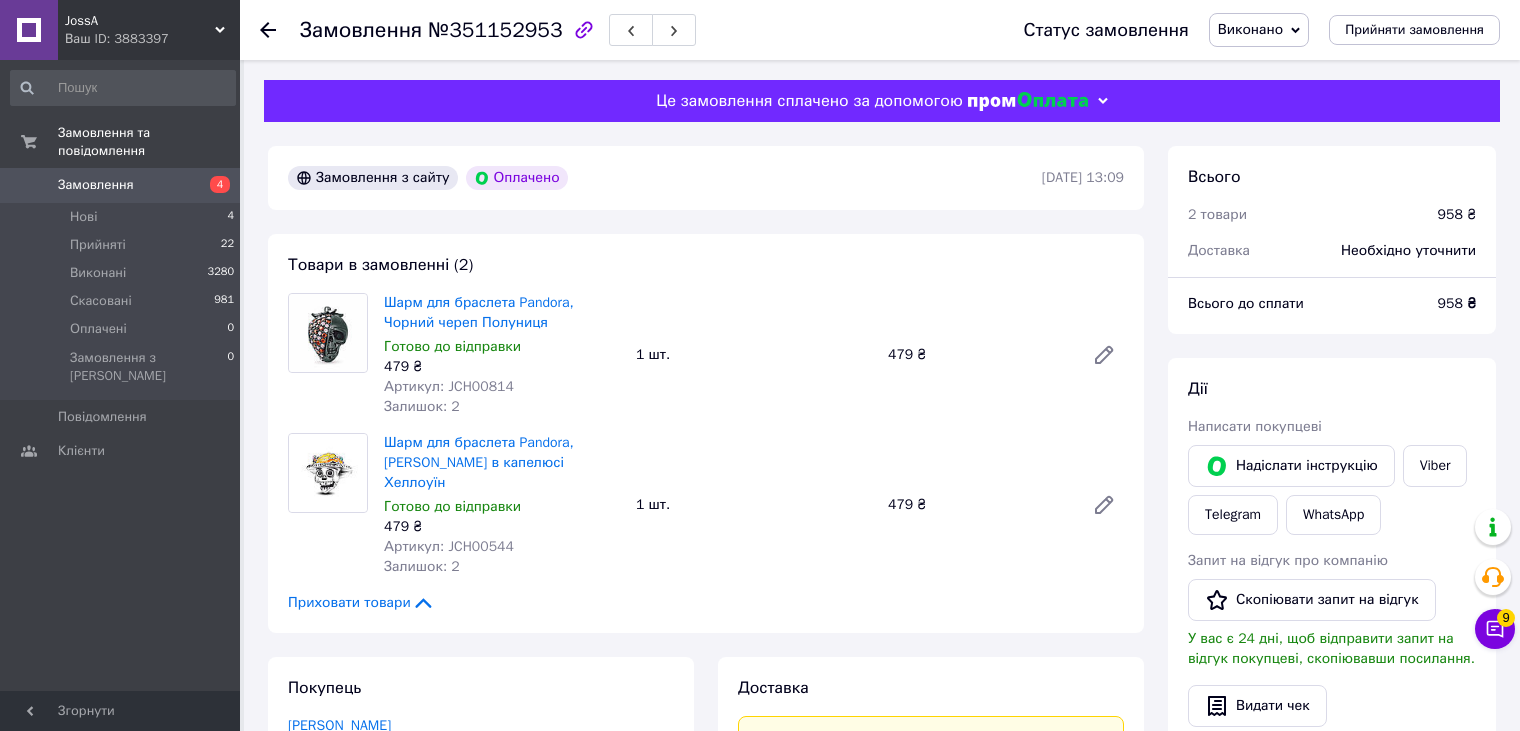 click on "Виконано" at bounding box center [1250, 29] 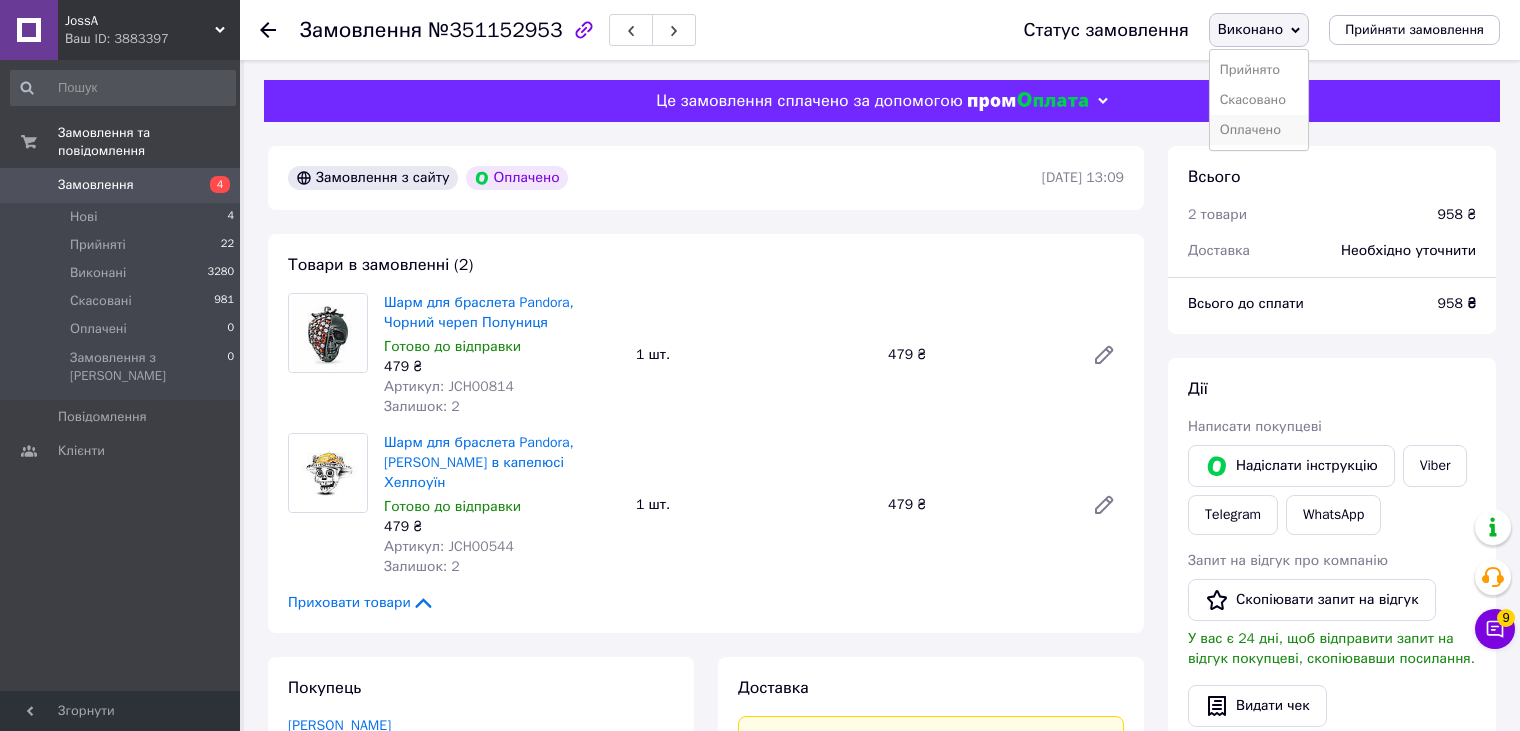 click on "Оплачено" at bounding box center (1259, 130) 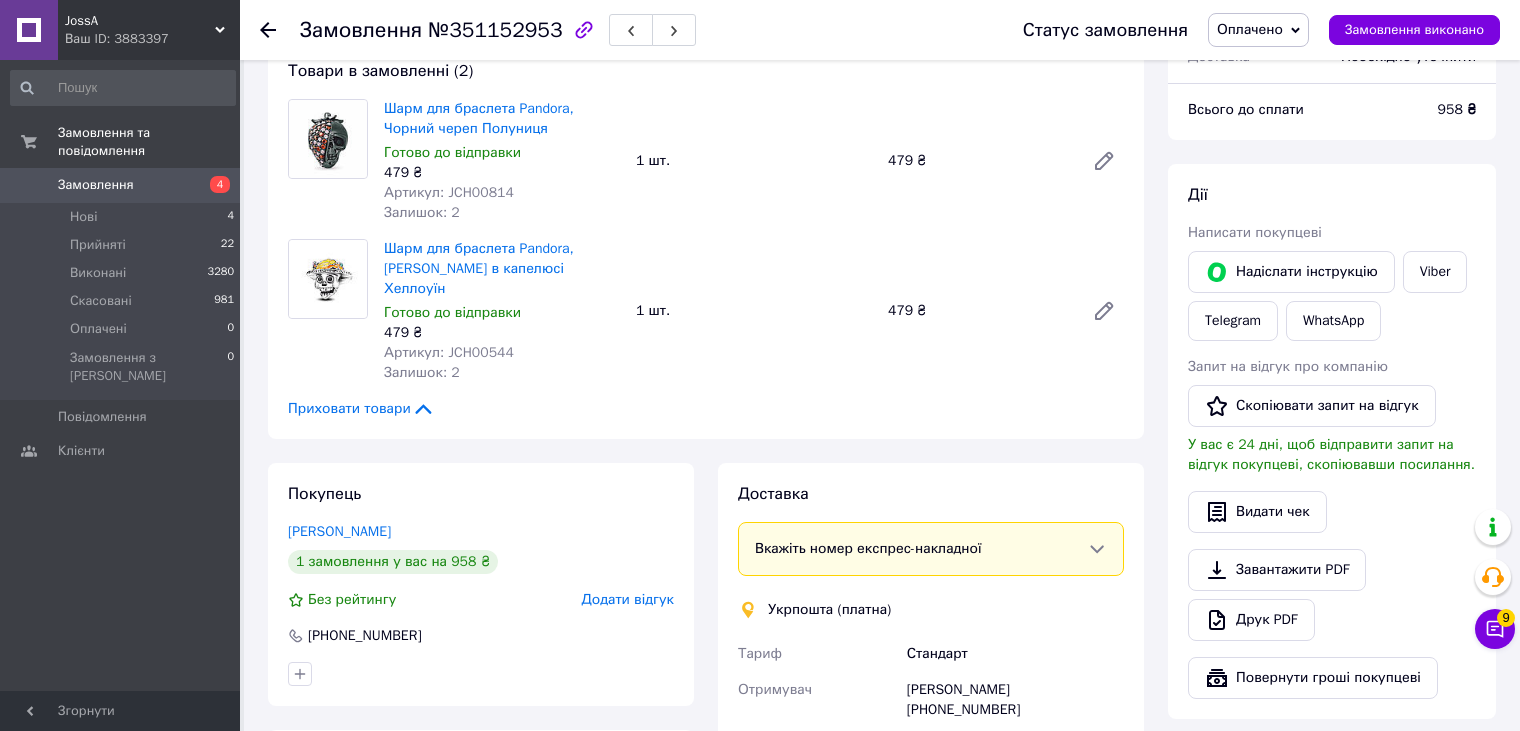 scroll, scrollTop: 400, scrollLeft: 0, axis: vertical 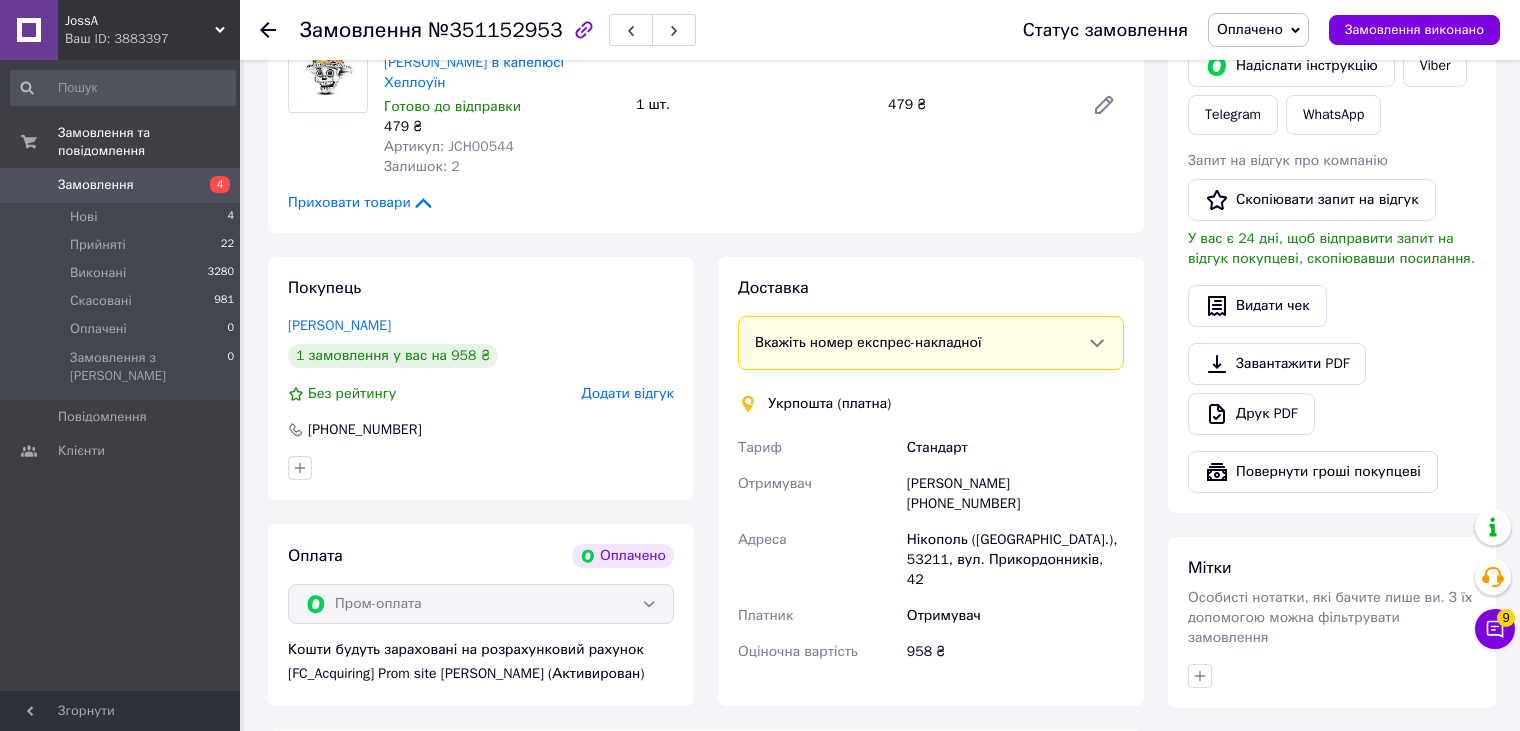 click on "Доставка Вкажіть номер експрес-накладної Обов'язково введіть номер експрес-накладної,
якщо створювали її не на цій сторінці. У разі,
якщо номер ЕН не буде доданий, ми не зможемо
виплатити гроші за замовлення Мобільний номер покупця (із замовлення) повинен відповідати номеру отримувача за накладною Укрпошта (платна) Тариф Стандарт Отримувач Інна Мещерякова +380954809465 Адреса Нікополь (Дніпропетровська обл.), 53211, вул. Прикордонників, 42 Платник Отримувач Оціночна вартість 958 ₴ Тариф     * Стандарт Платник   * Отримувач Прізвище отримувача   * Мещерякова   * Інна *" at bounding box center (931, 481) 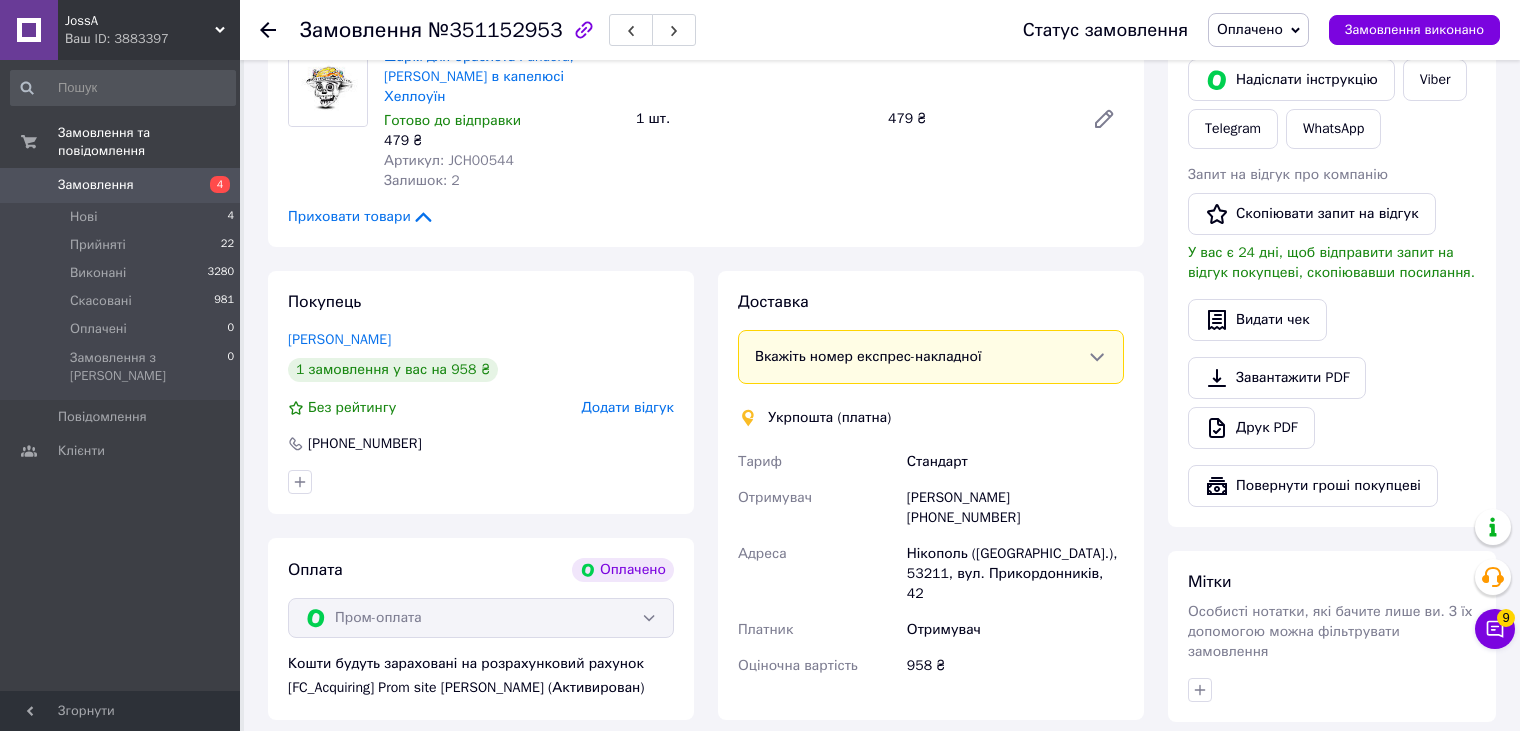 scroll, scrollTop: 300, scrollLeft: 0, axis: vertical 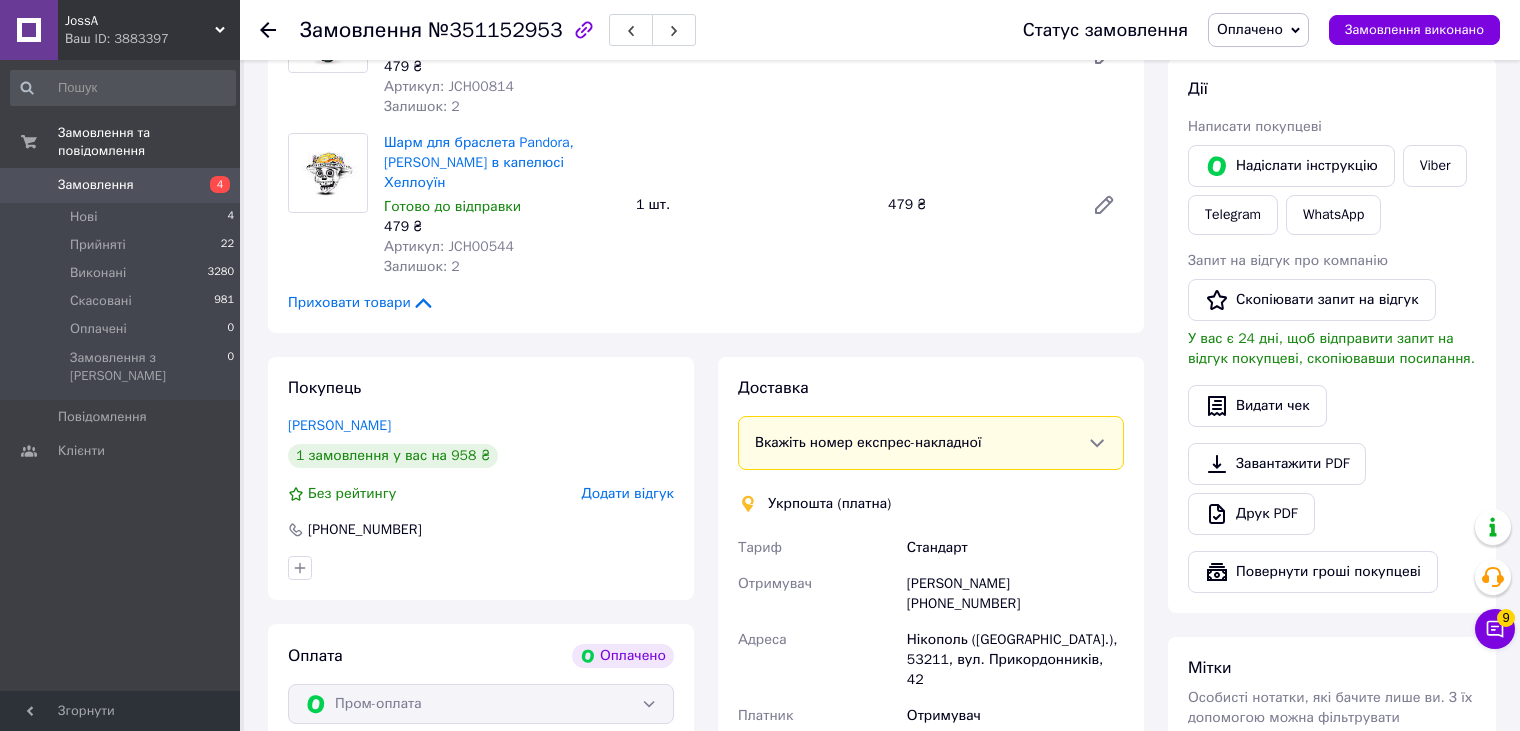 click on "Доставка" at bounding box center [931, 388] 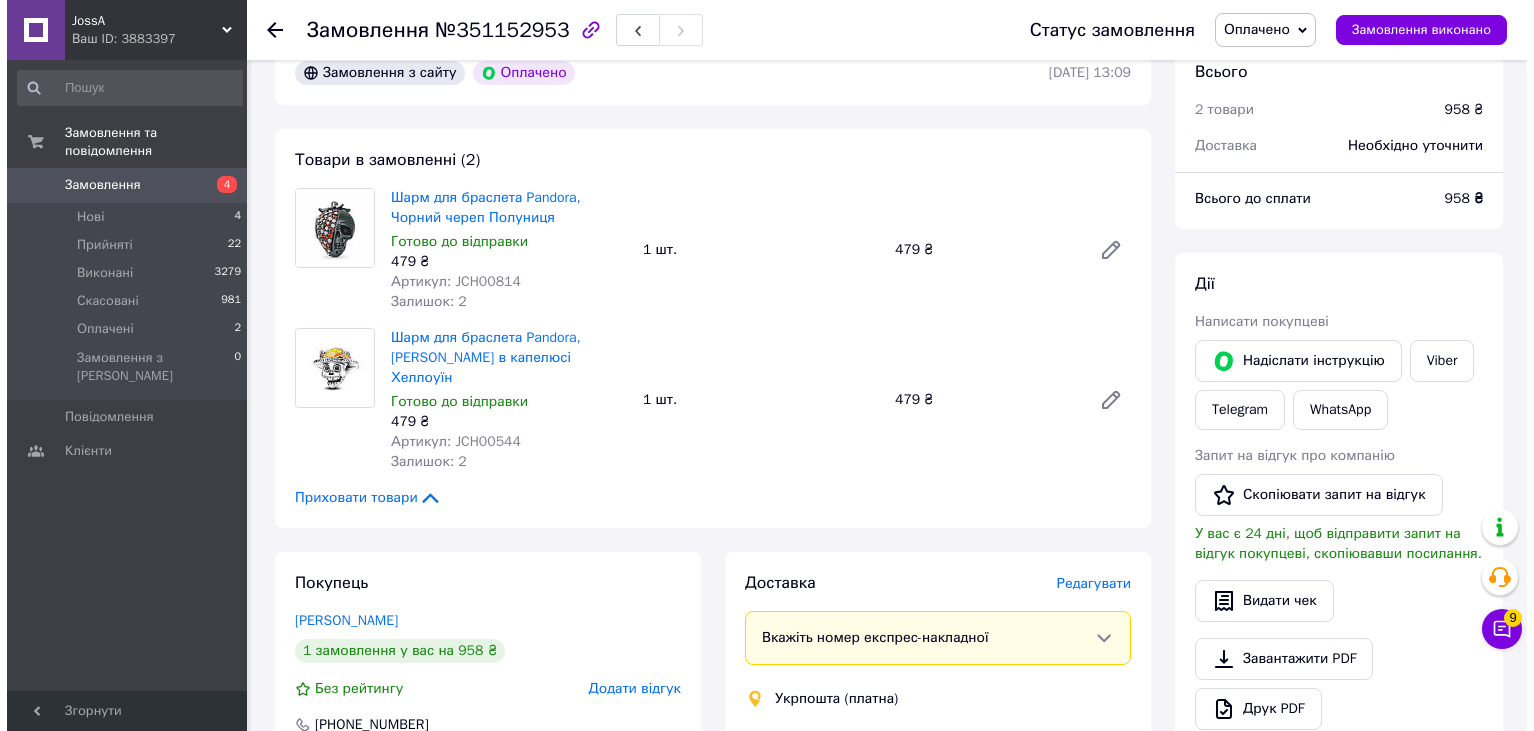 scroll, scrollTop: 900, scrollLeft: 0, axis: vertical 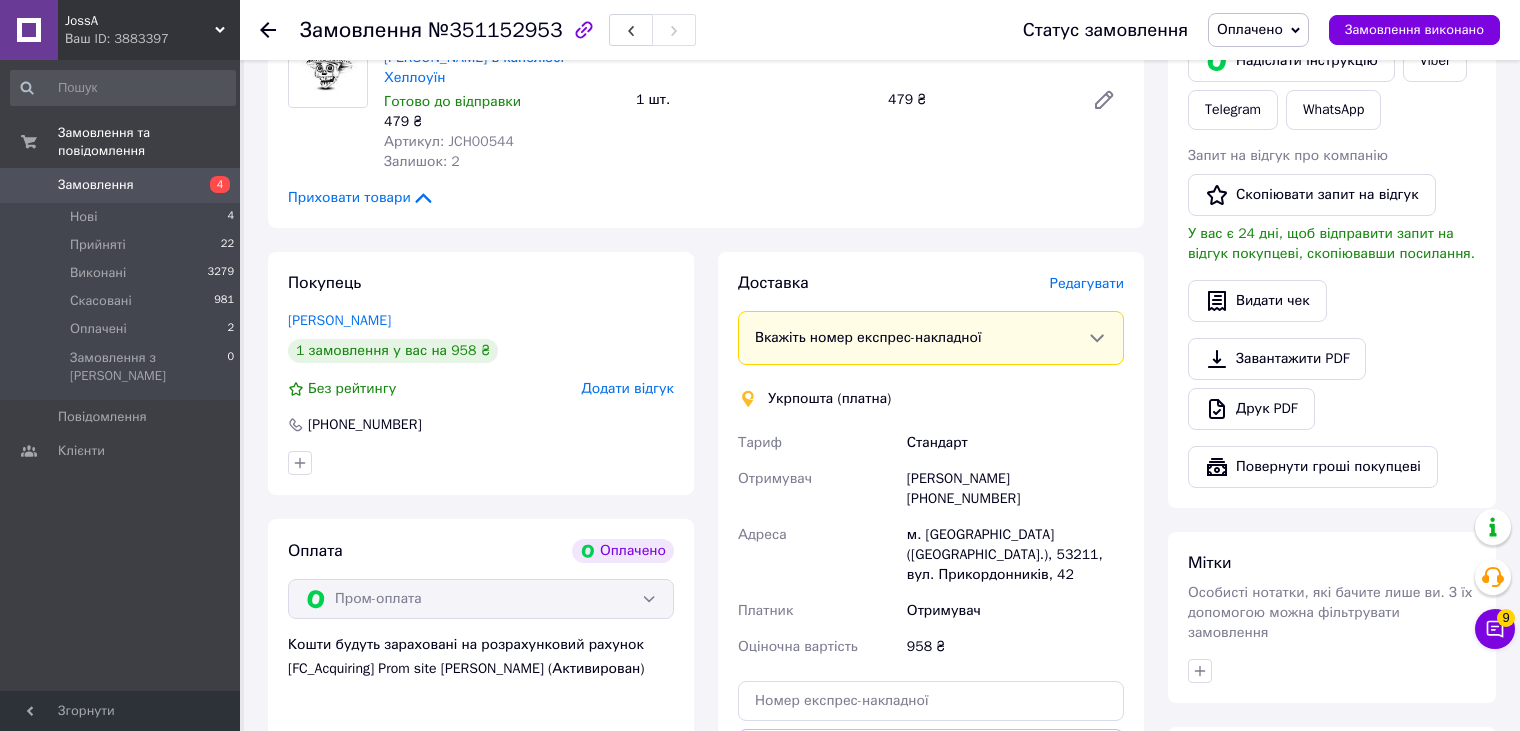 click on "Редагувати" at bounding box center (1087, 283) 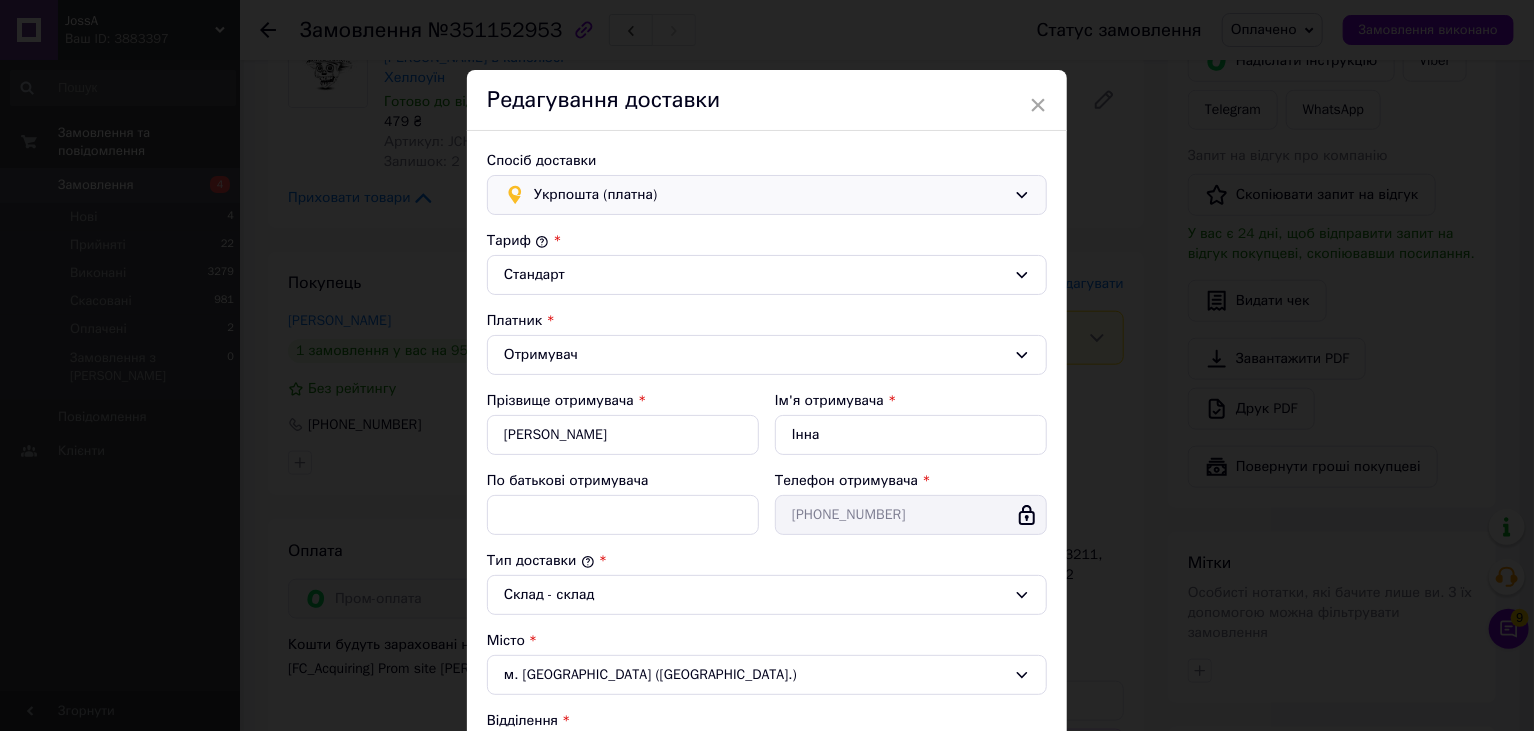 click on "Укрпошта (платна)" at bounding box center (770, 195) 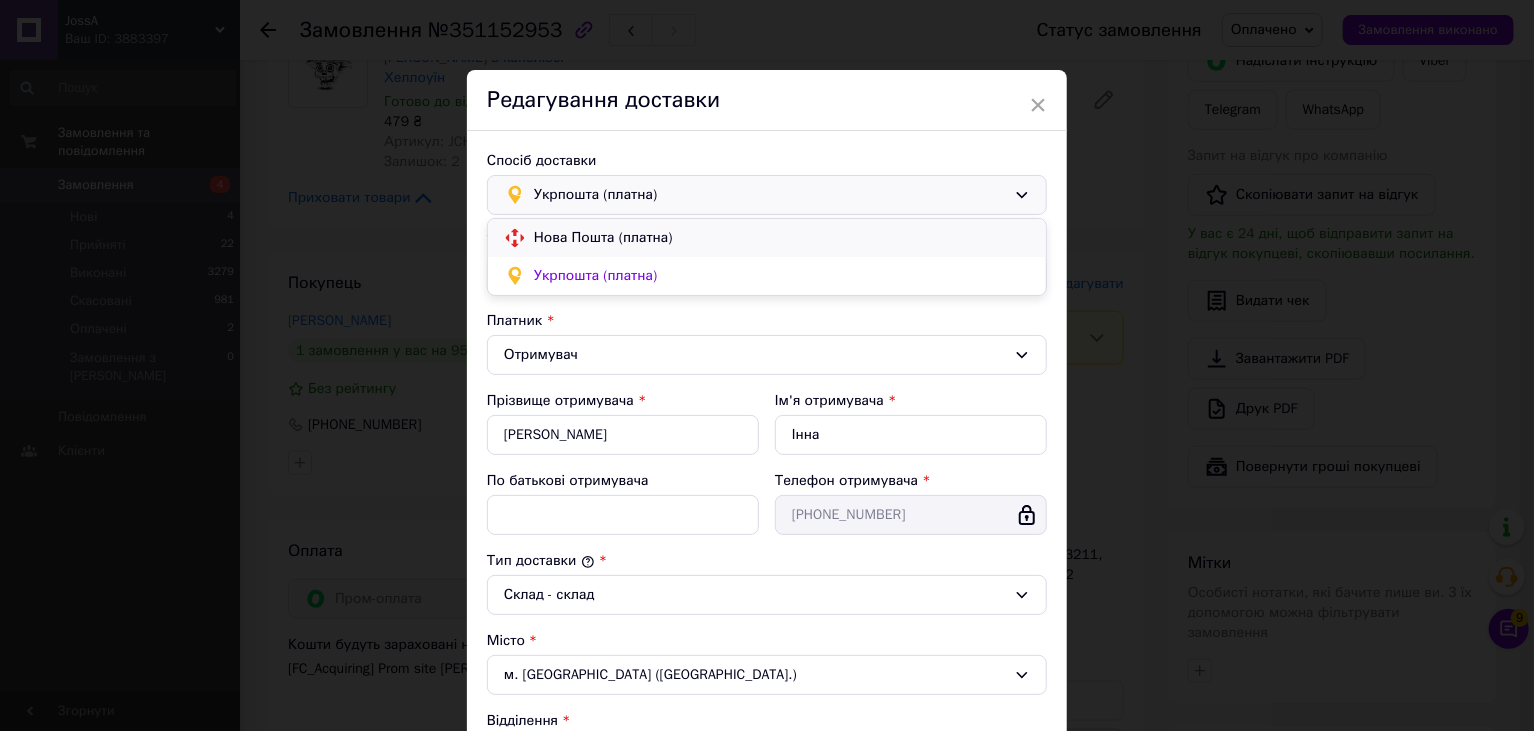 click on "Нова Пошта (платна)" at bounding box center [782, 238] 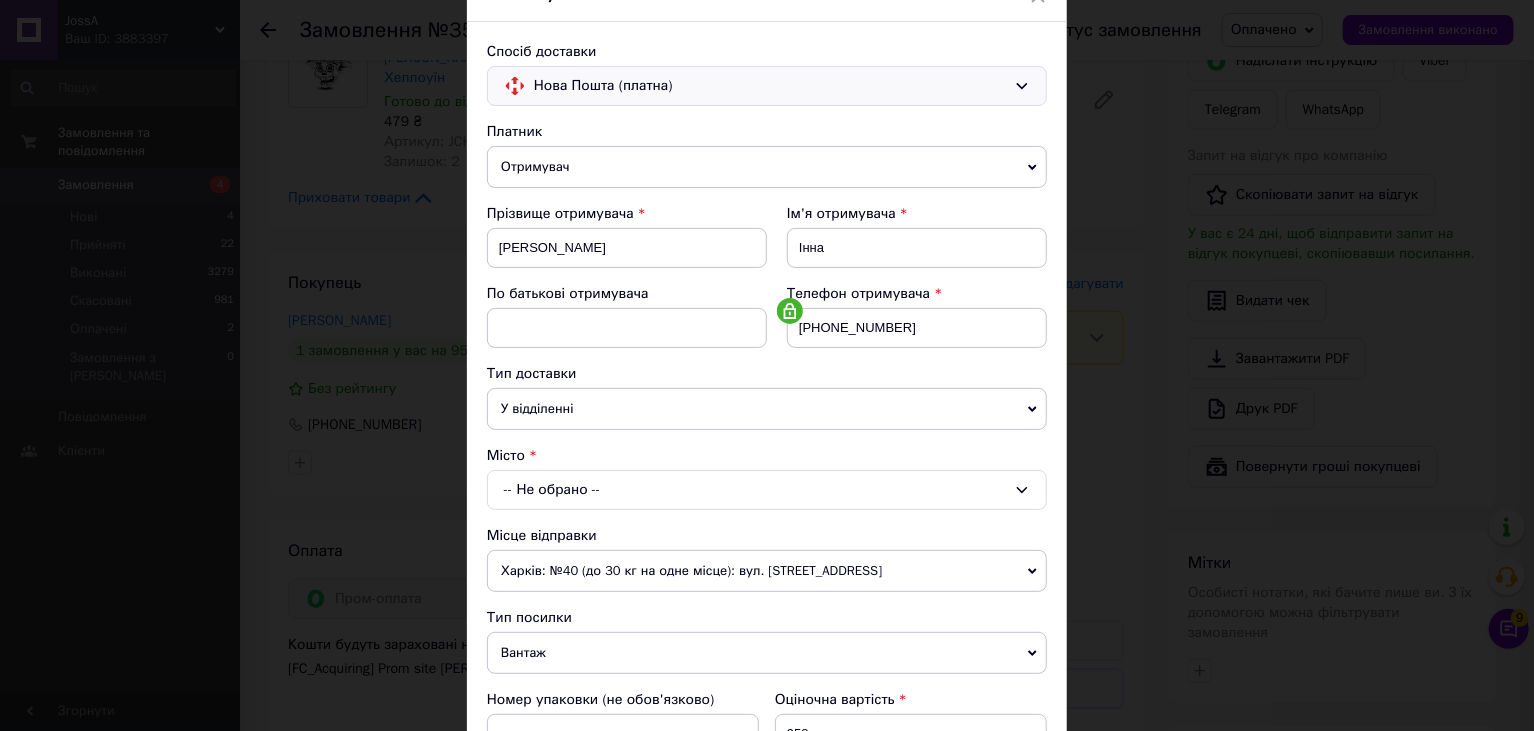 scroll, scrollTop: 300, scrollLeft: 0, axis: vertical 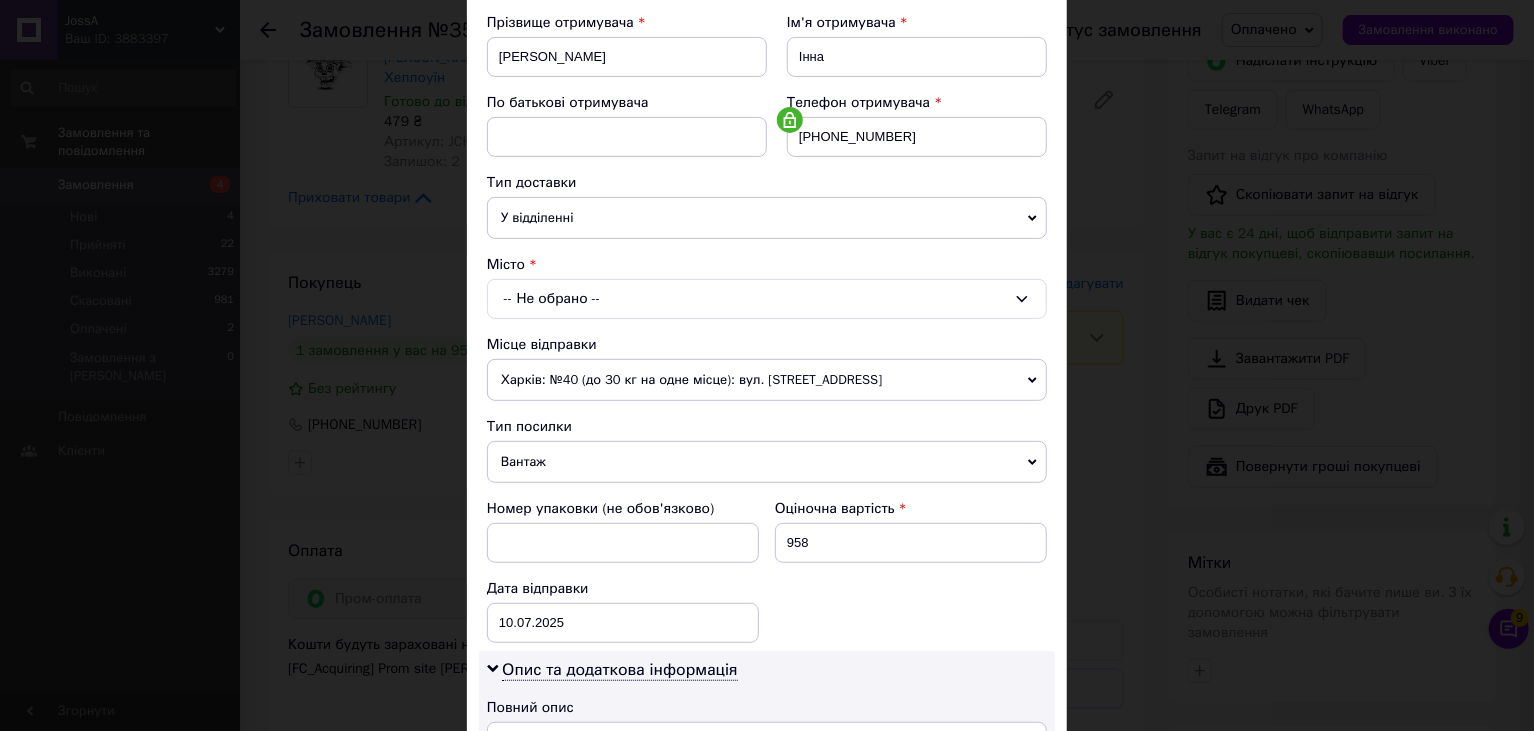 click on "-- Не обрано --" at bounding box center [767, 299] 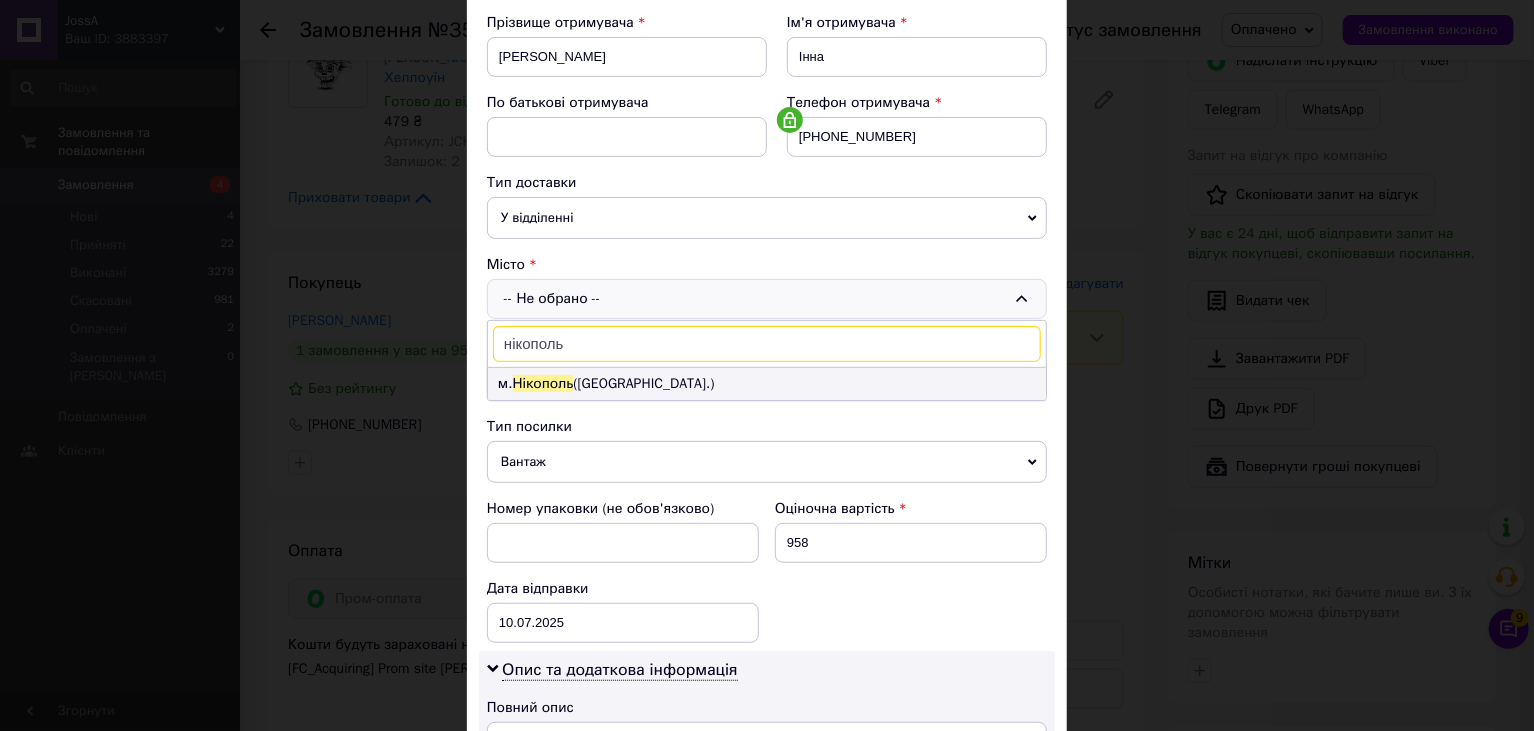 type on "нікополь" 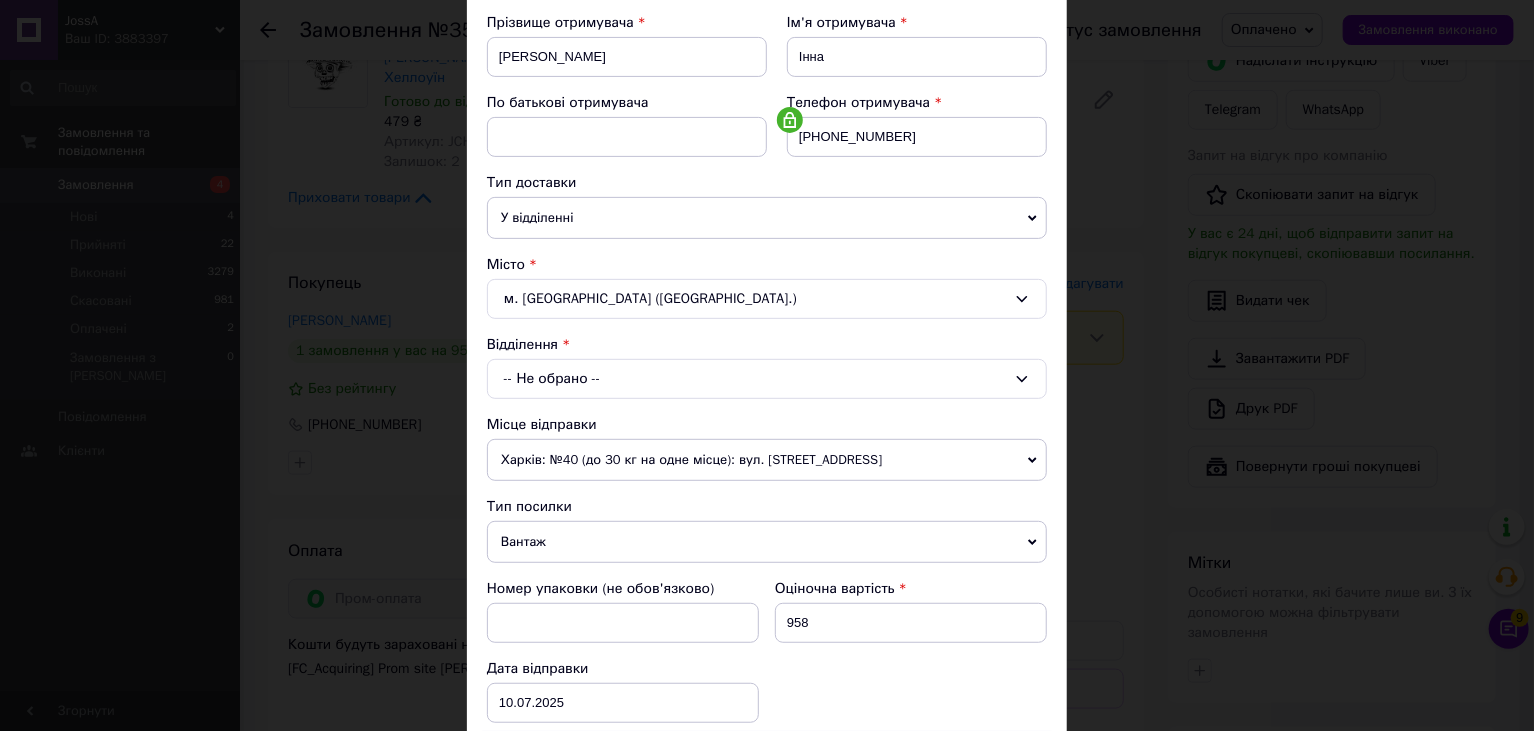click on "-- Не обрано --" at bounding box center [767, 379] 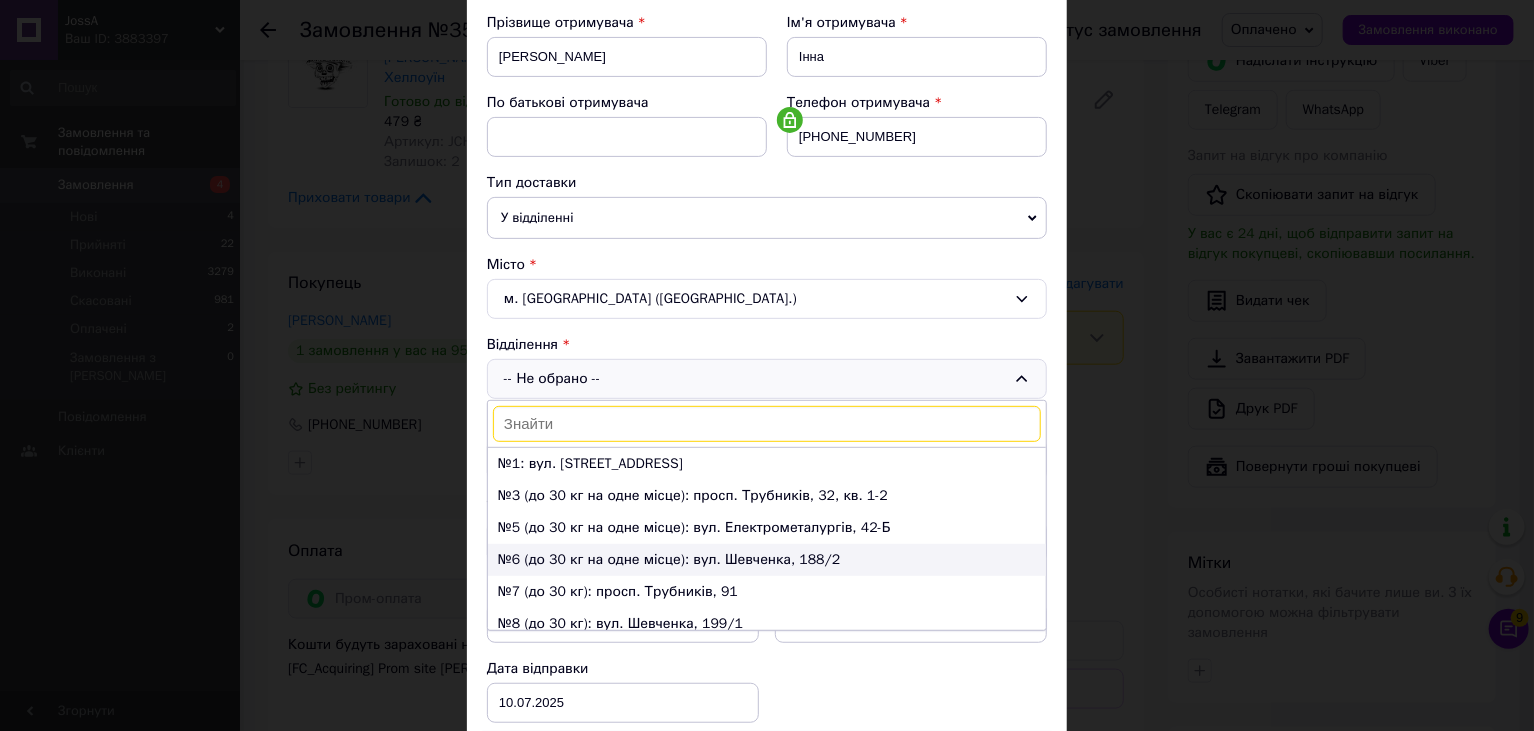 click on "№6 (до 30 кг на одне місце): вул. Шевченка, 188/2" at bounding box center (767, 560) 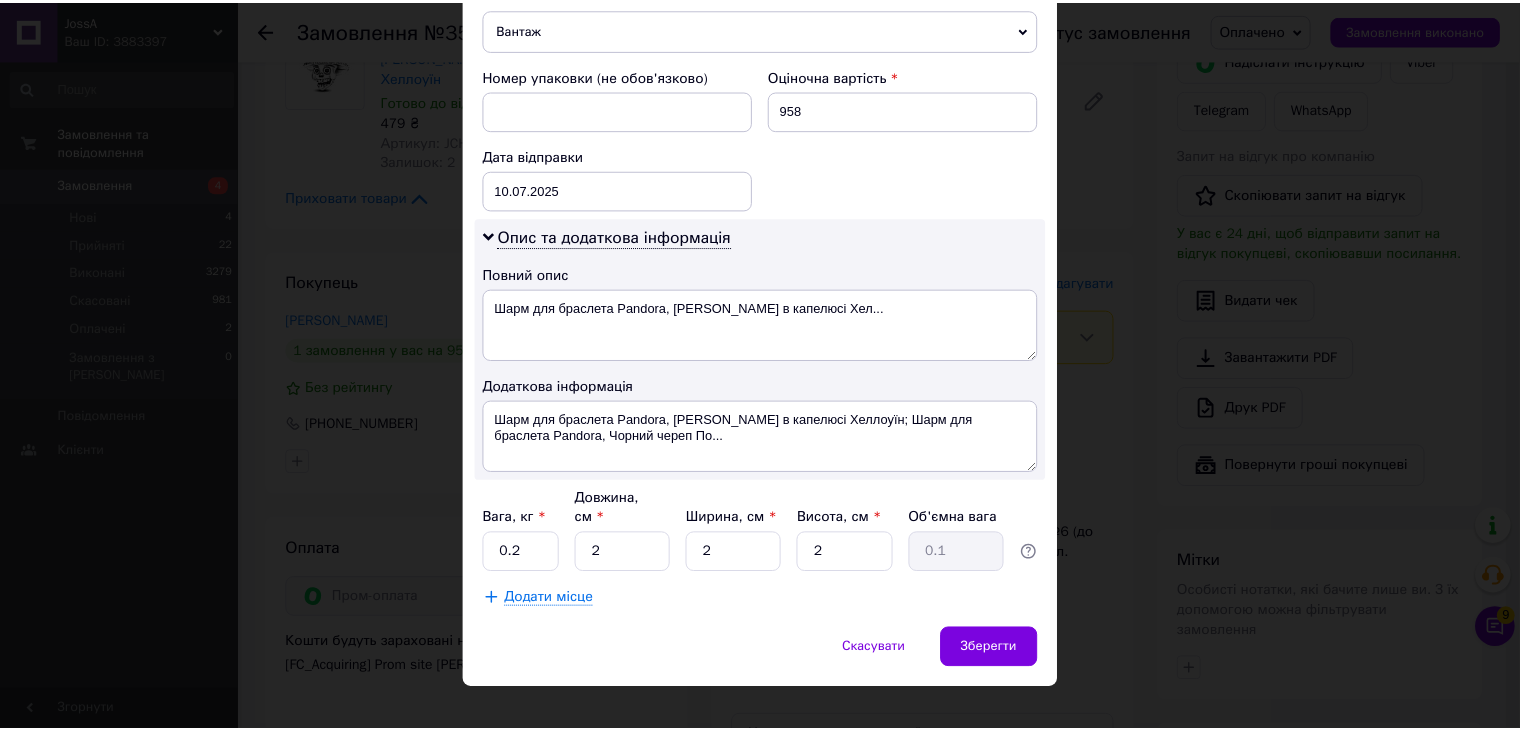 scroll, scrollTop: 814, scrollLeft: 0, axis: vertical 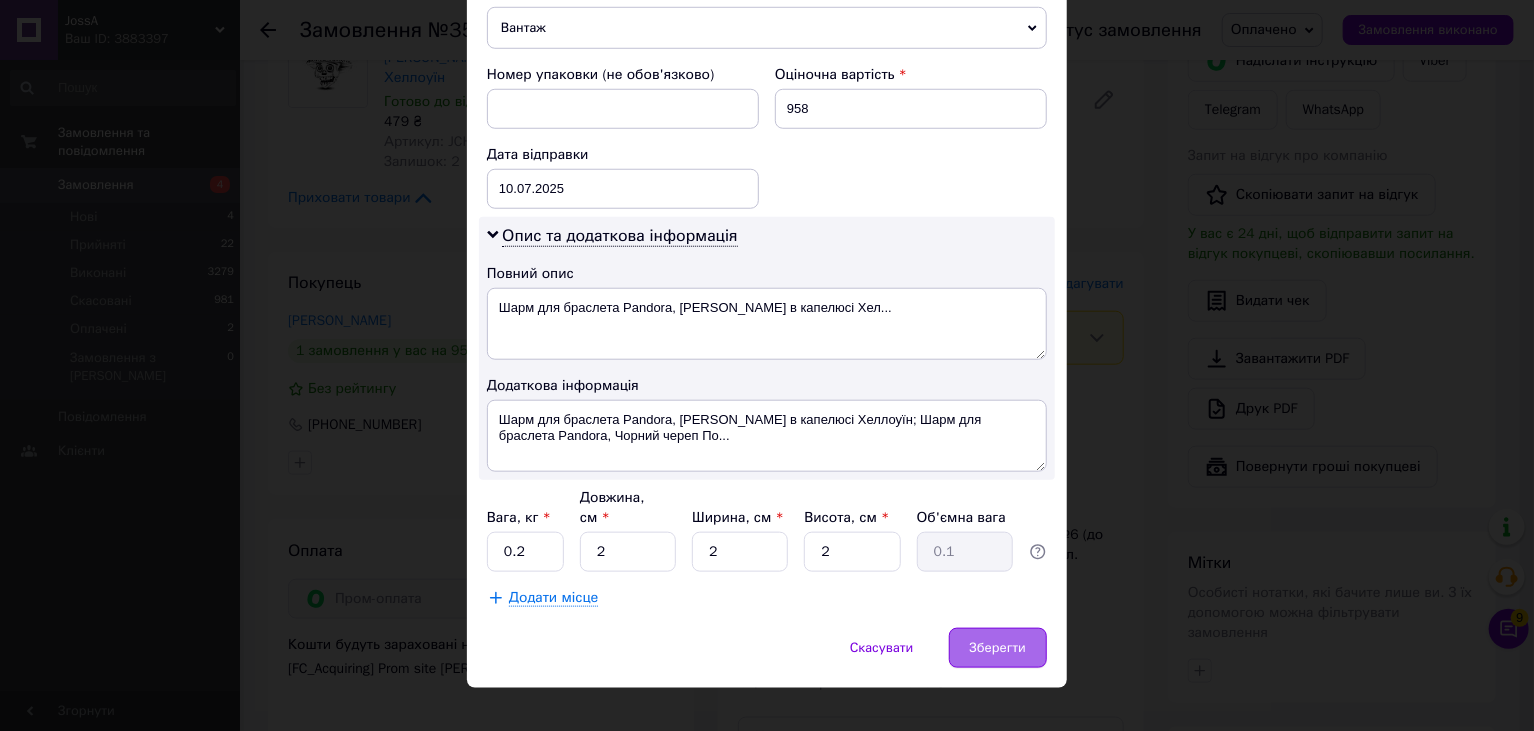 click on "Зберегти" at bounding box center (998, 648) 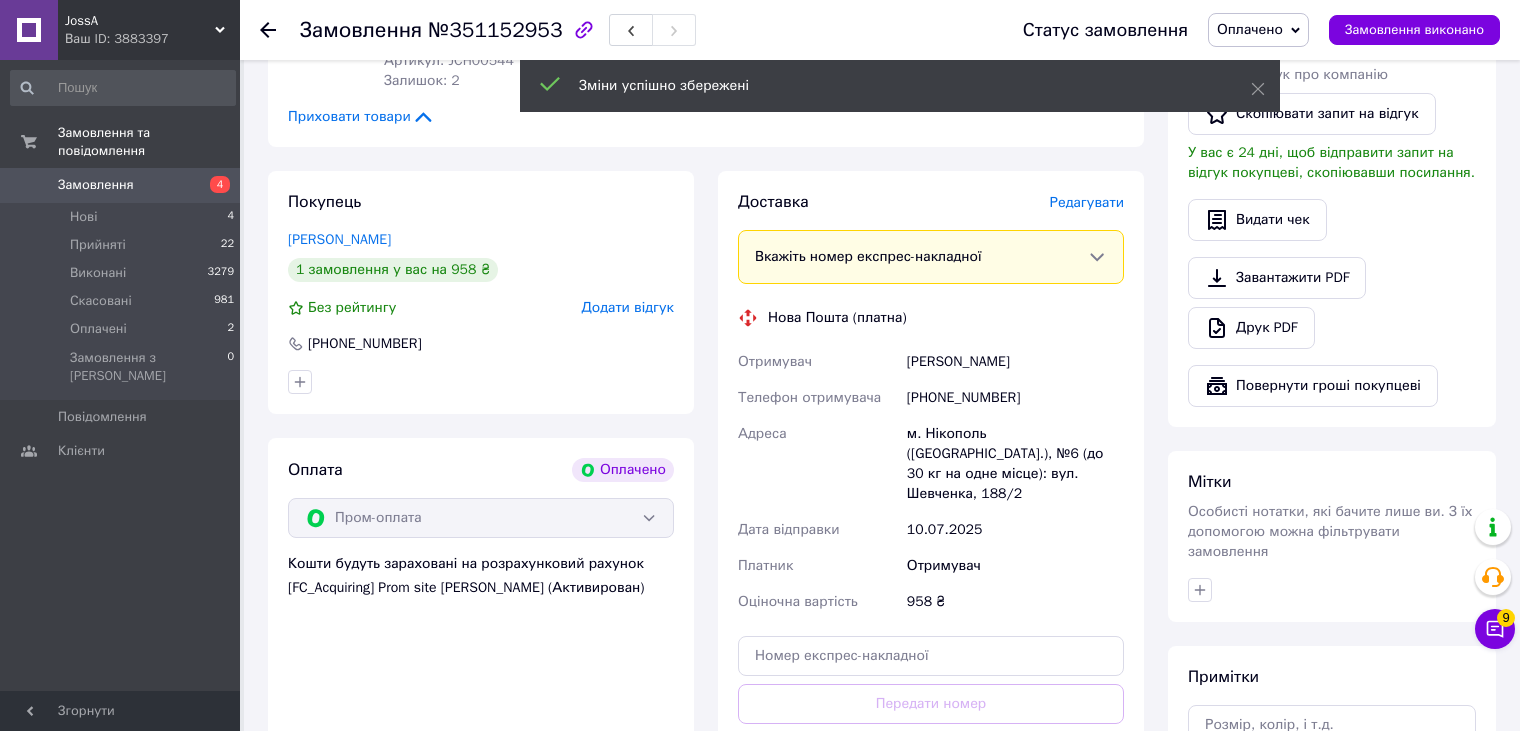 scroll, scrollTop: 1100, scrollLeft: 0, axis: vertical 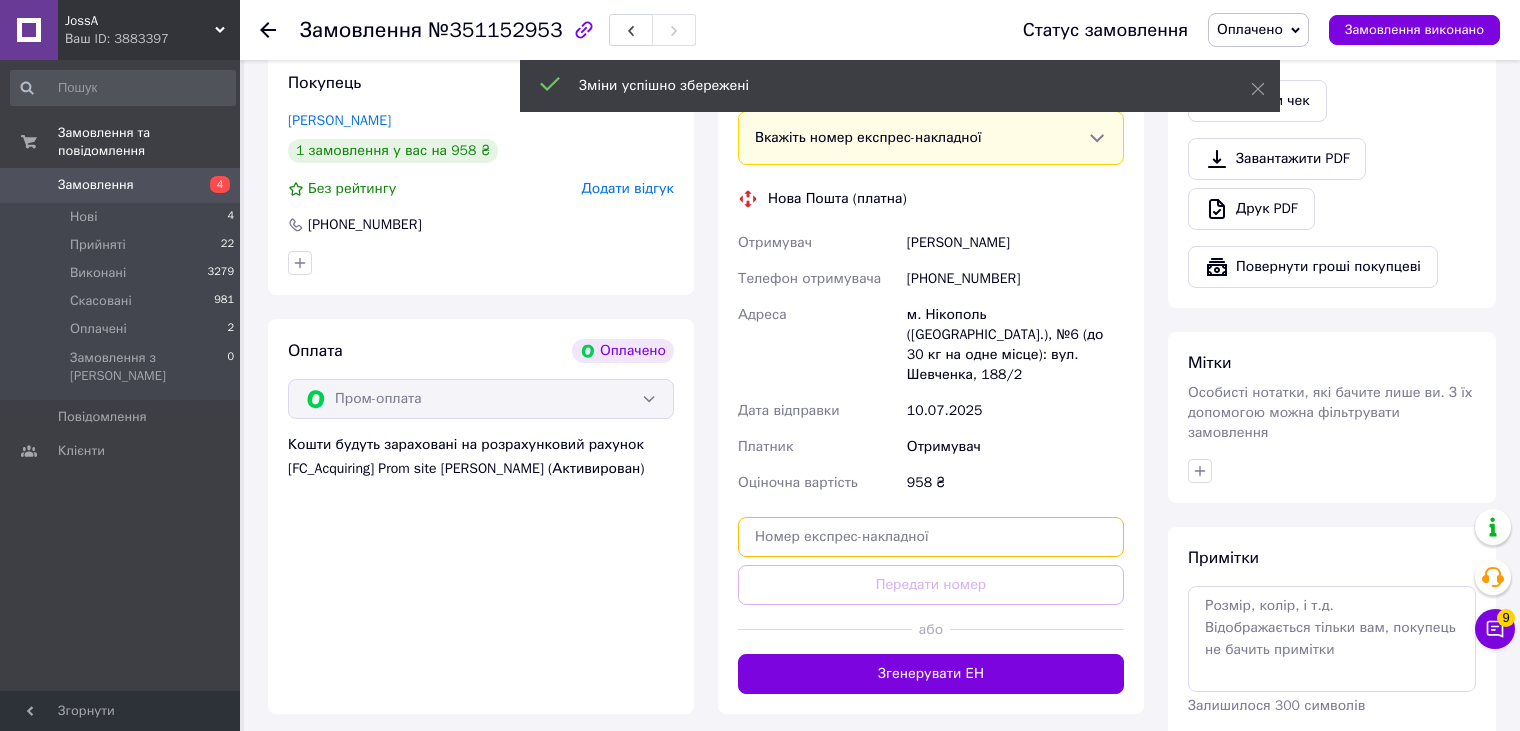 click at bounding box center (931, 537) 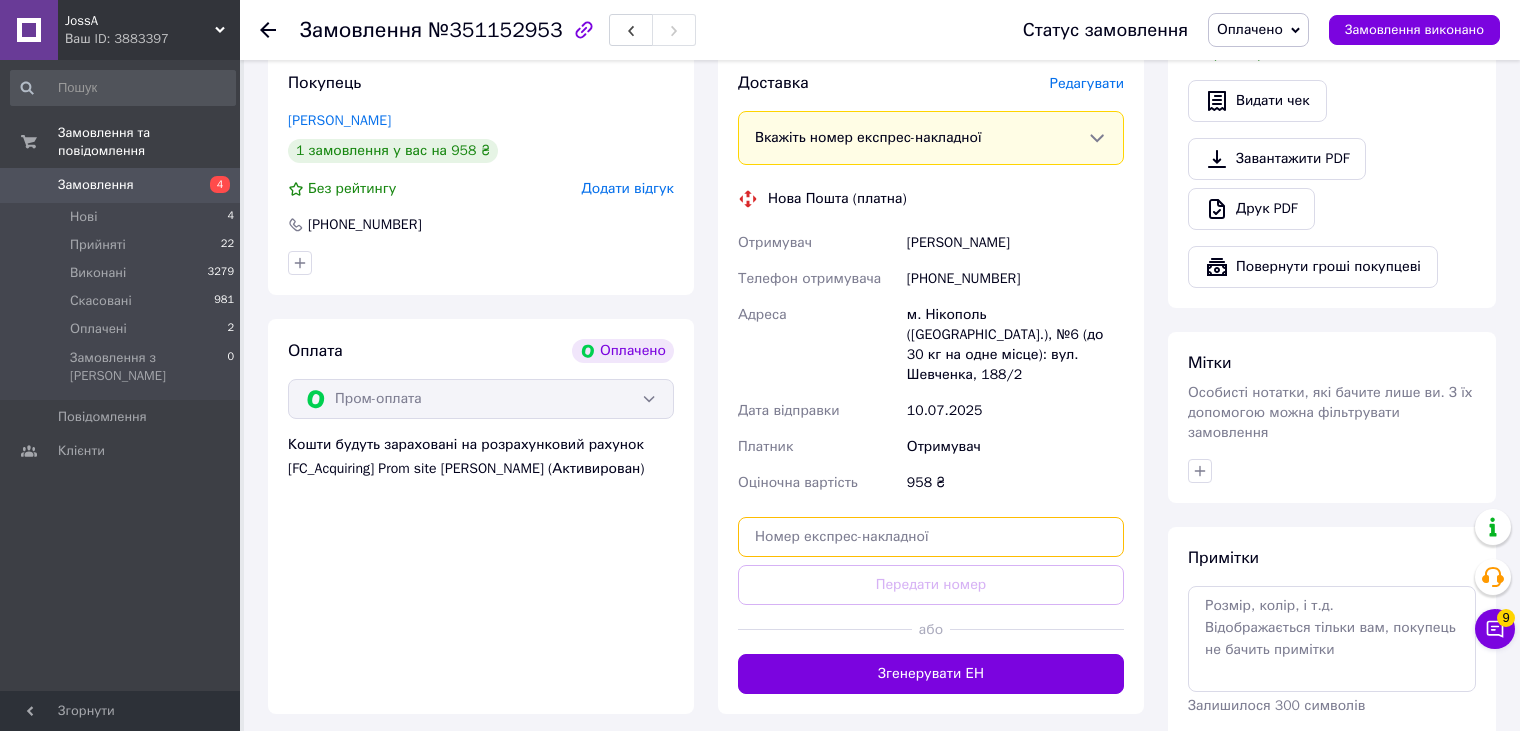 paste on "20451198984761" 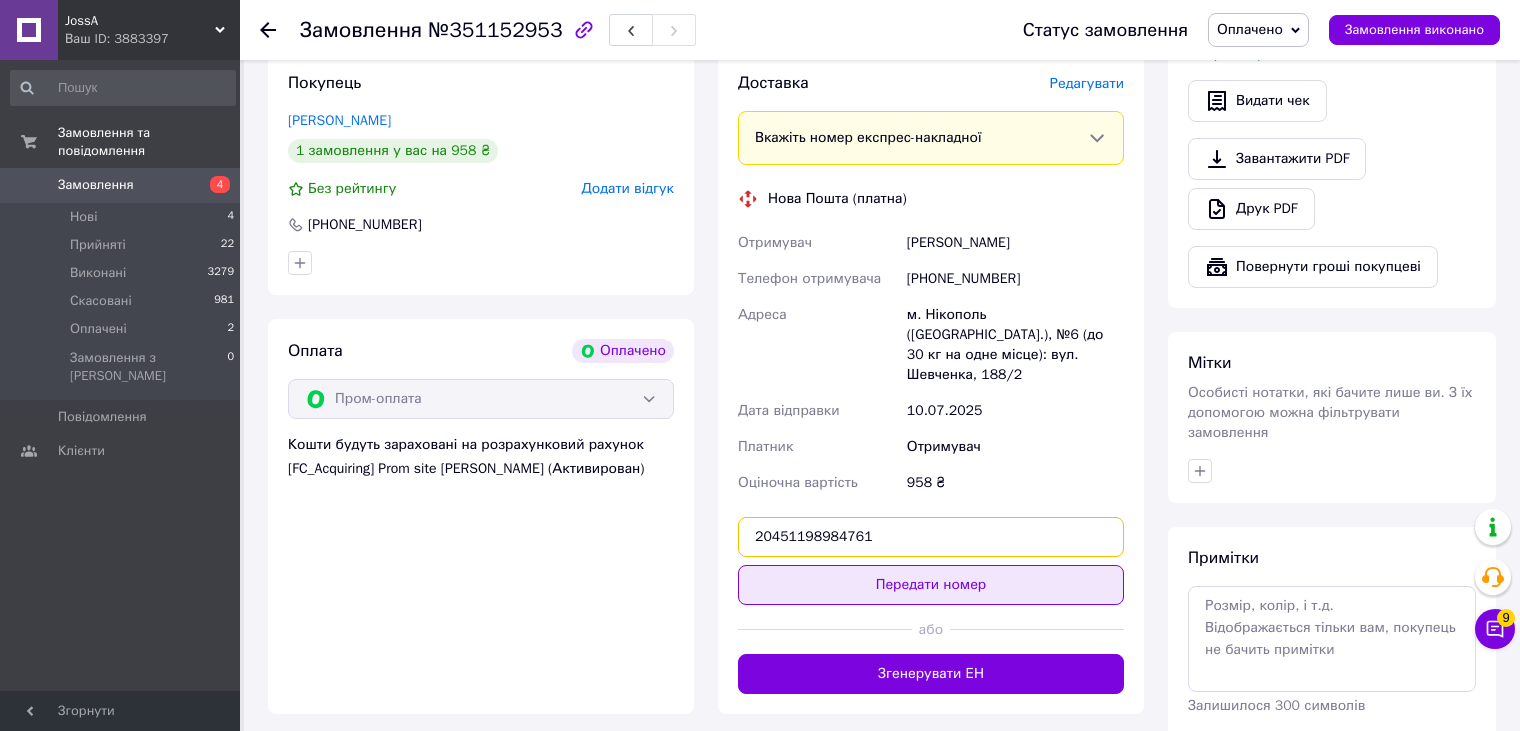 type on "20451198984761" 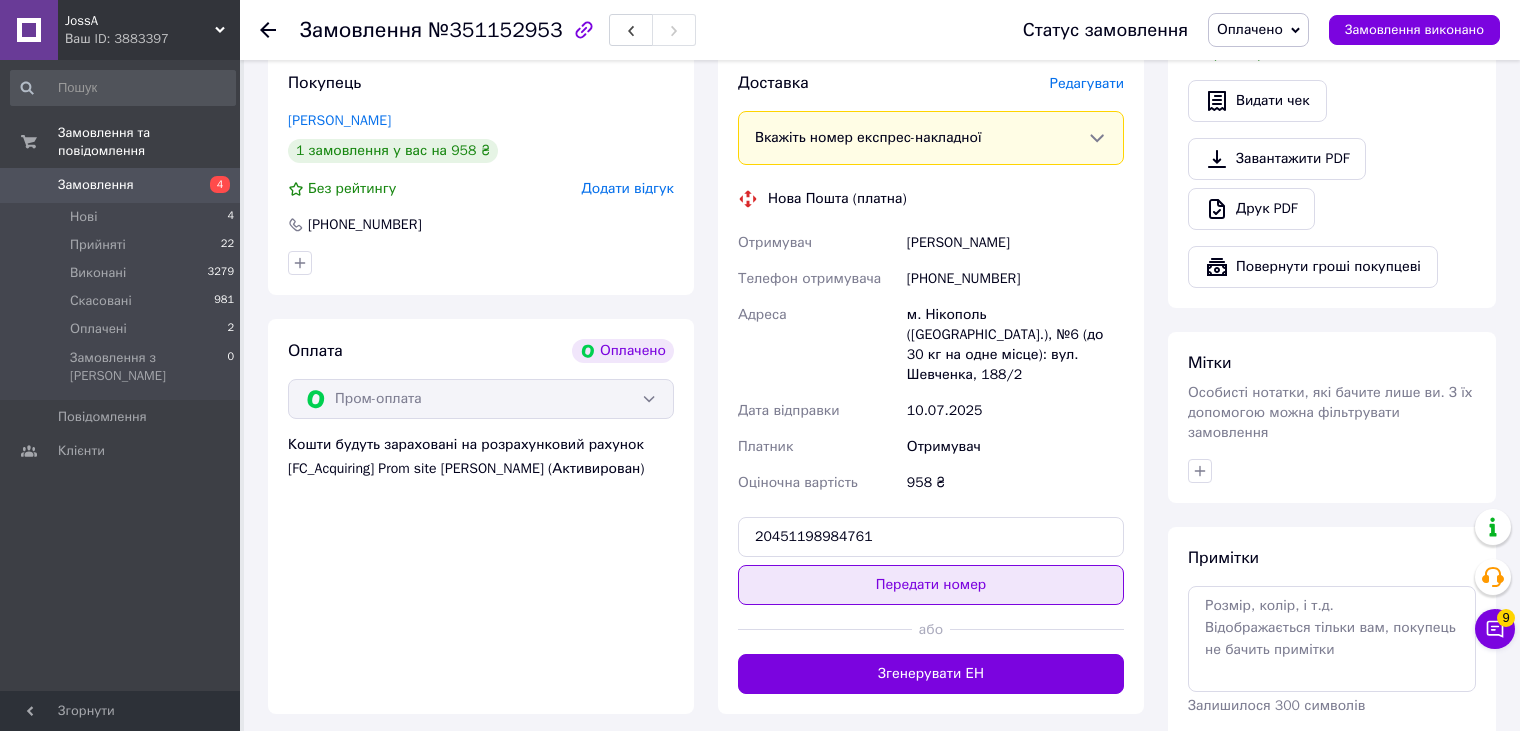 click on "Передати номер" at bounding box center [931, 585] 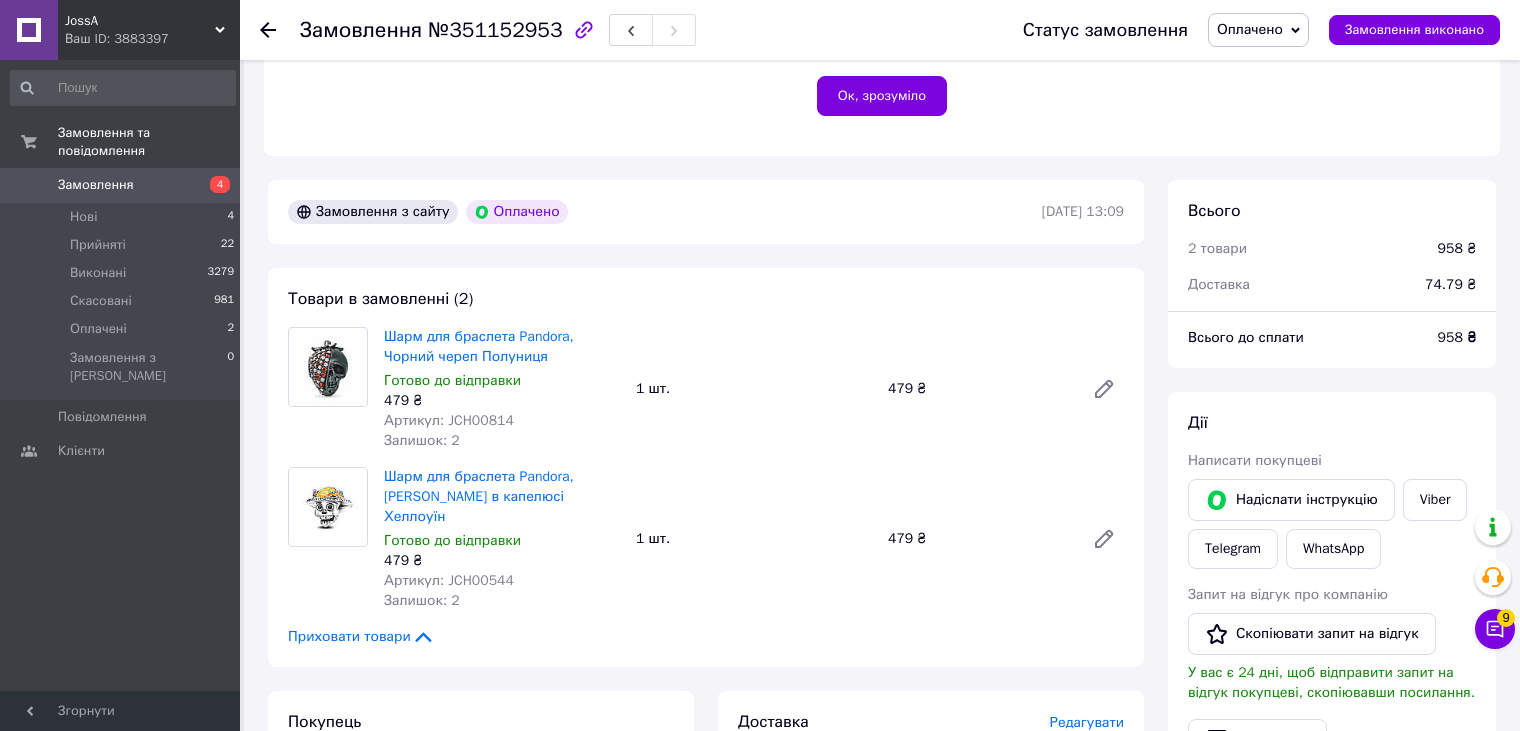 scroll, scrollTop: 400, scrollLeft: 0, axis: vertical 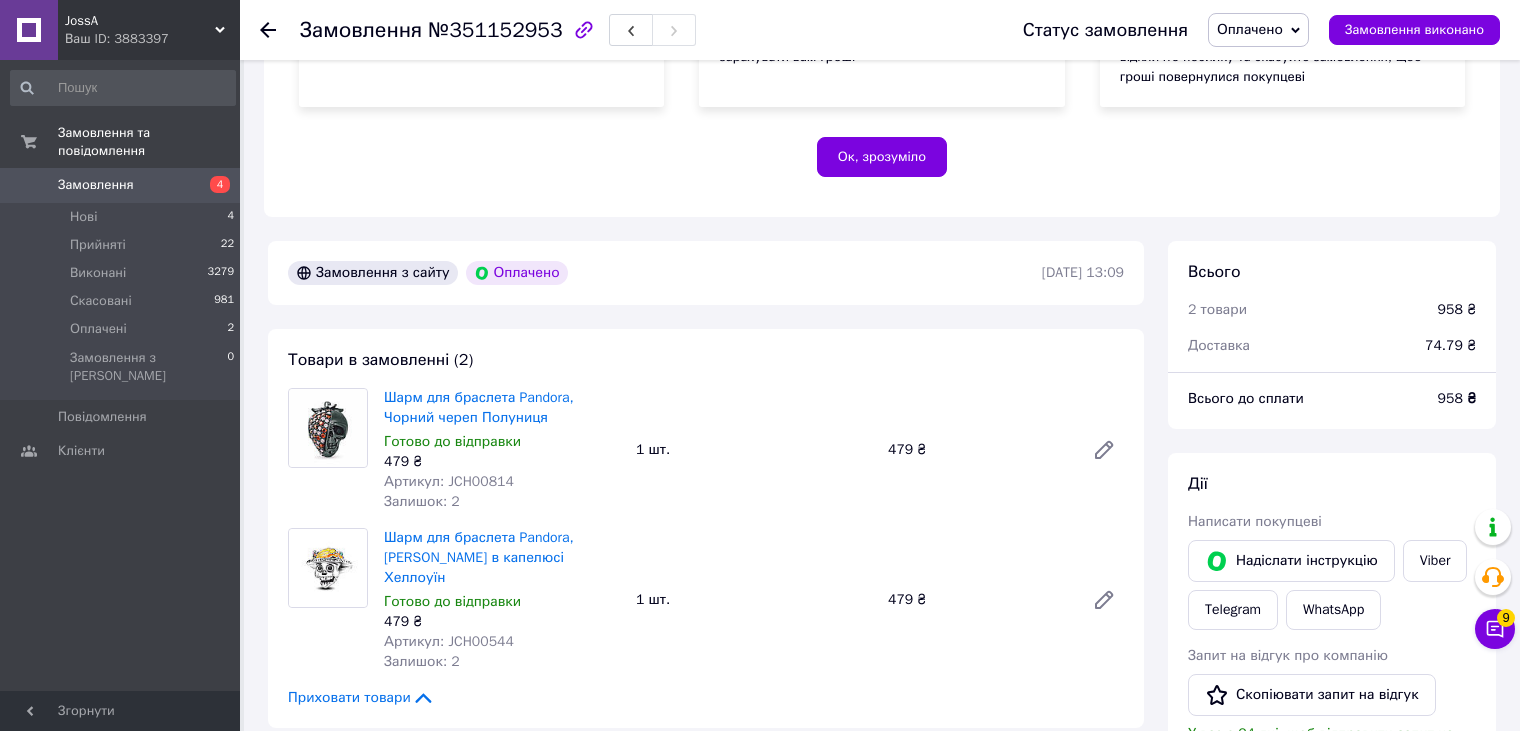 click on "Оплачено" at bounding box center (1250, 29) 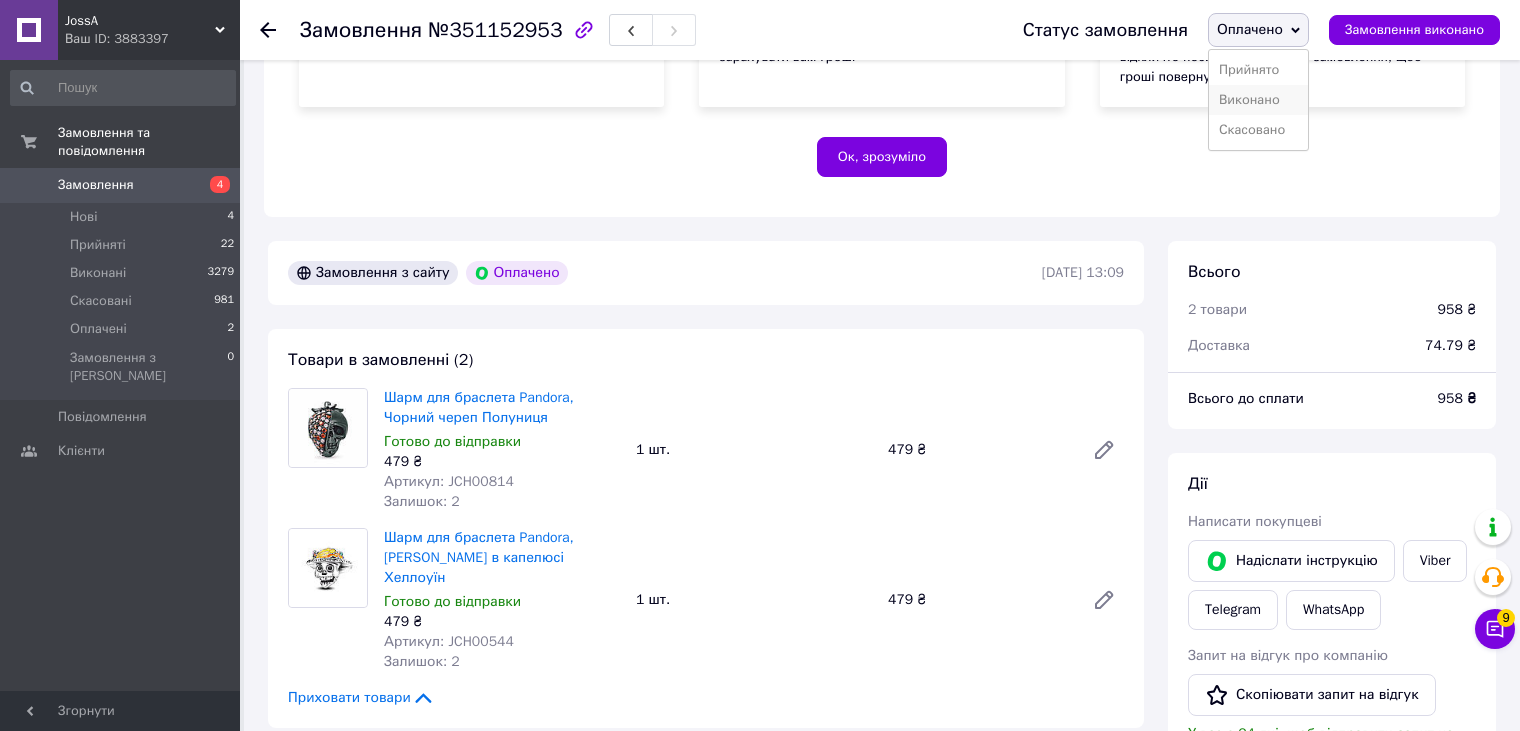 click on "Виконано" at bounding box center (1258, 100) 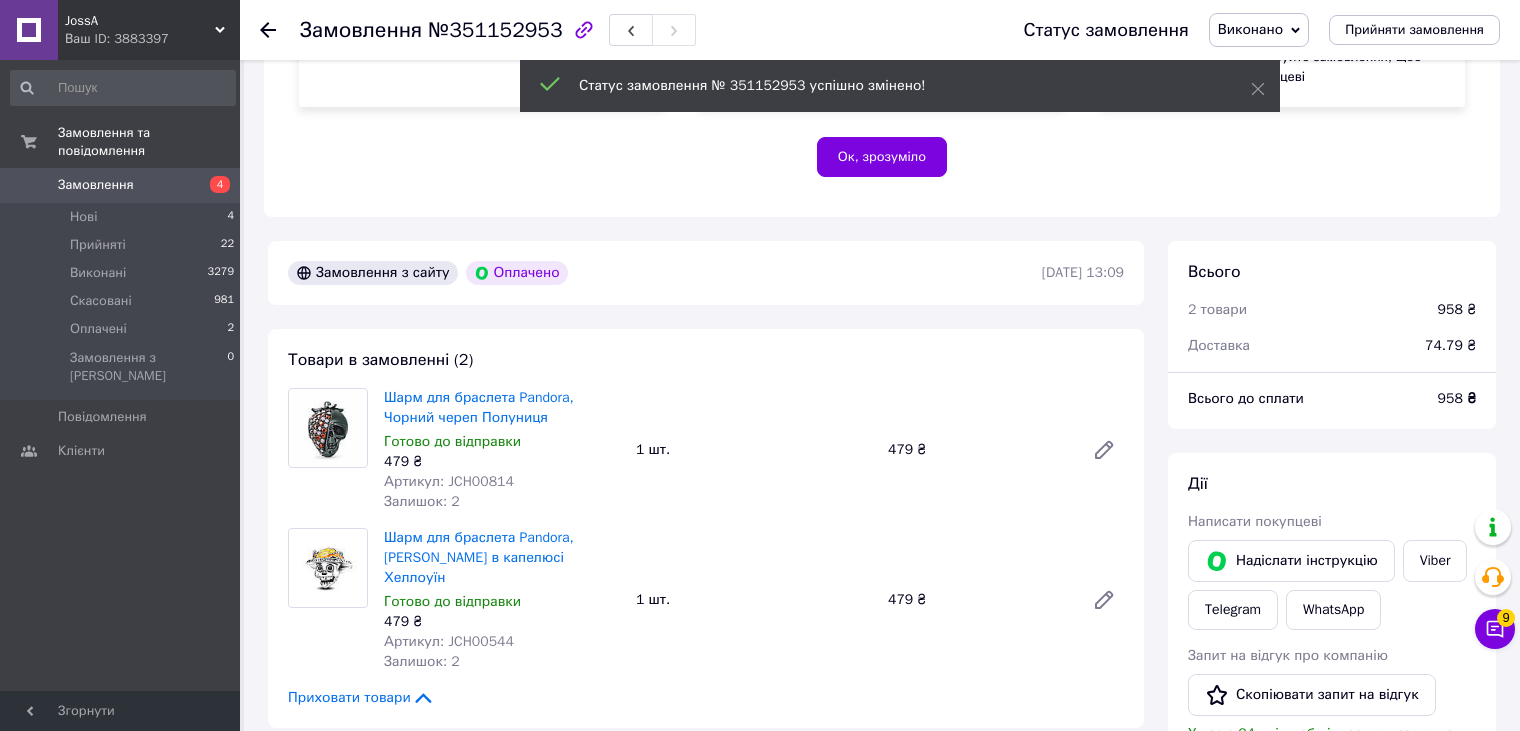 scroll, scrollTop: 35, scrollLeft: 0, axis: vertical 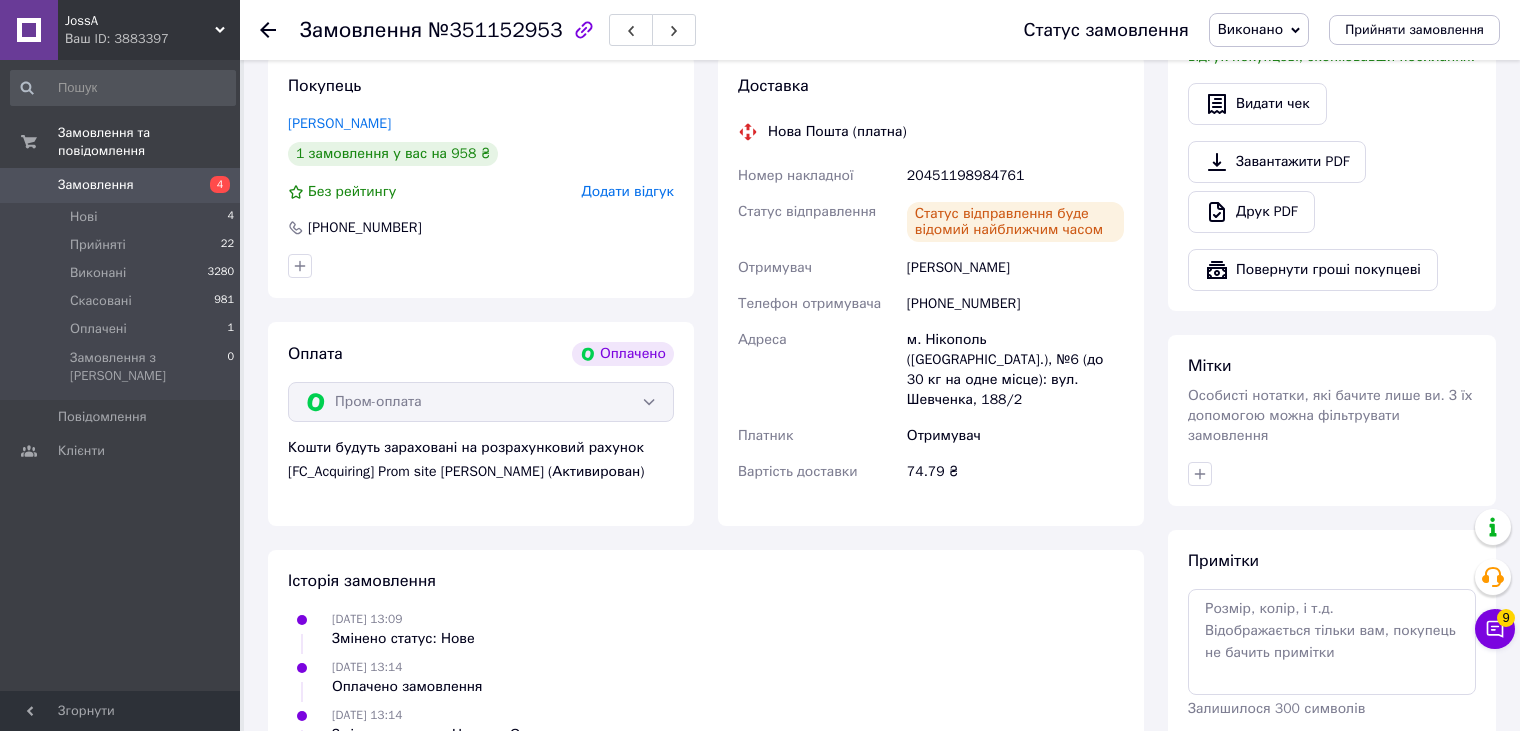 click on "Пром-оплата" at bounding box center (481, 402) 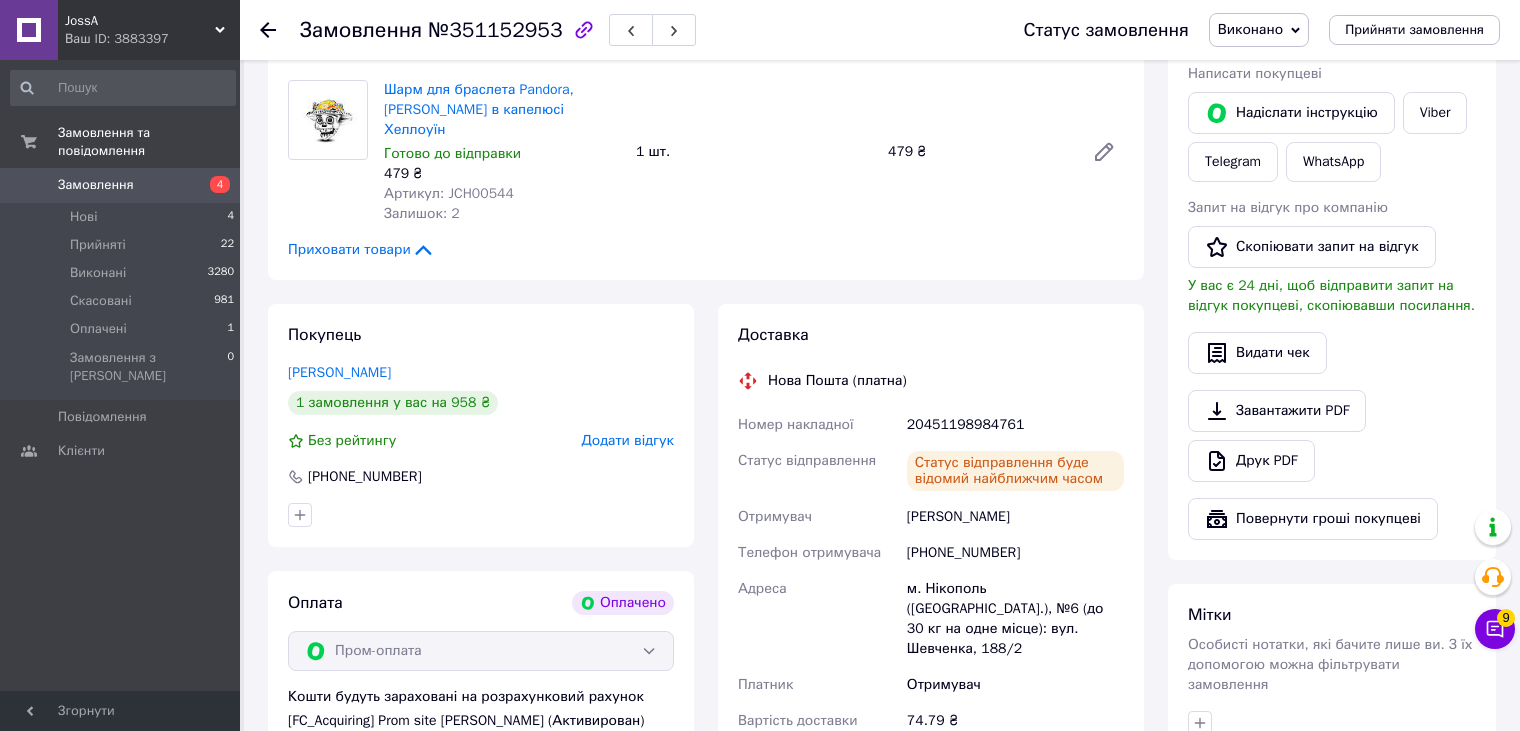 scroll, scrollTop: 883, scrollLeft: 0, axis: vertical 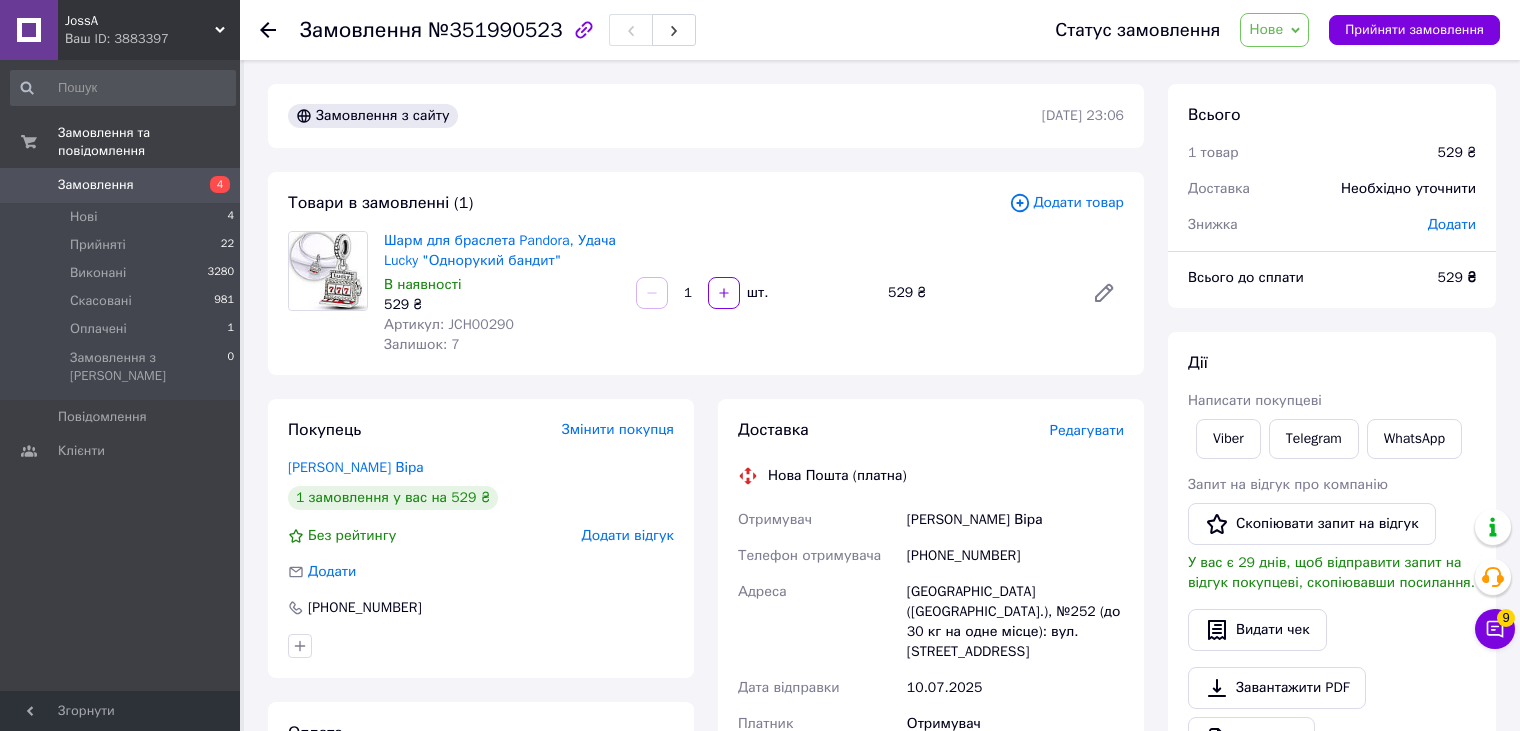click on "Замовлення" at bounding box center (96, 185) 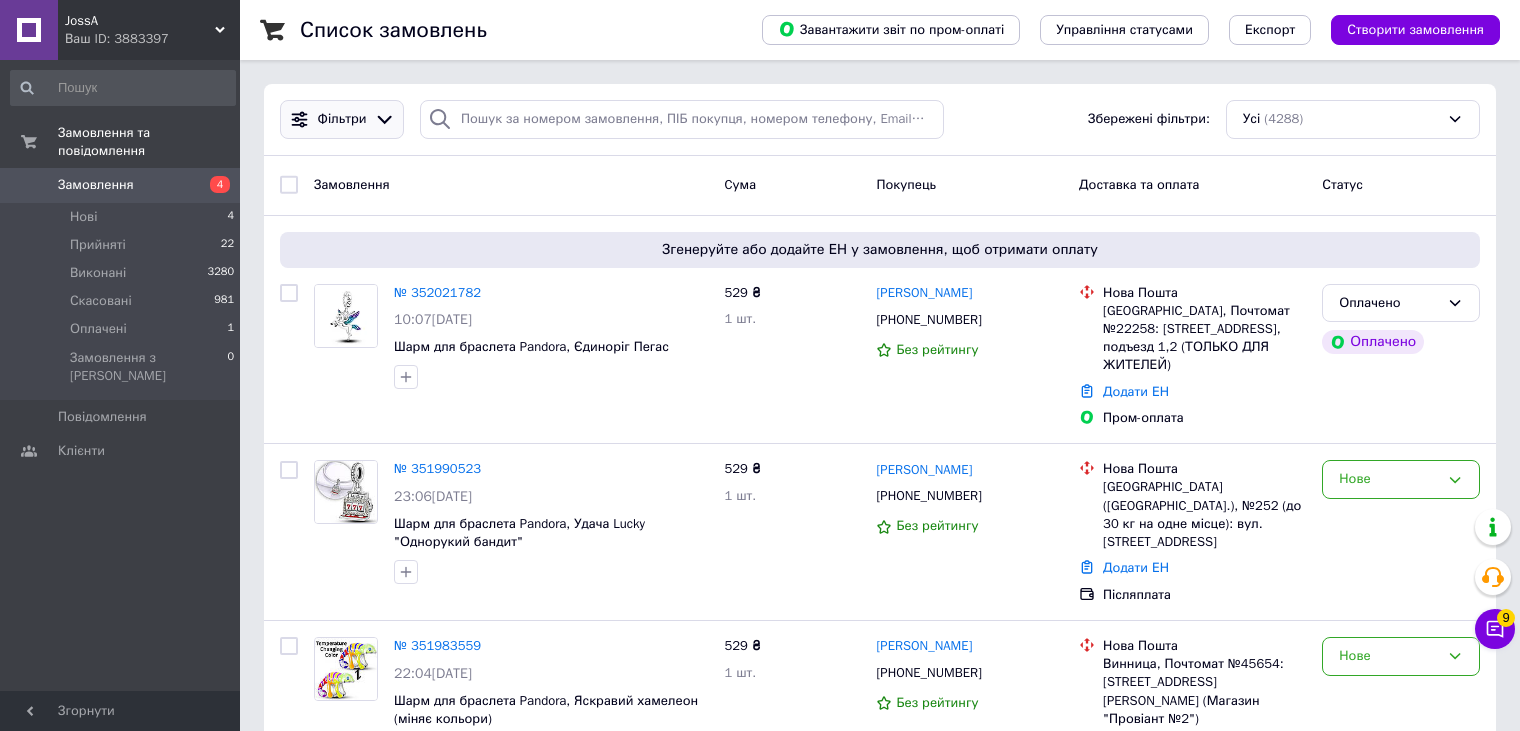 click on "Фільтри" at bounding box center (342, 119) 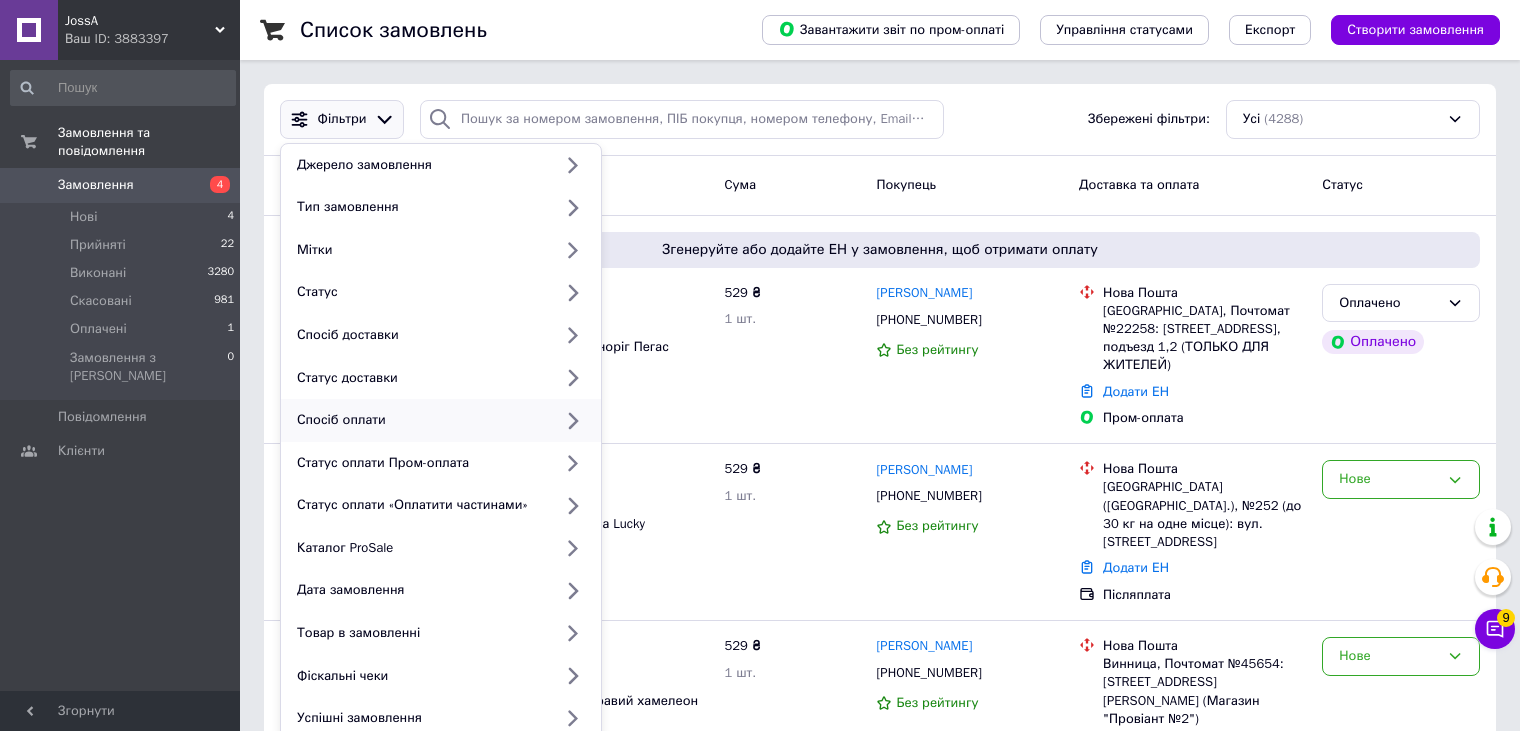 click on "Спосіб оплати" at bounding box center (441, 420) 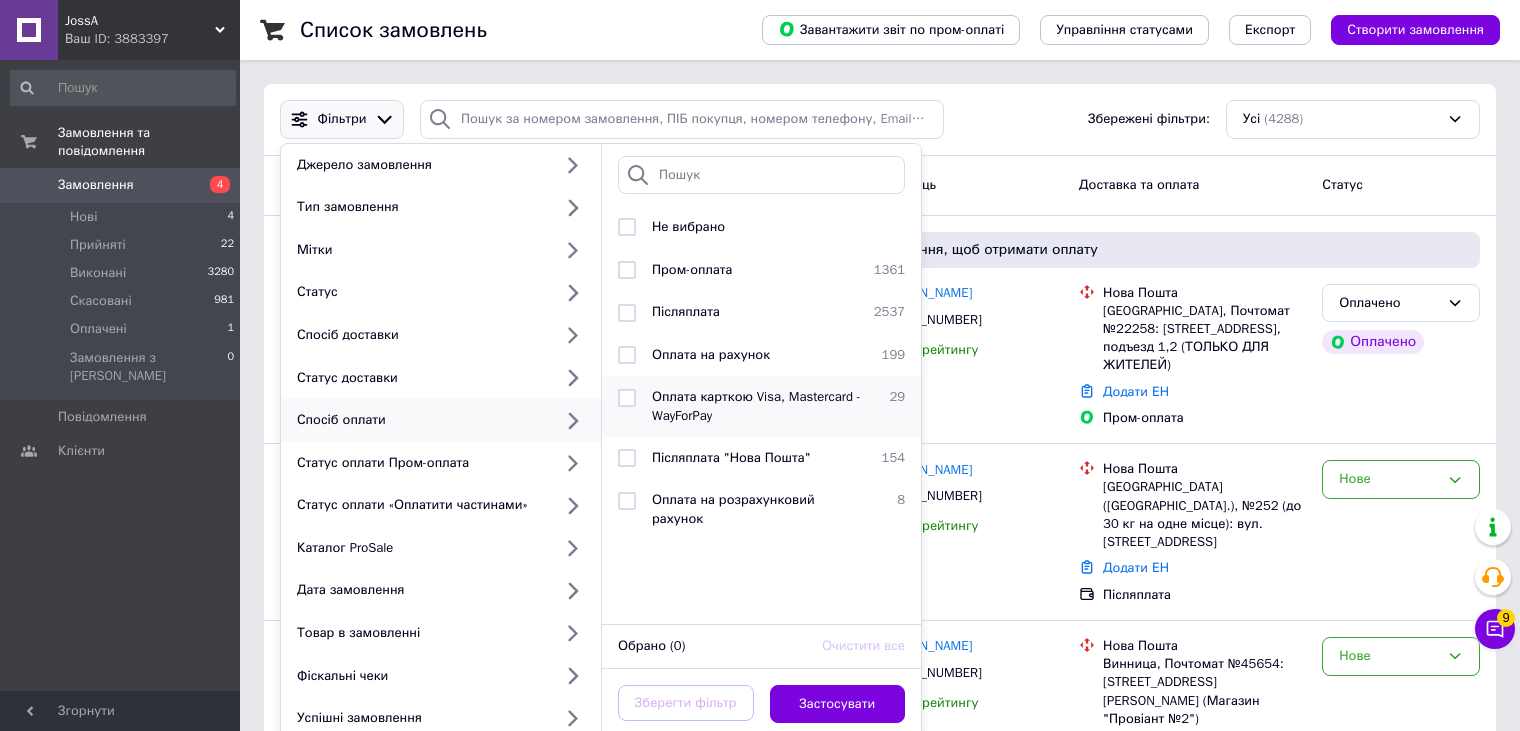 click at bounding box center (627, 398) 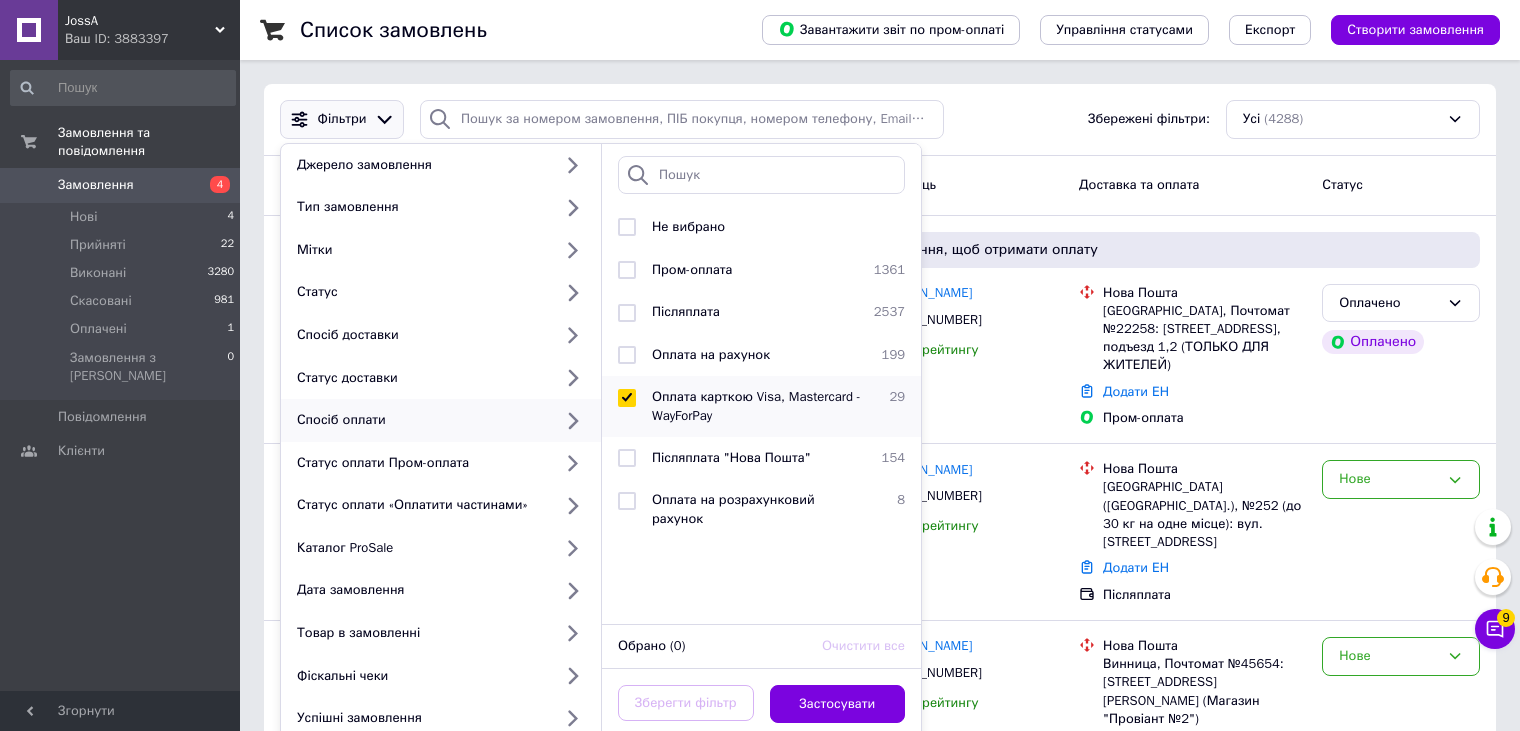 checkbox on "true" 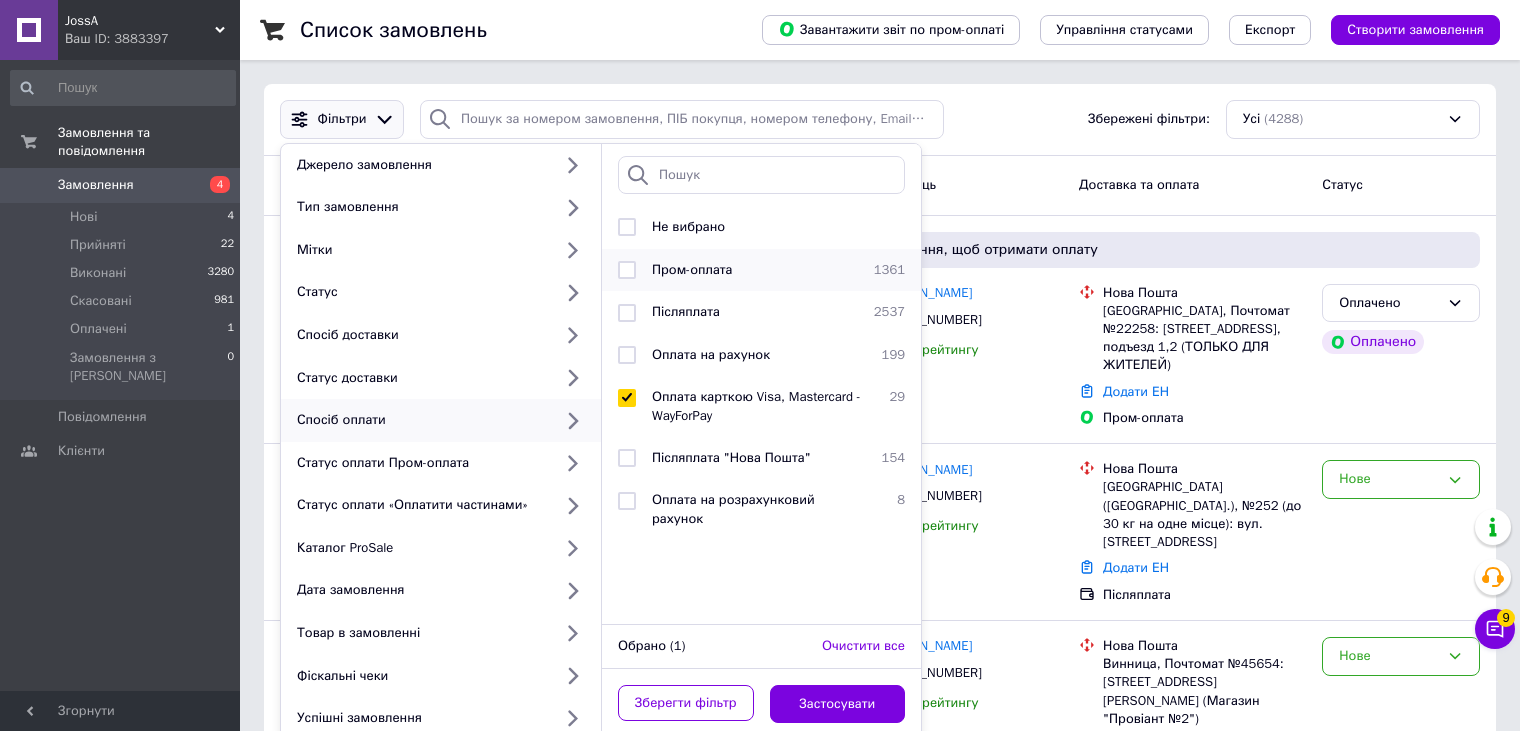 click at bounding box center [627, 270] 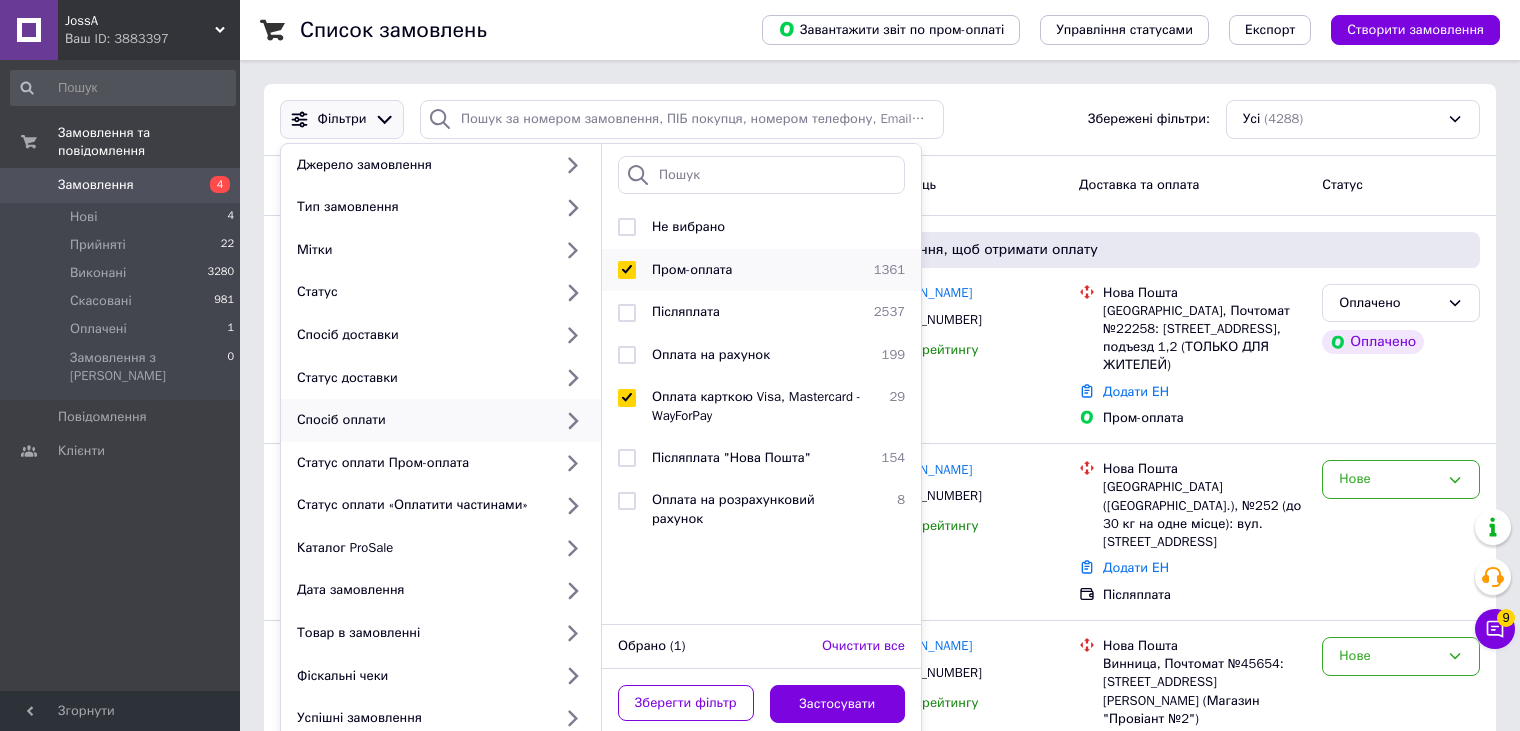 checkbox on "true" 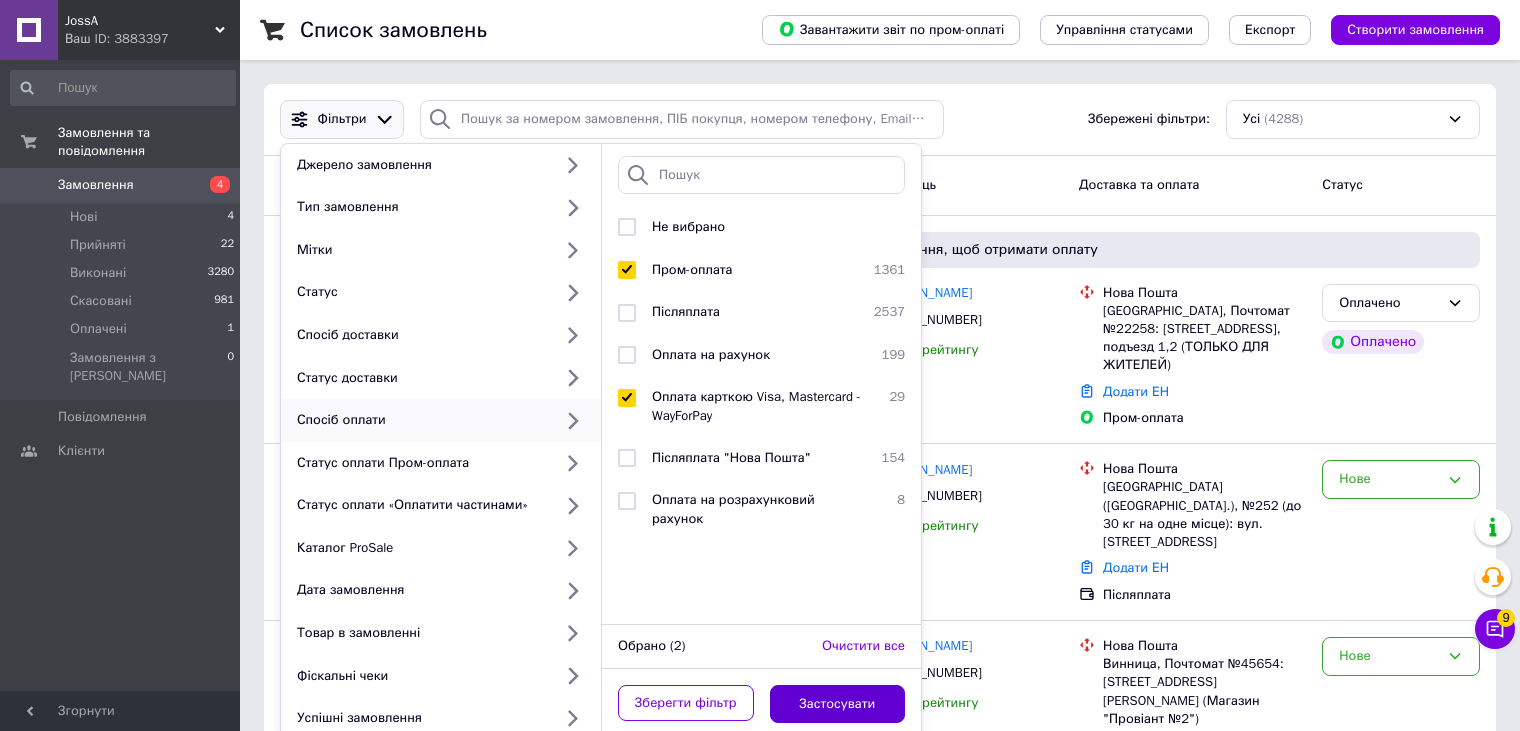 click on "Застосувати" at bounding box center (838, 704) 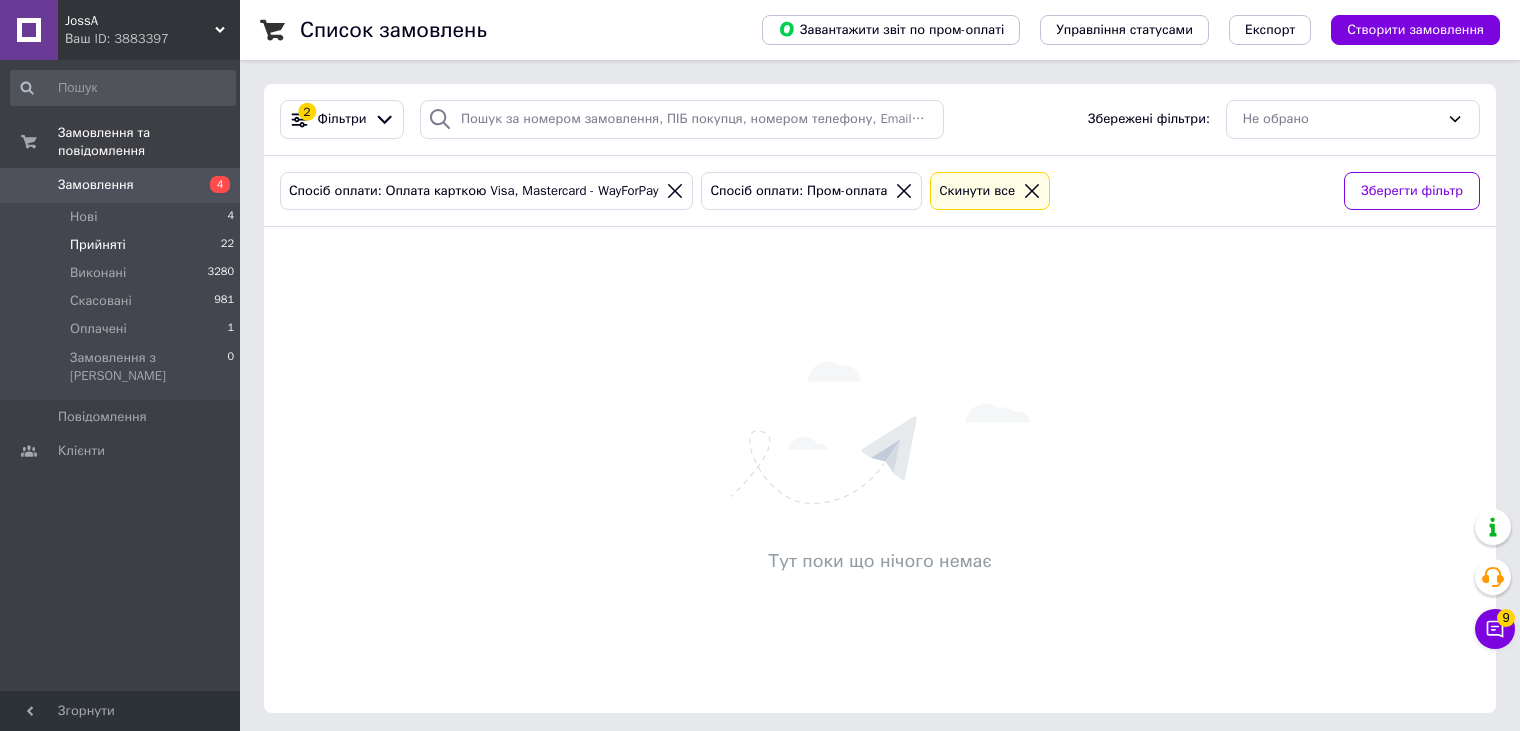 click on "Прийняті" at bounding box center [98, 245] 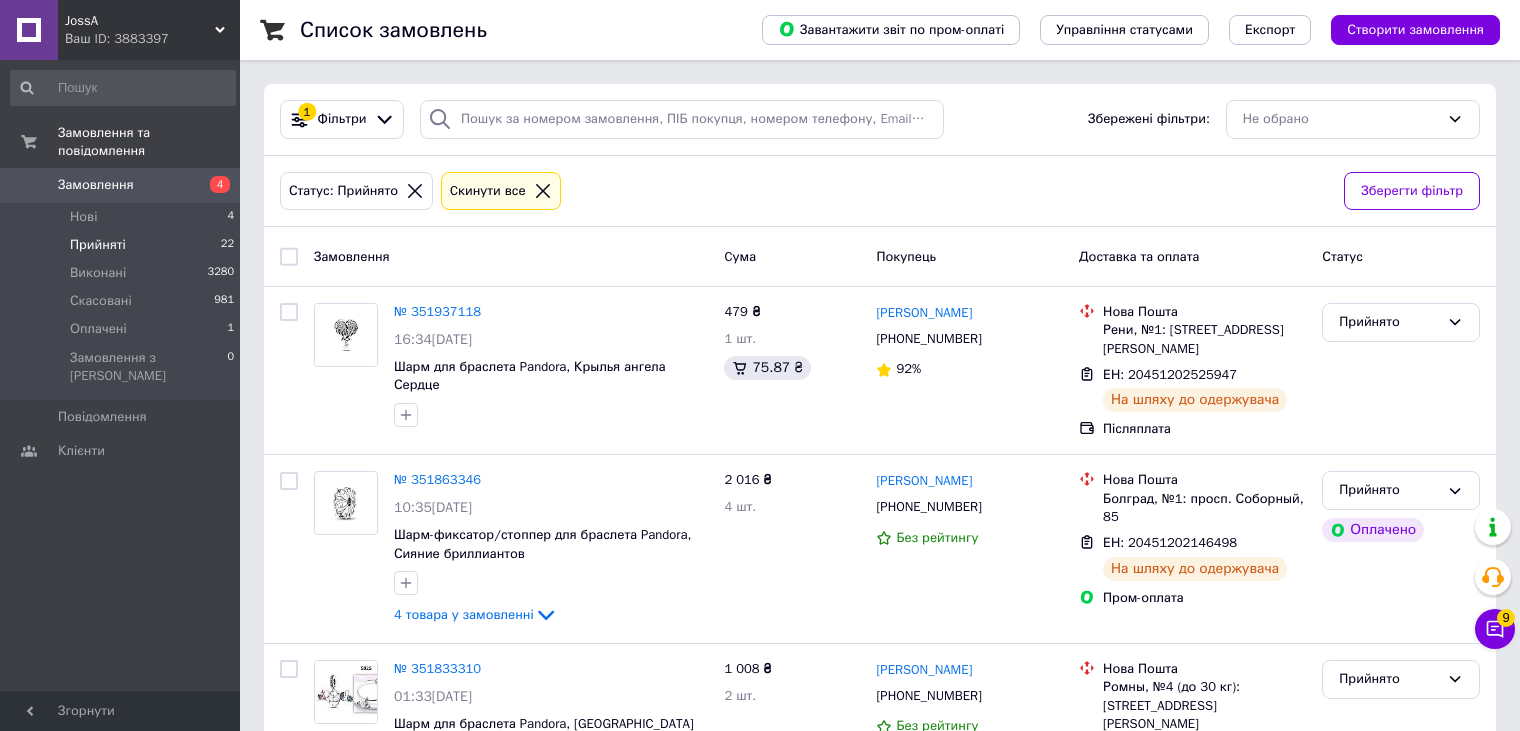 scroll, scrollTop: 0, scrollLeft: 0, axis: both 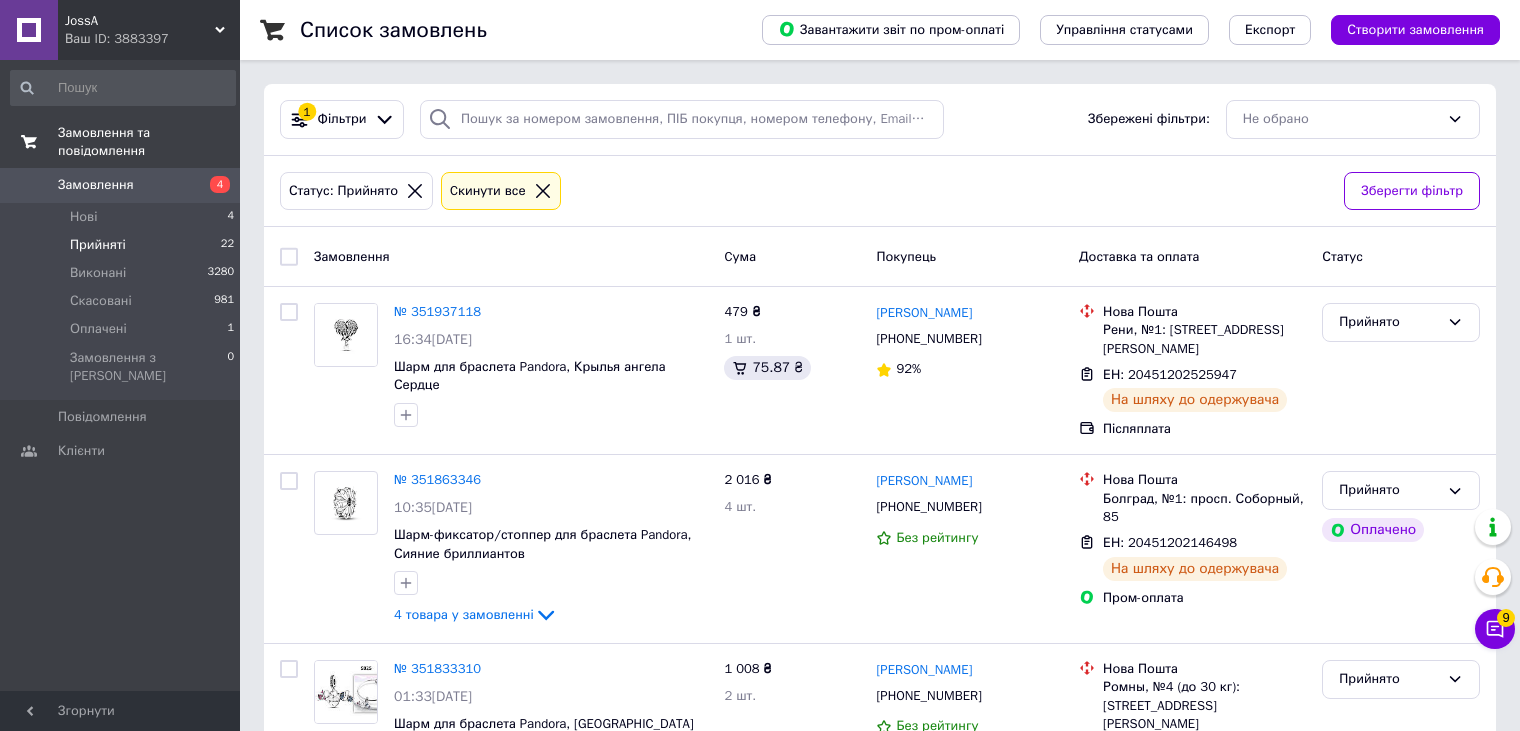 click on "Замовлення та повідомлення" at bounding box center (149, 142) 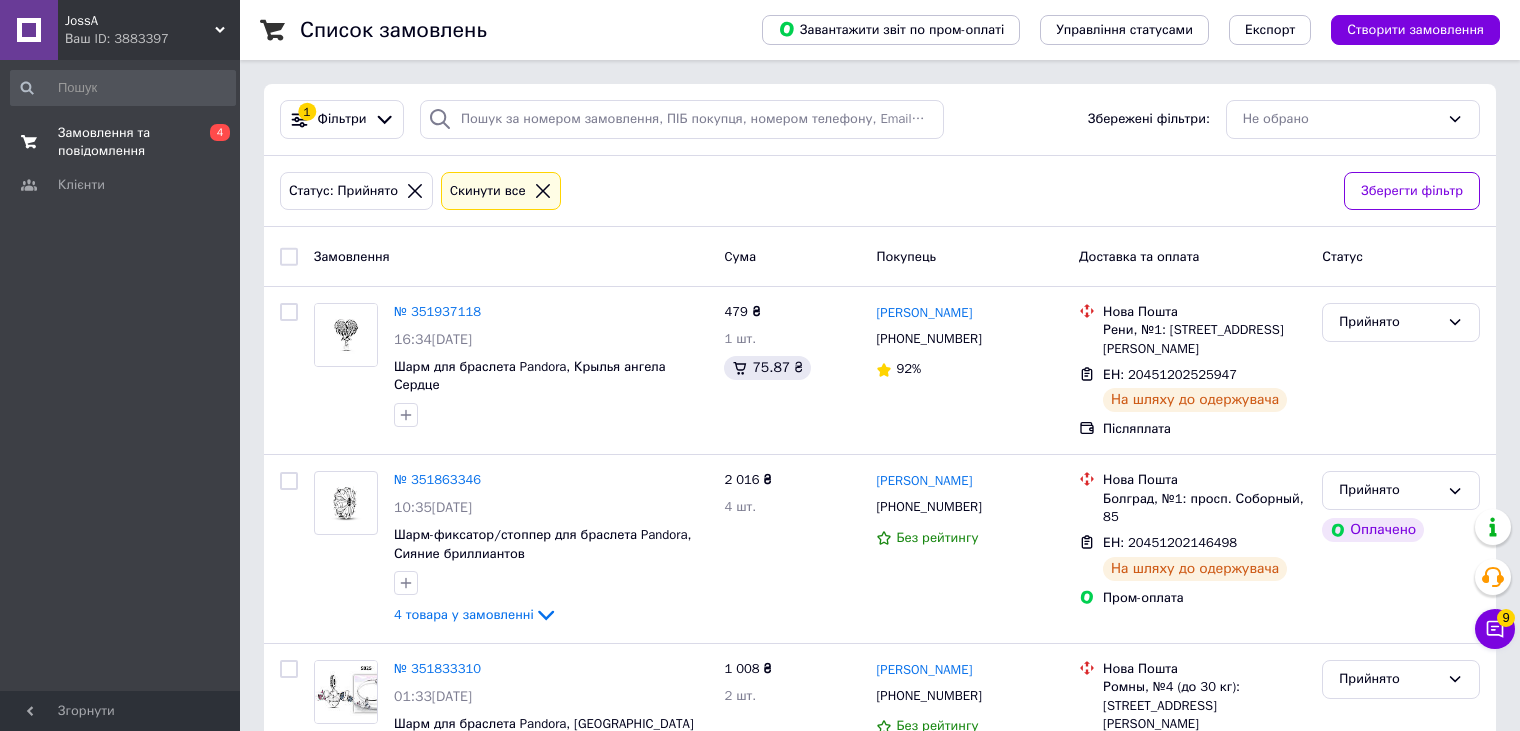 click on "Замовлення та повідомлення" at bounding box center [121, 142] 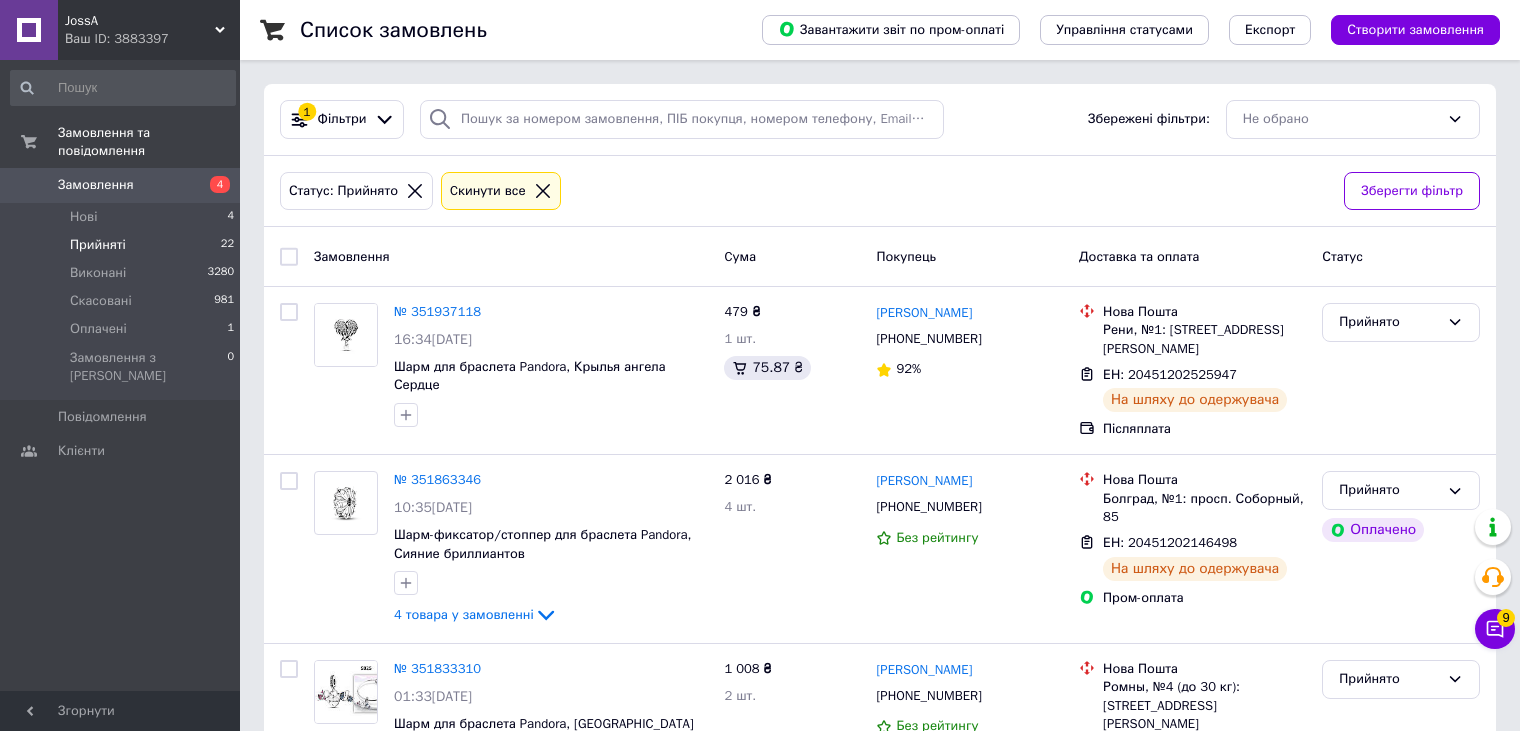 click 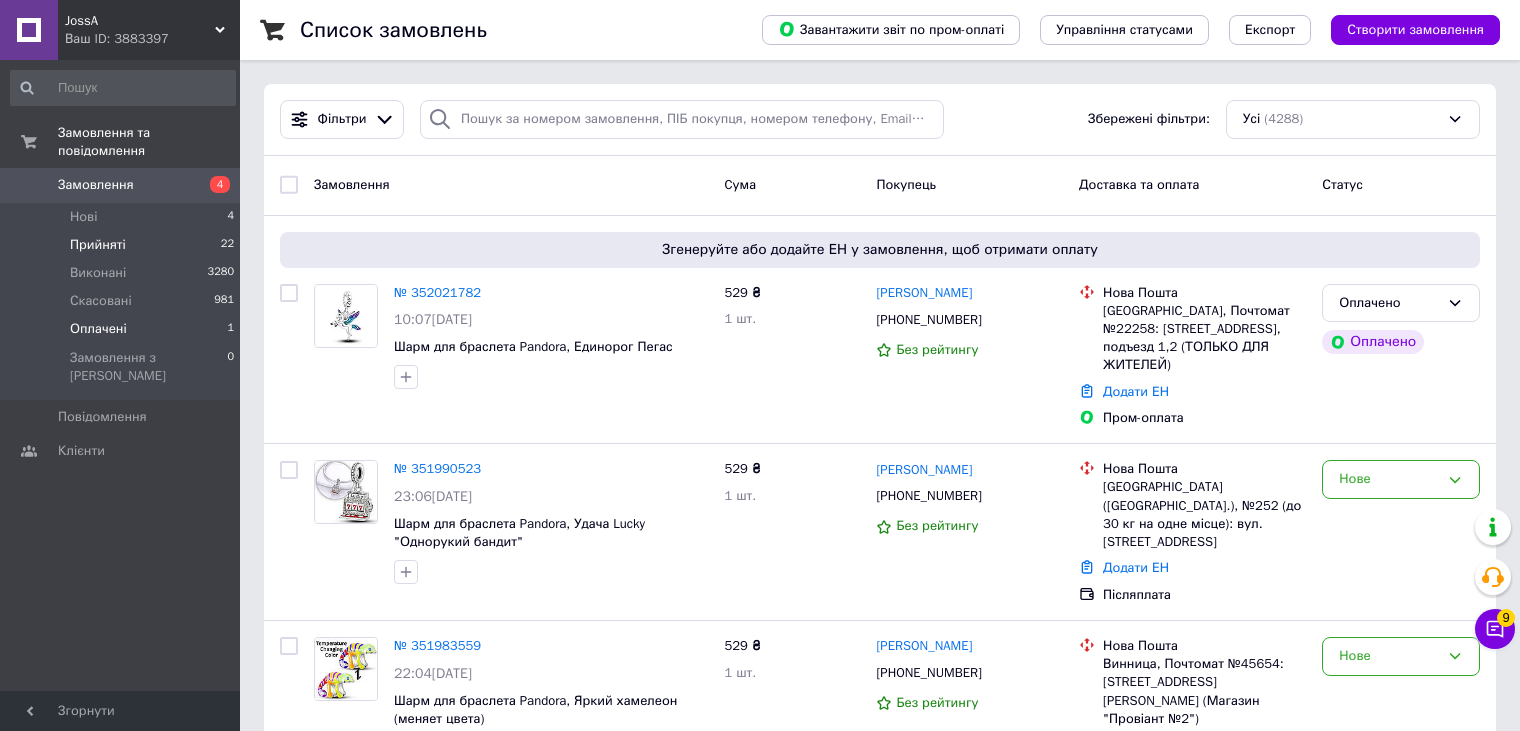 click on "Оплачені 1" at bounding box center (123, 329) 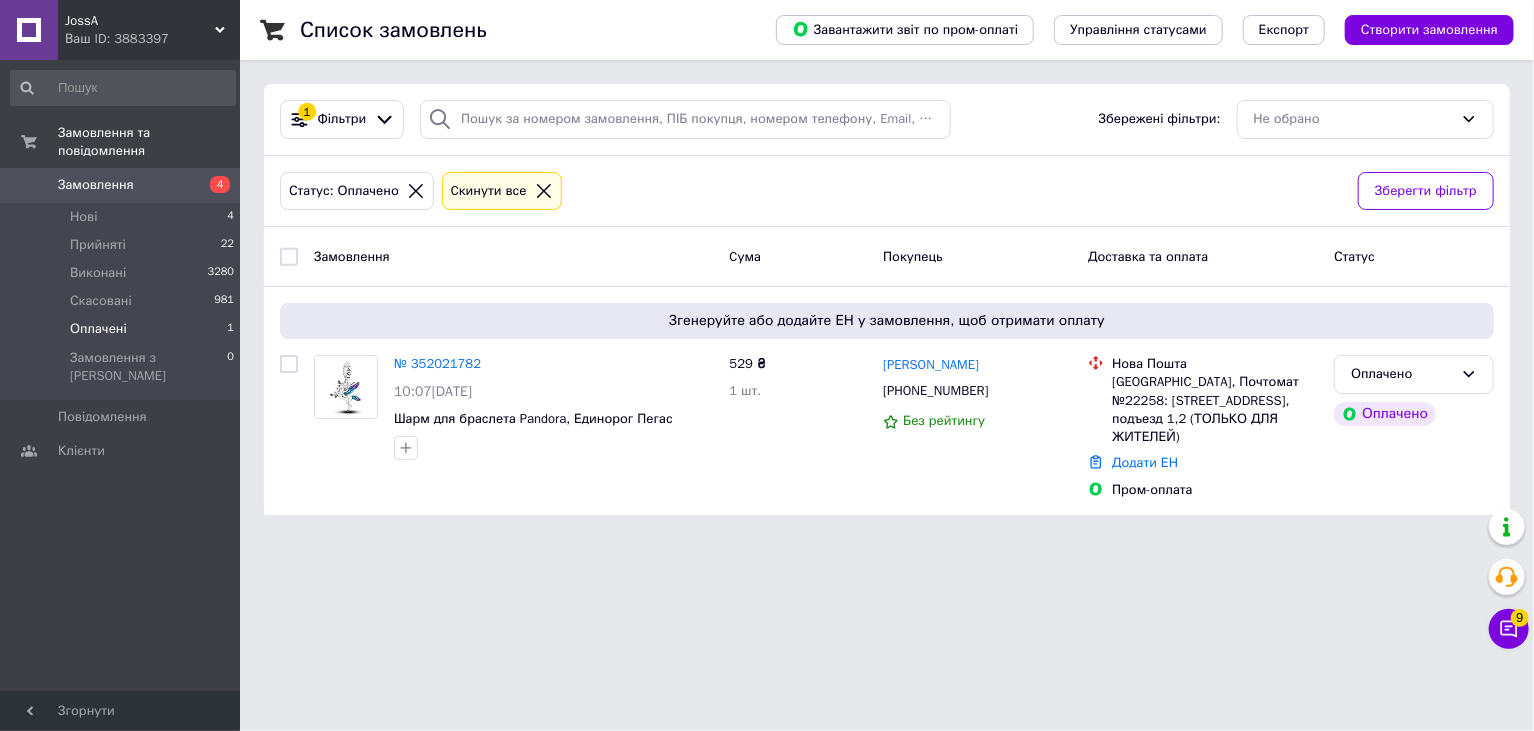 click on "Замовлення" at bounding box center (96, 185) 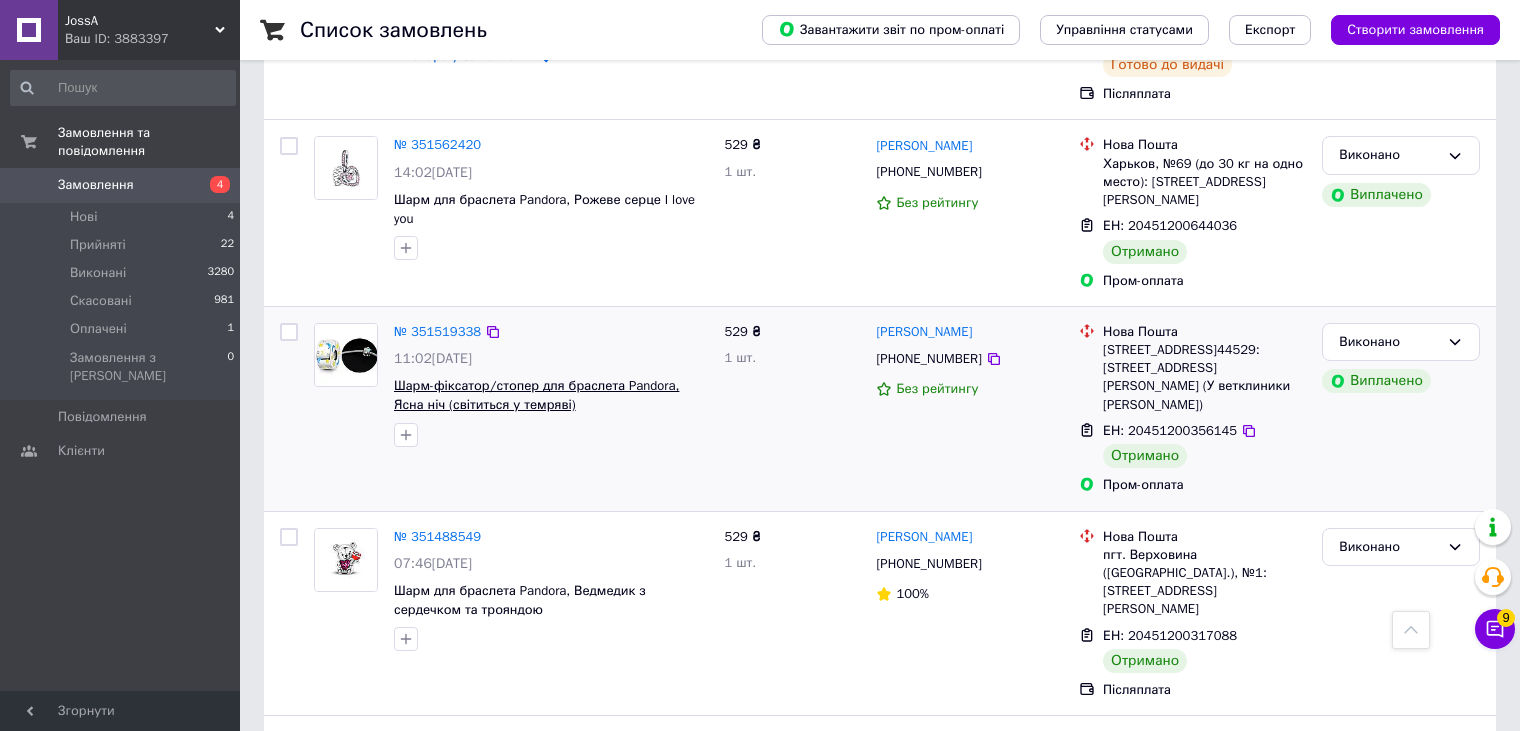 scroll, scrollTop: 3132, scrollLeft: 0, axis: vertical 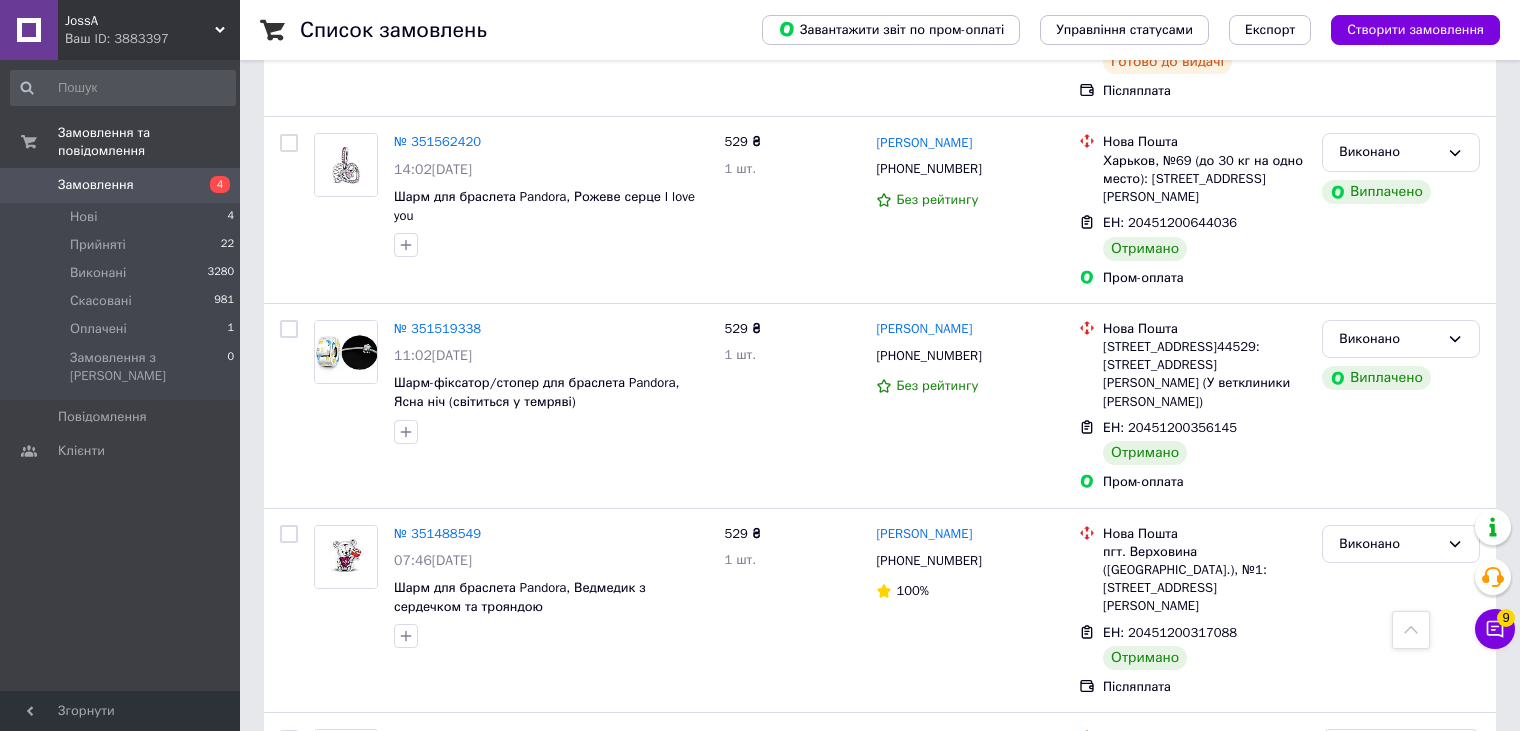 click 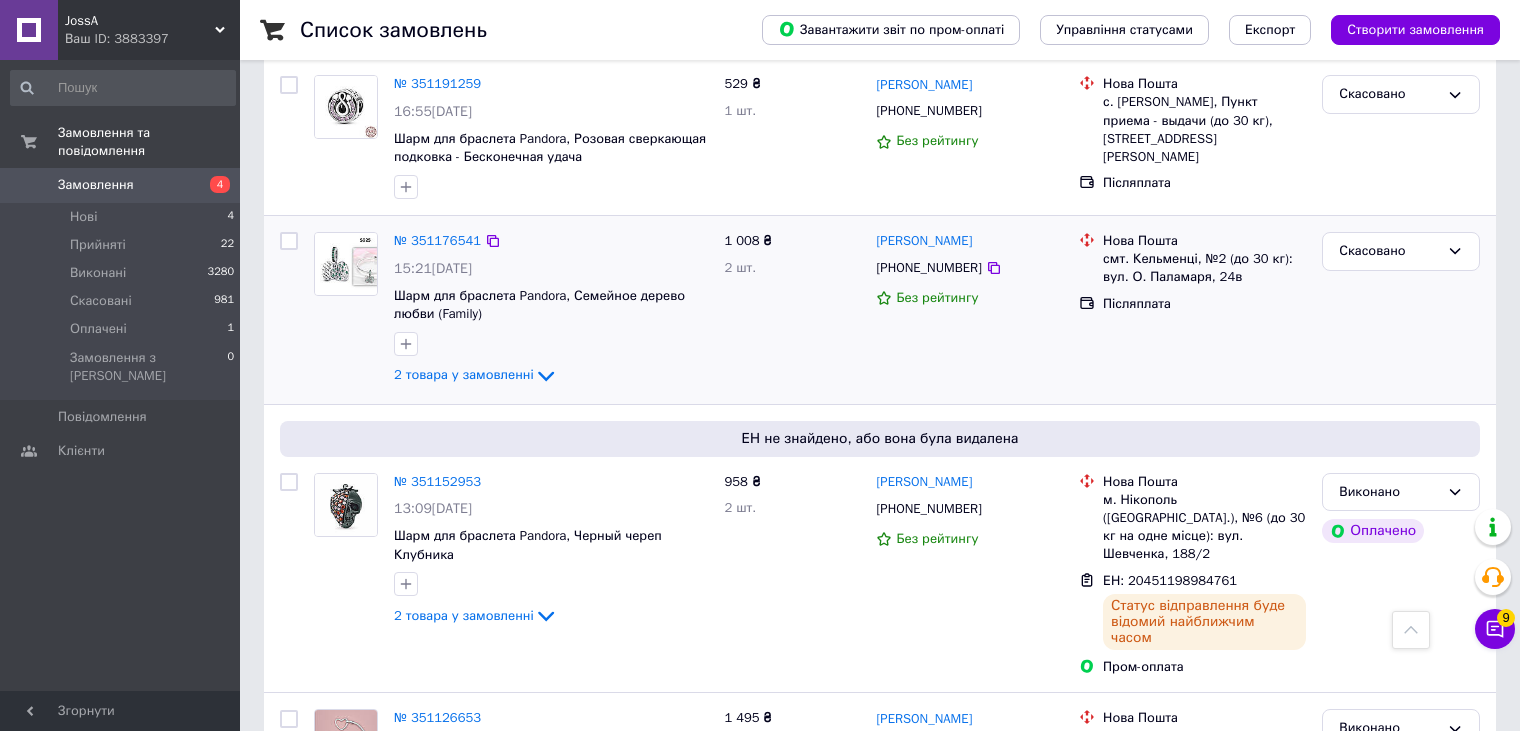 scroll, scrollTop: 2800, scrollLeft: 0, axis: vertical 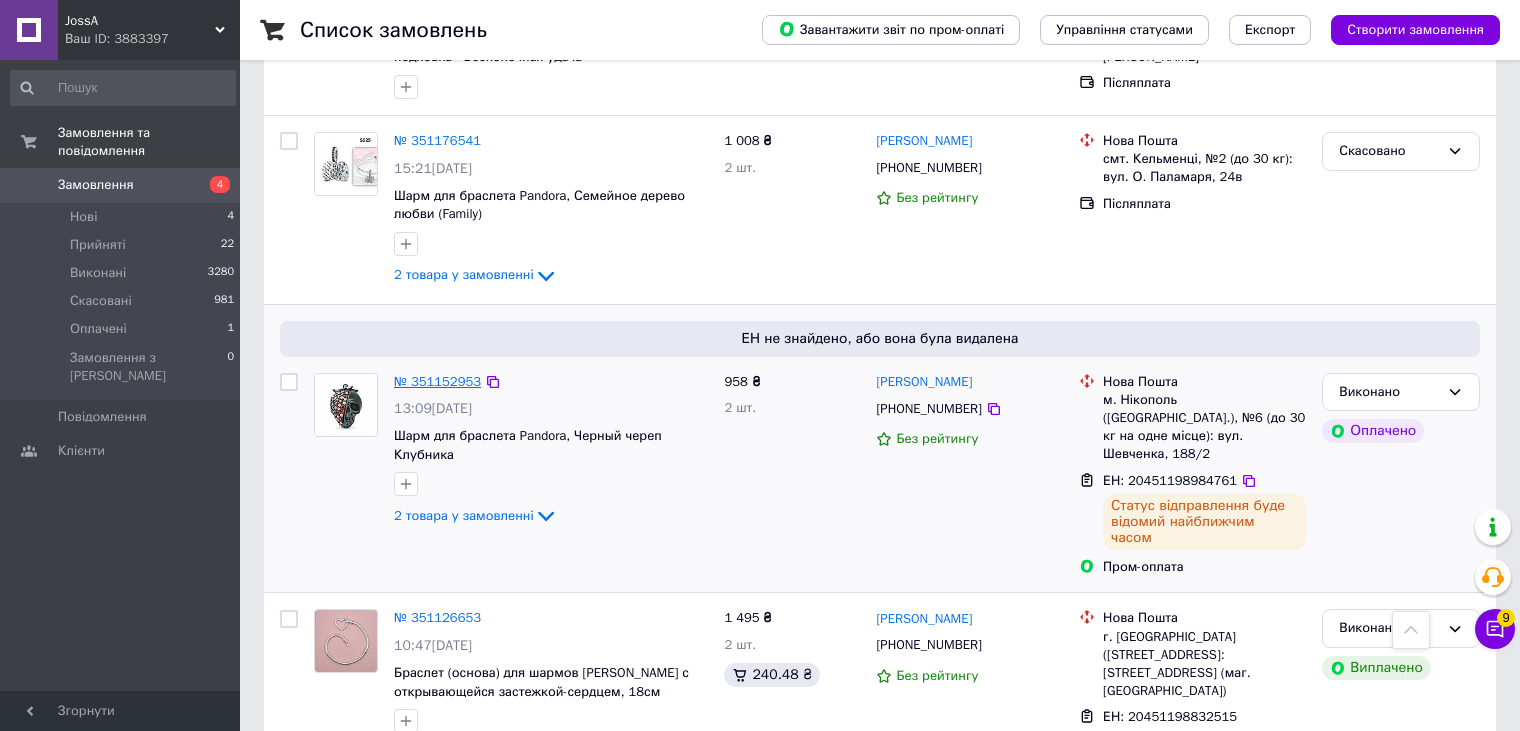 click on "№ 351152953" at bounding box center (437, 381) 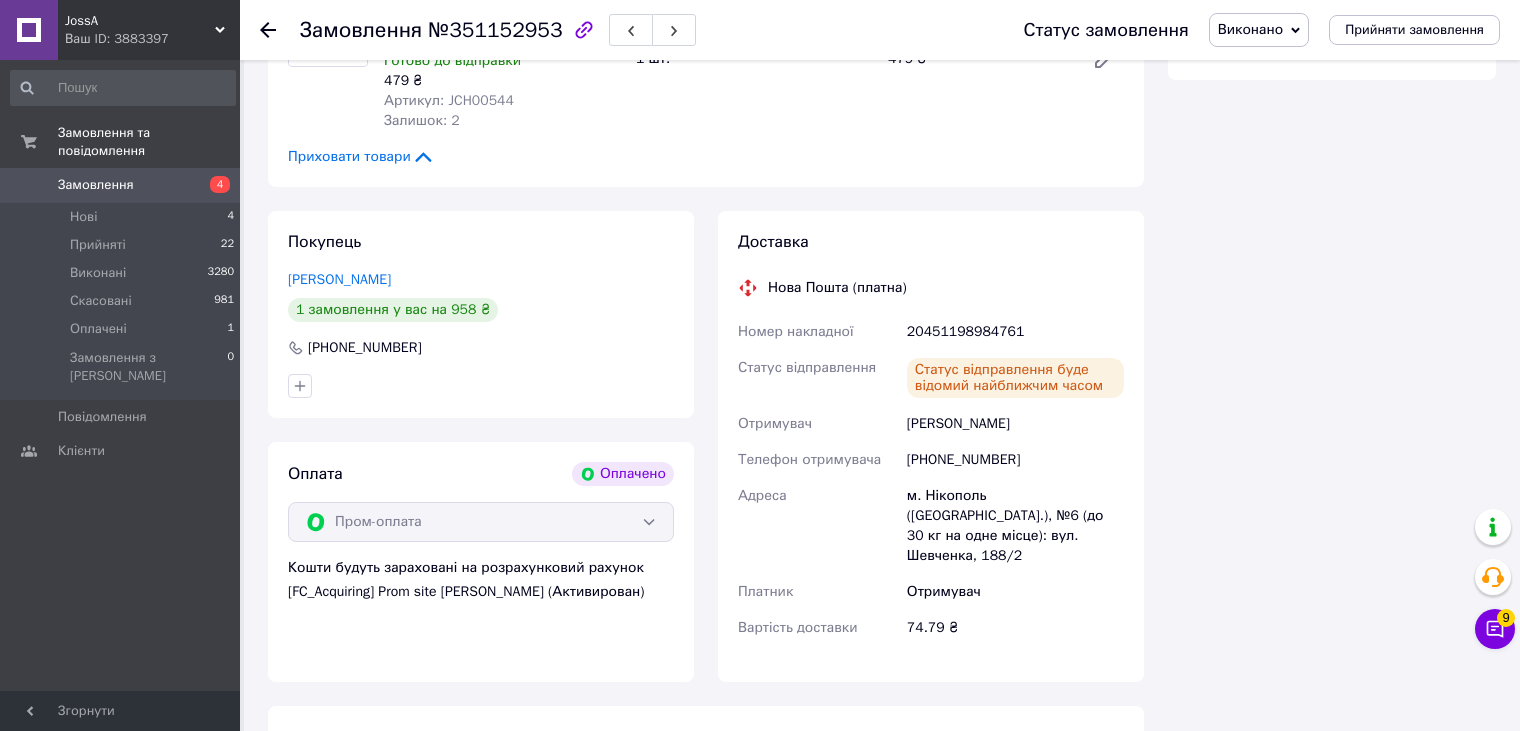 scroll, scrollTop: 1597, scrollLeft: 0, axis: vertical 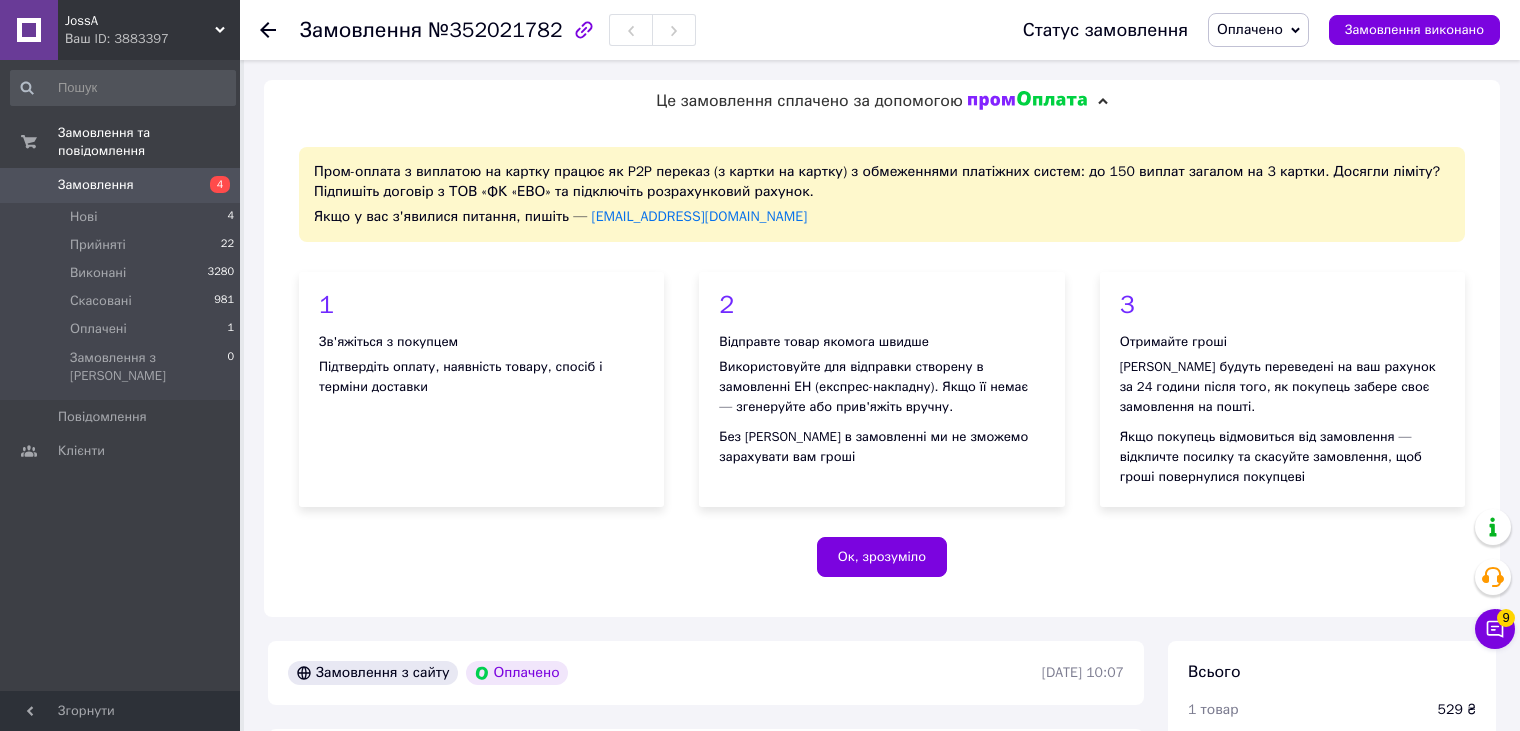 click on "Замовлення" at bounding box center [121, 185] 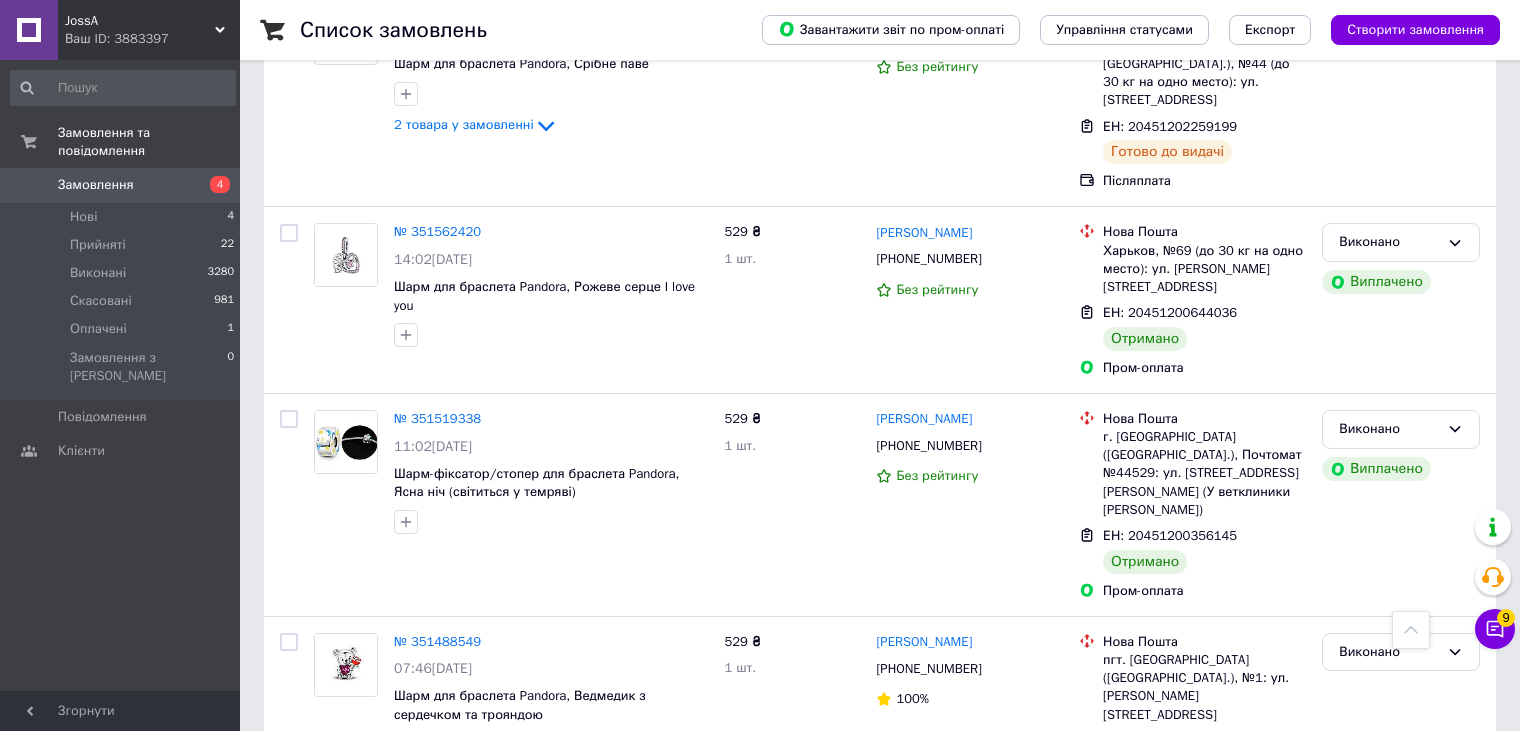 scroll, scrollTop: 3132, scrollLeft: 0, axis: vertical 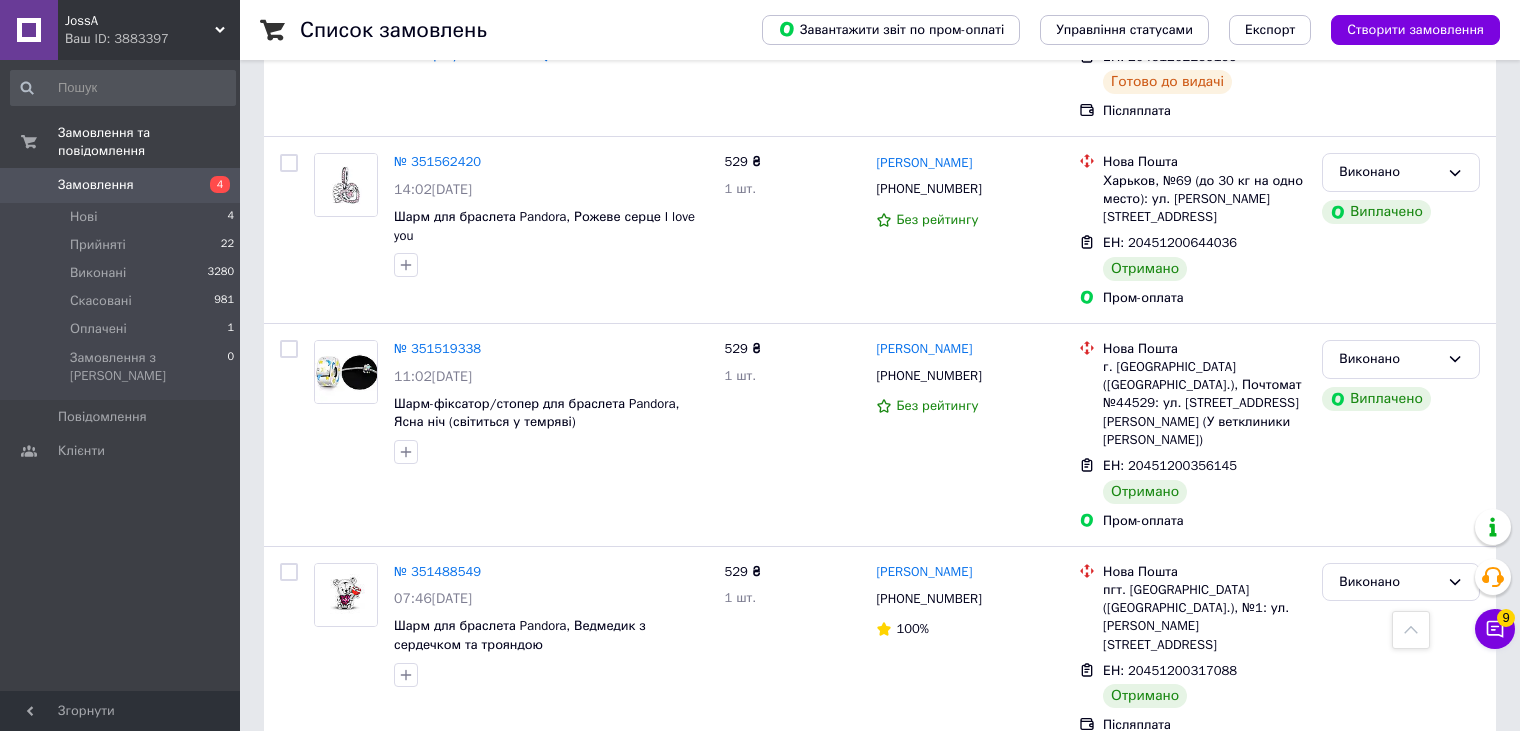 click on "Наступна" at bounding box center (543, 984) 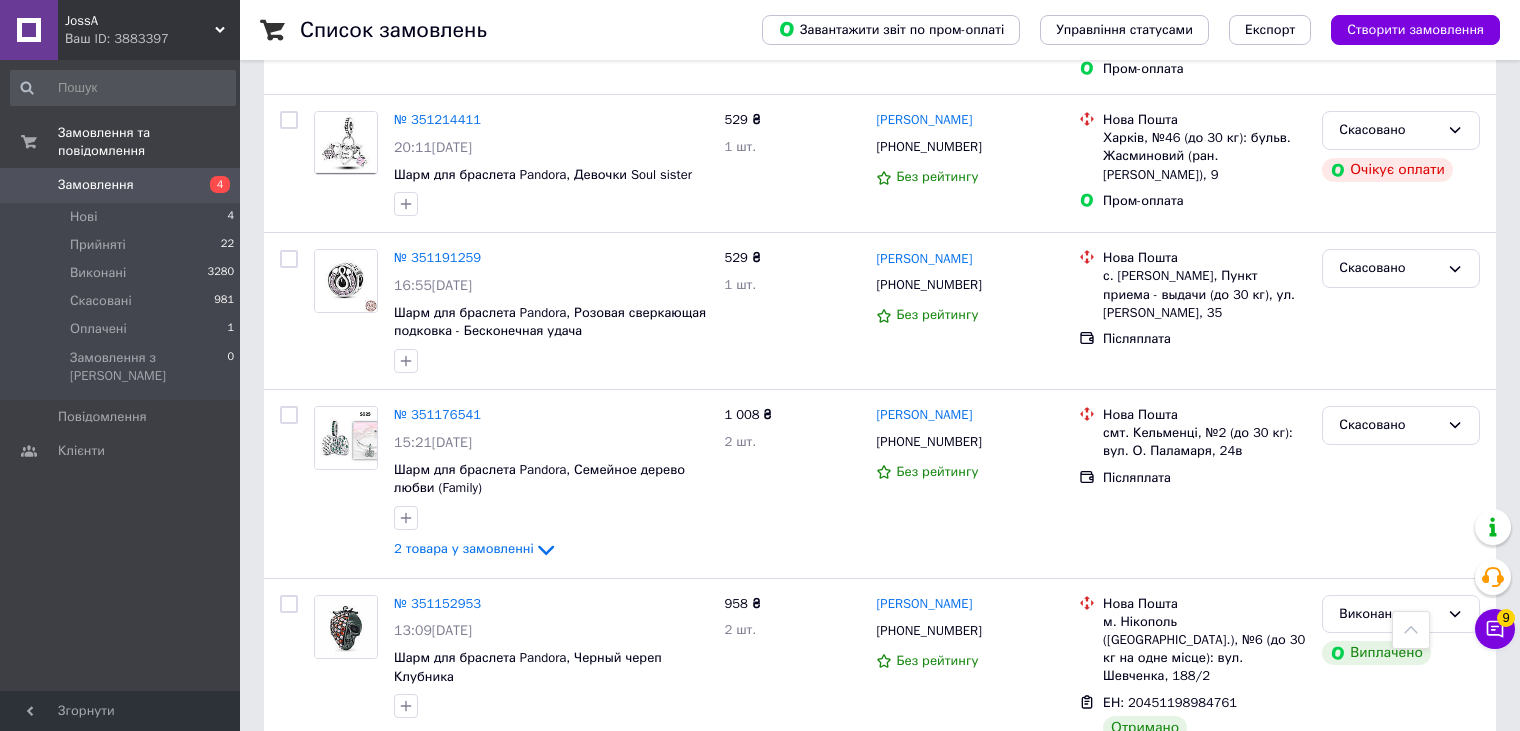 scroll, scrollTop: 2600, scrollLeft: 0, axis: vertical 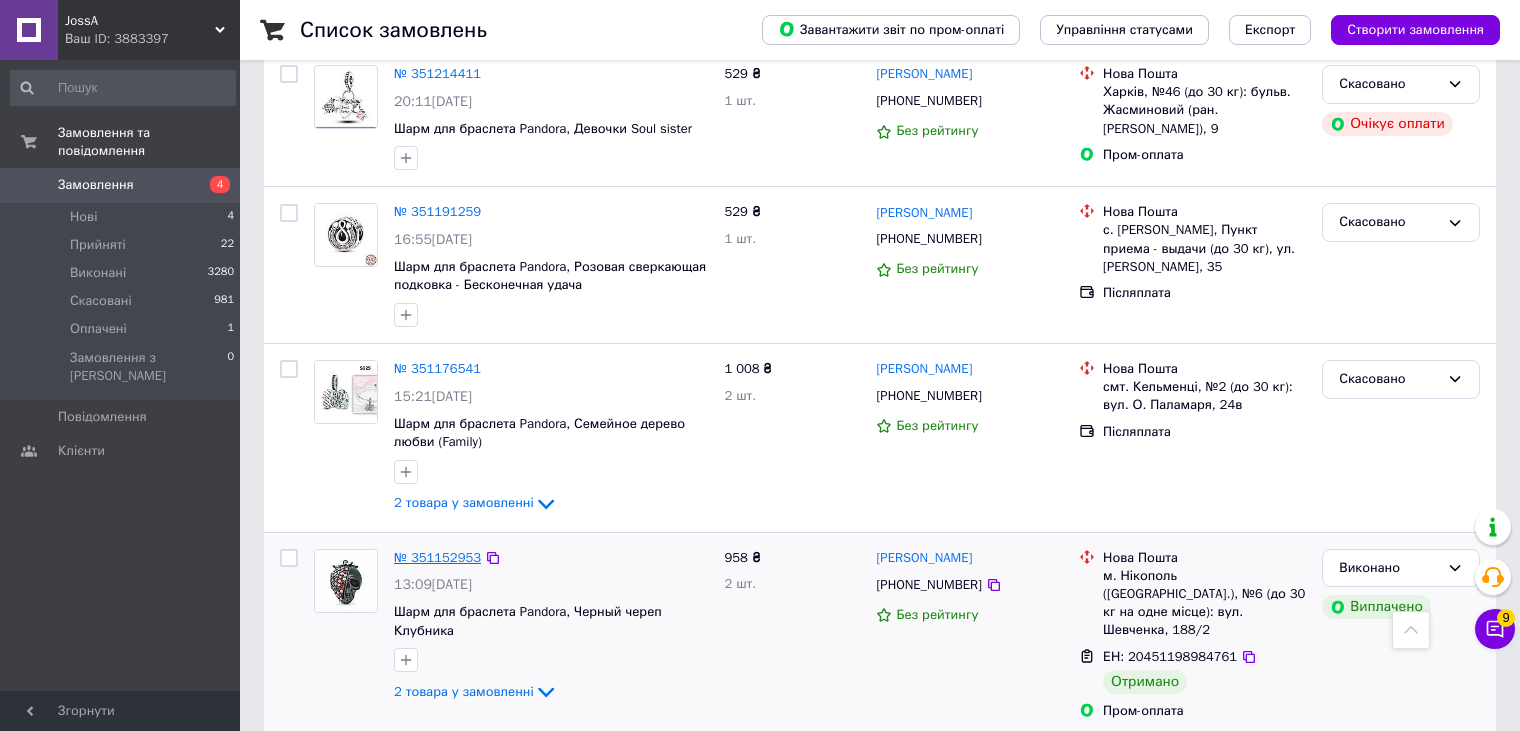 click on "№ 351152953" at bounding box center [437, 557] 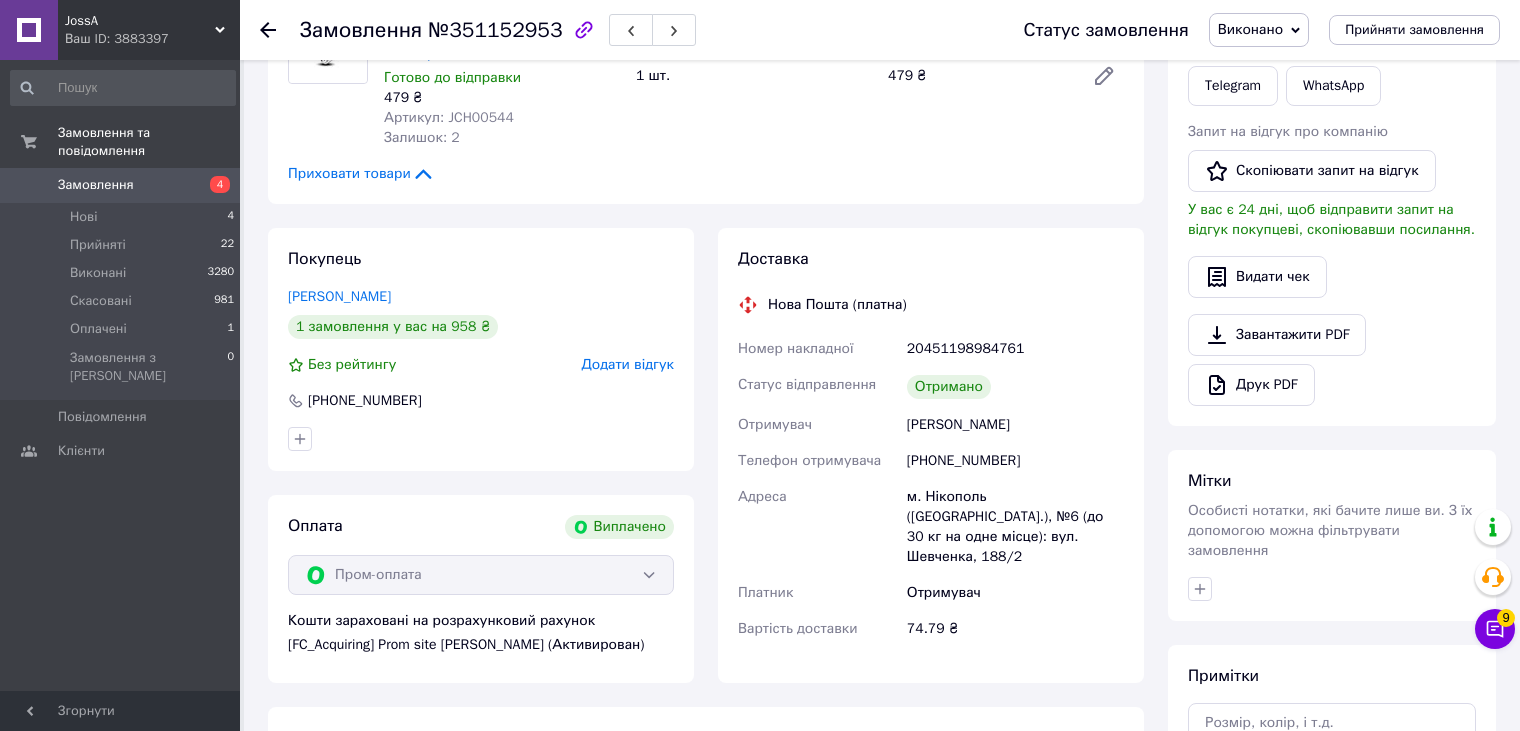 scroll, scrollTop: 1039, scrollLeft: 0, axis: vertical 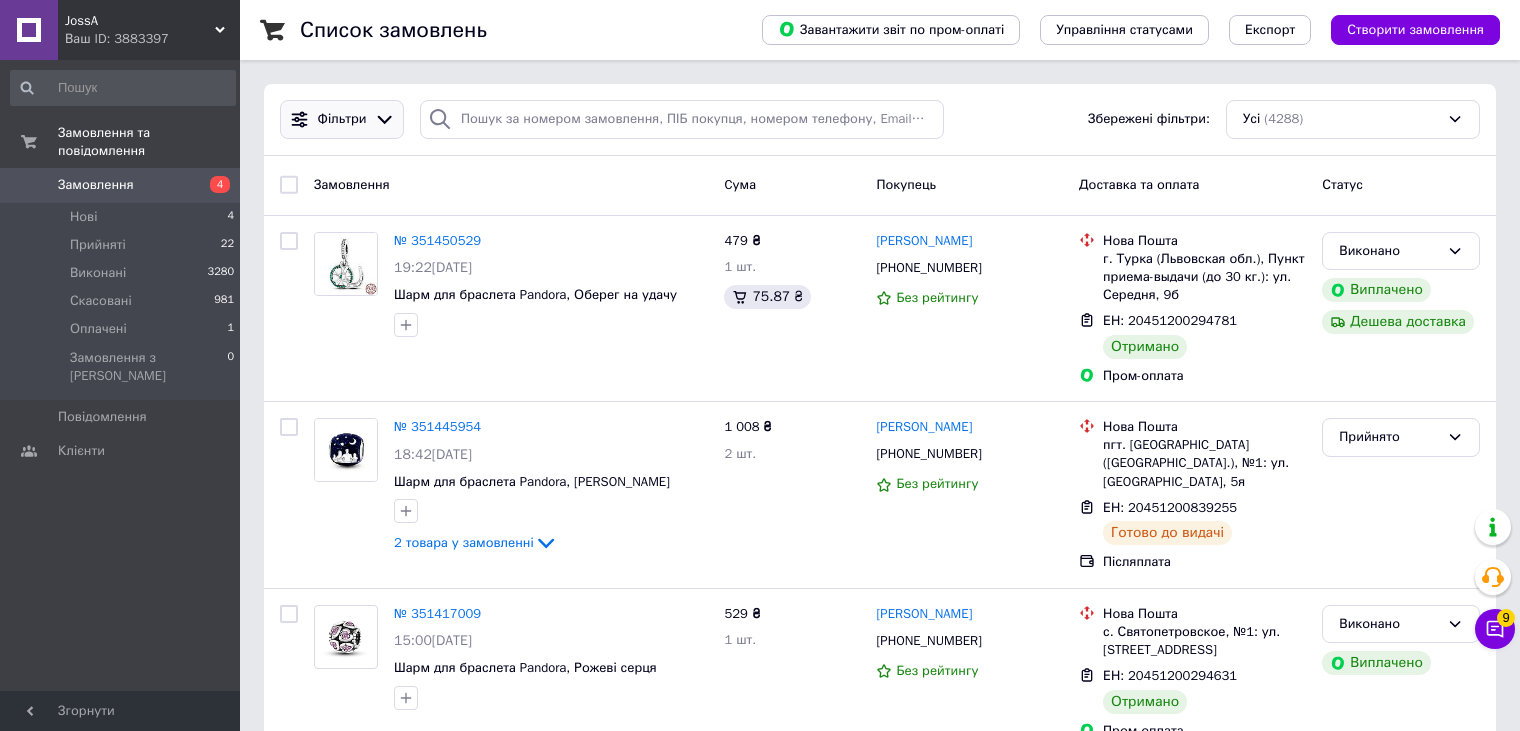 click on "Фільтри" at bounding box center [342, 119] 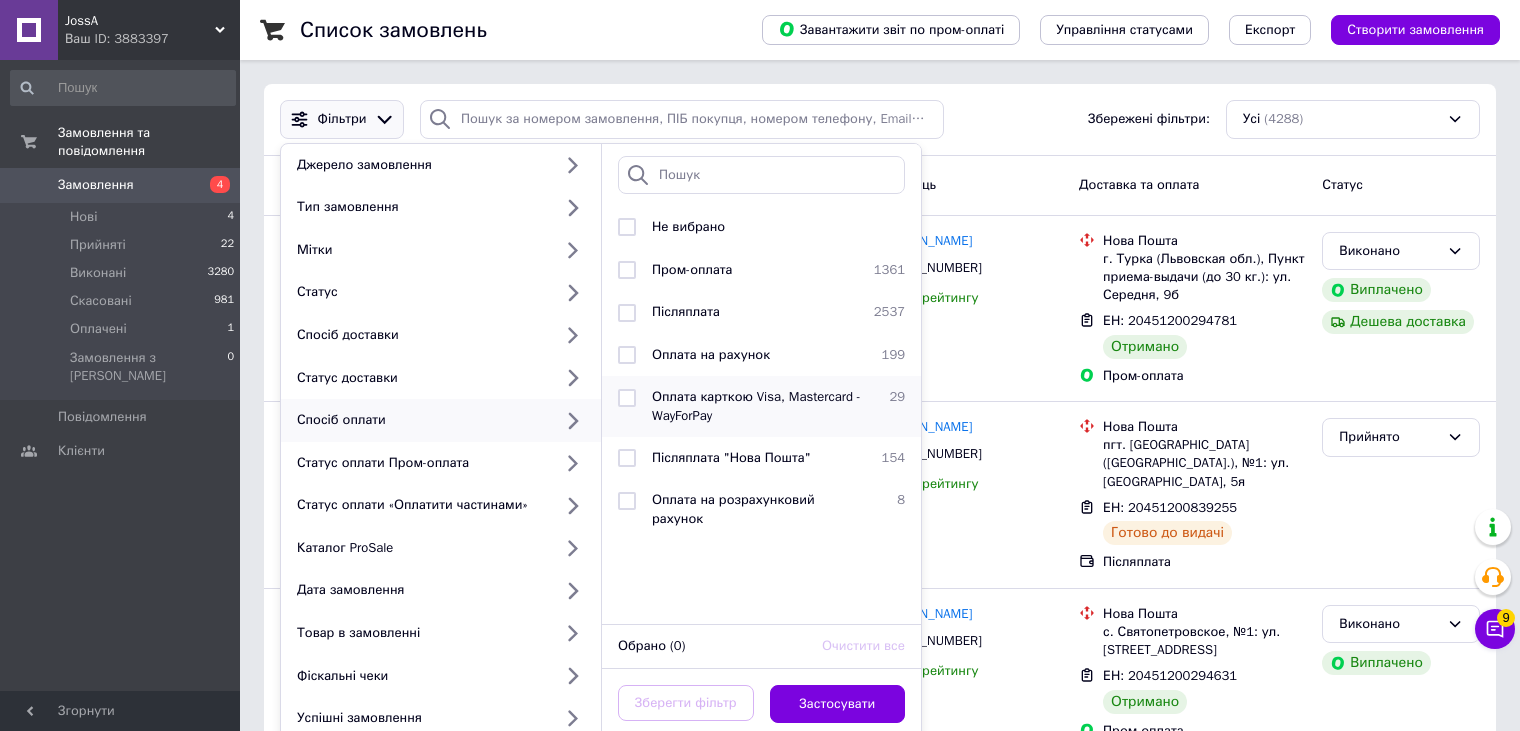click at bounding box center (627, 398) 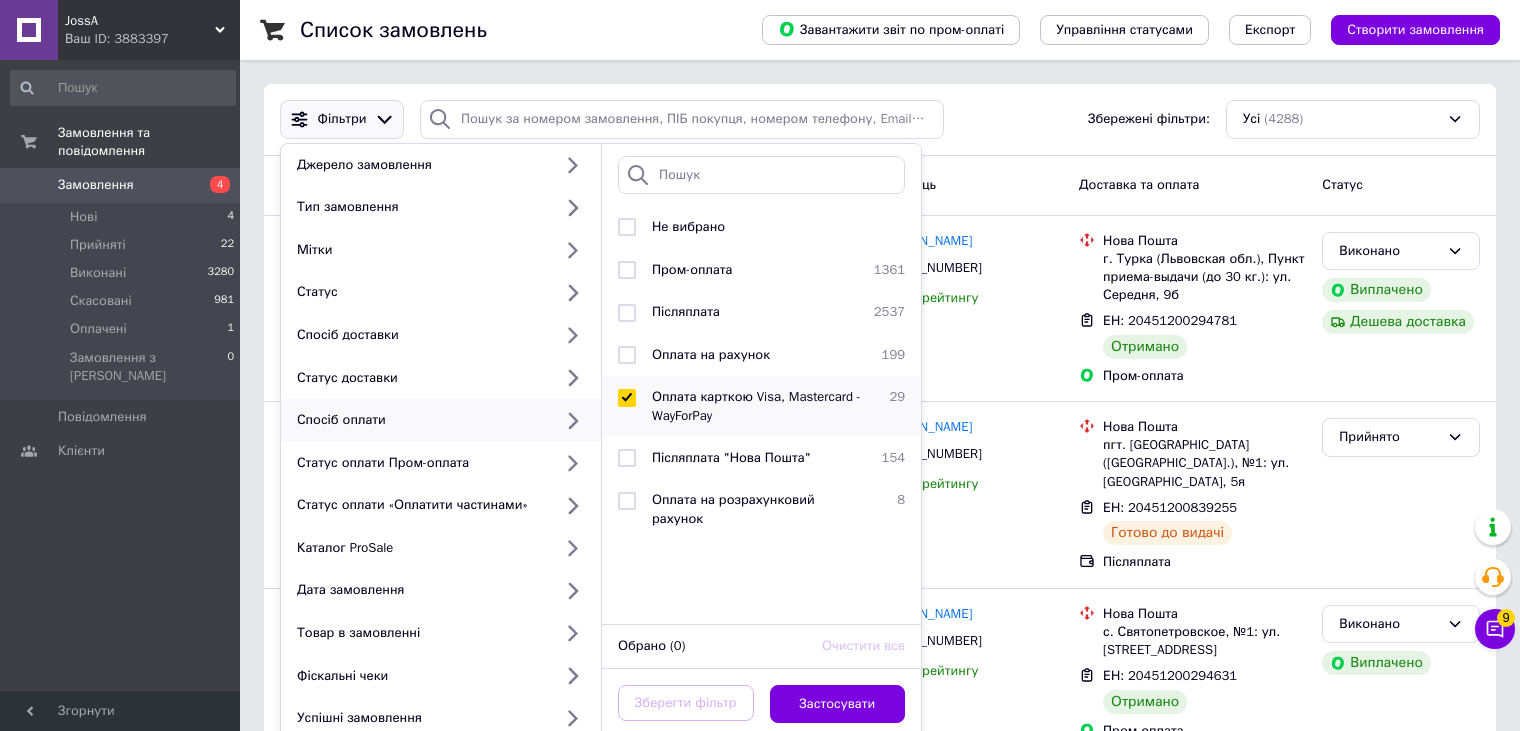 checkbox on "true" 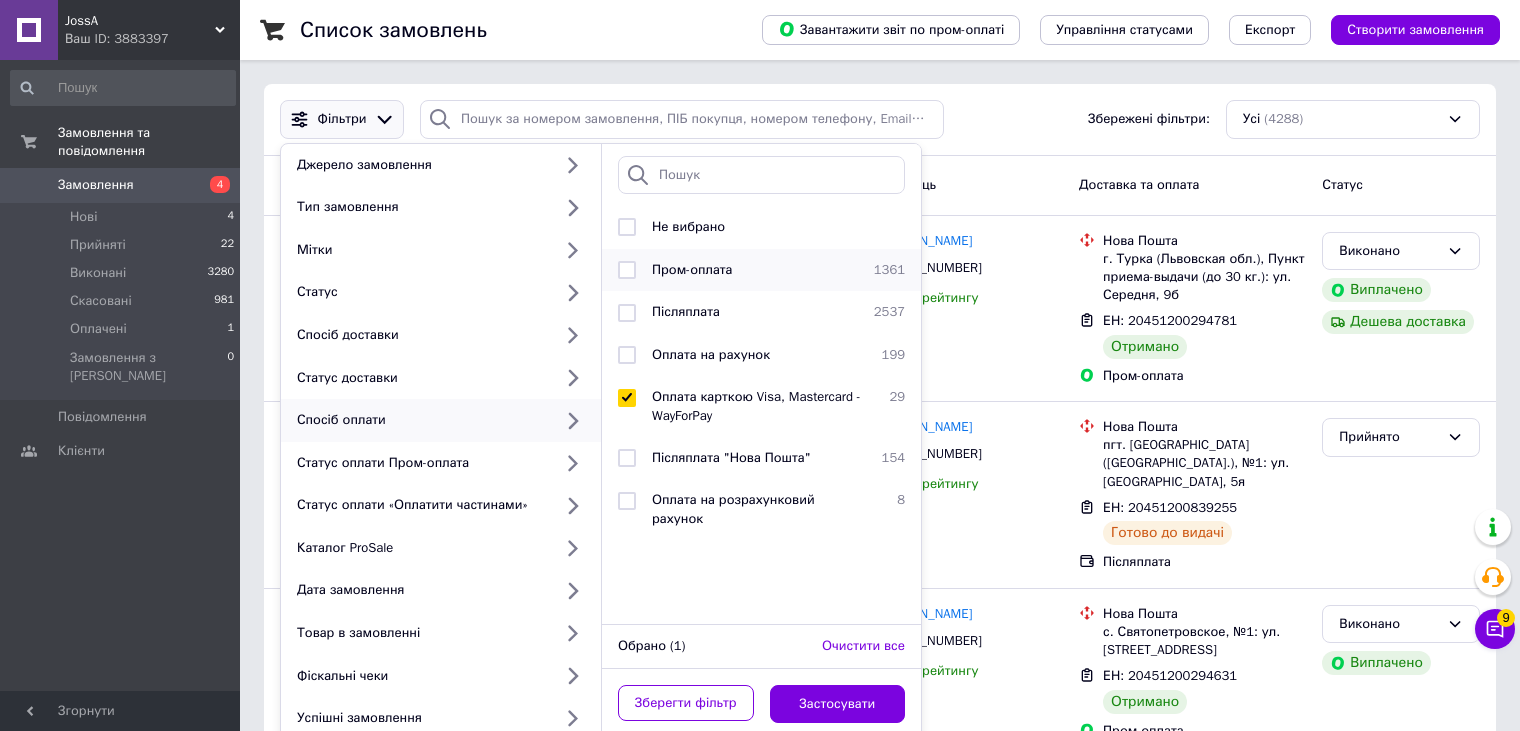 click on "Пром-оплата 1361" at bounding box center [761, 270] 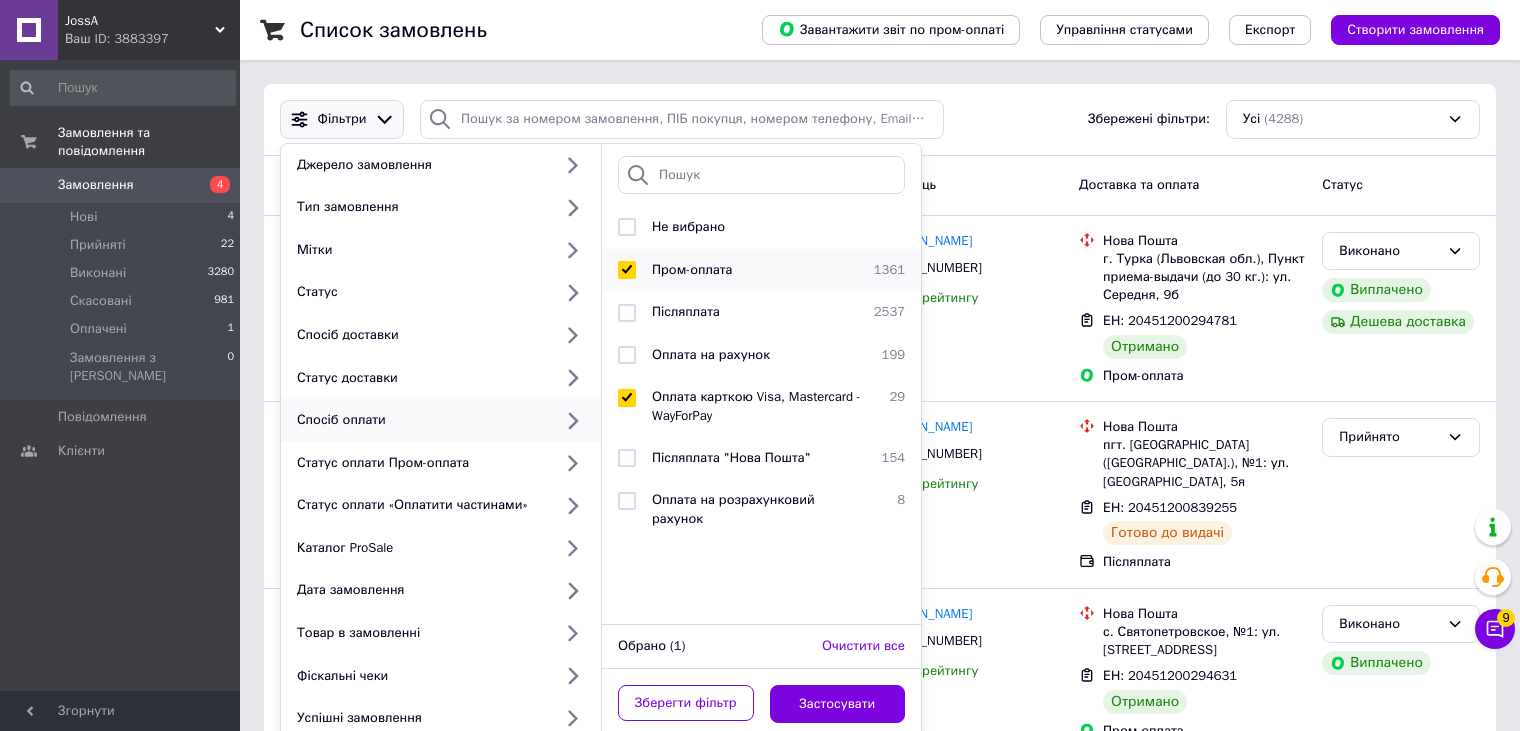 checkbox on "true" 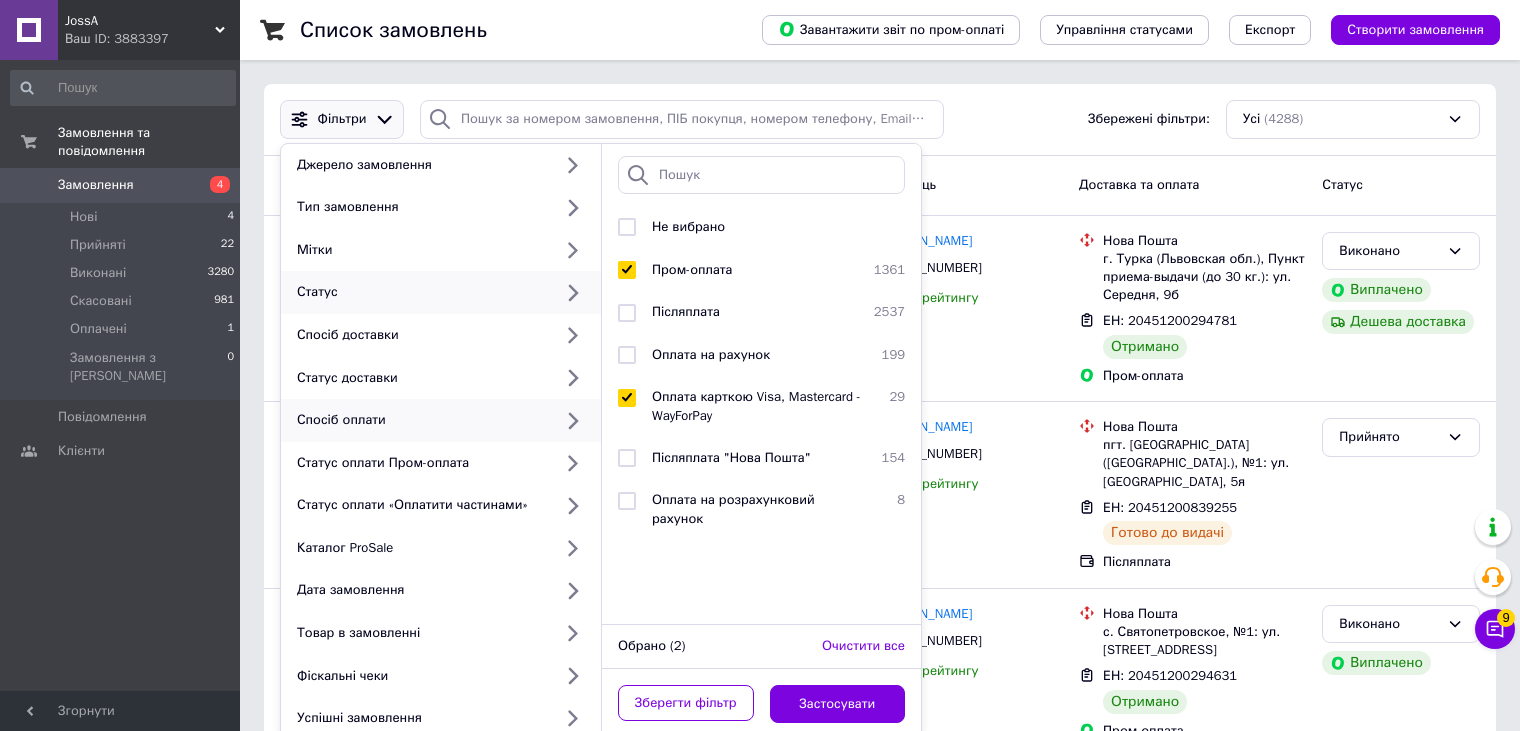 click on "Статус" at bounding box center (420, 292) 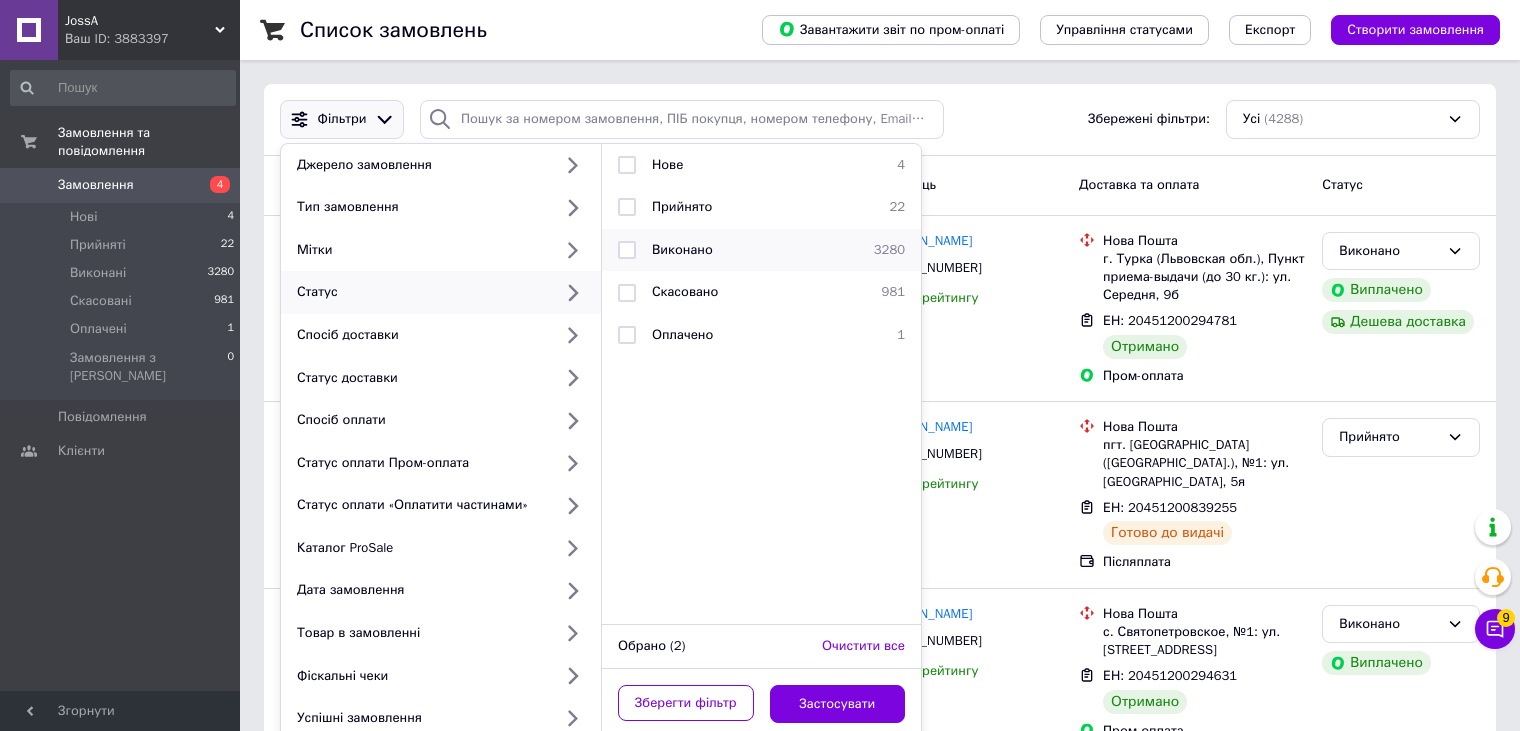 click at bounding box center [627, 250] 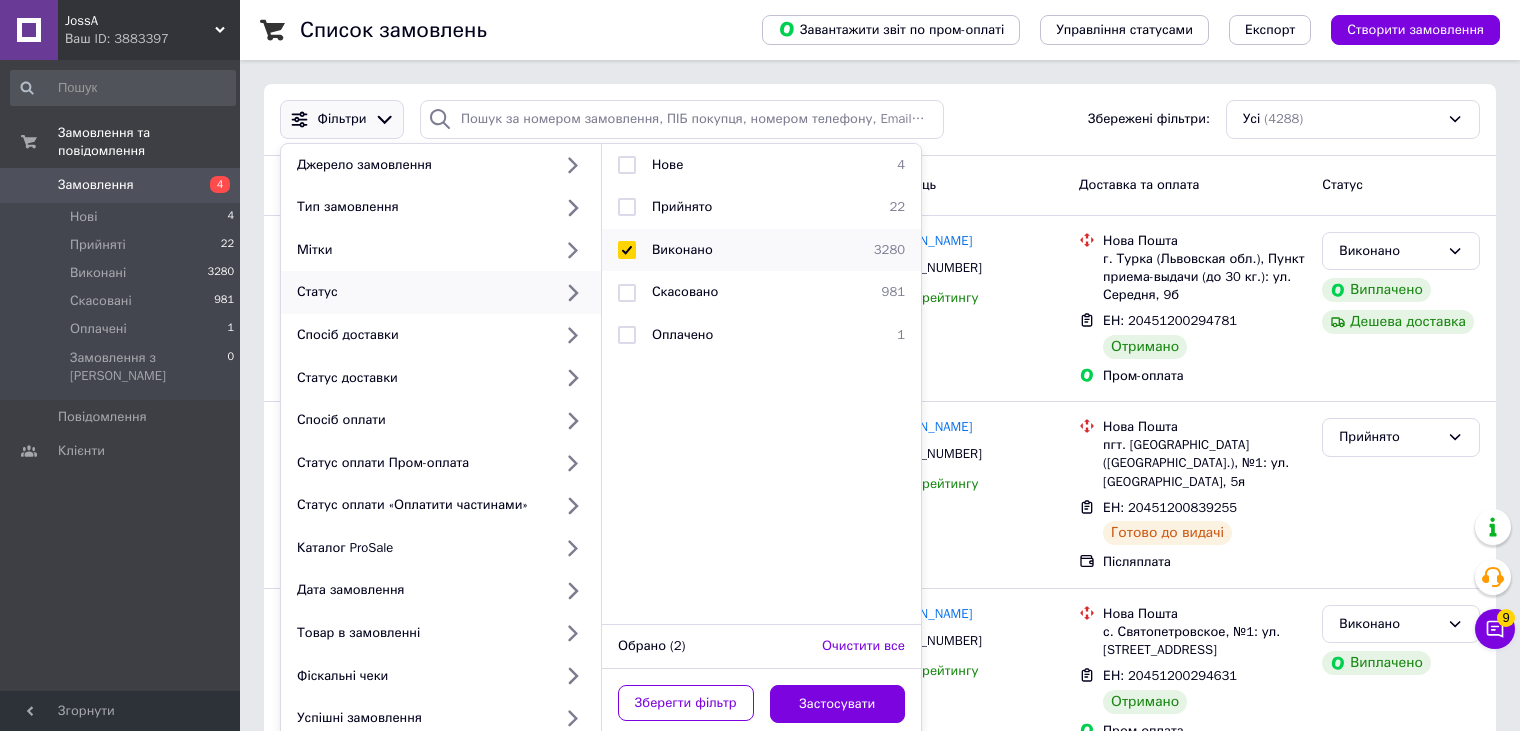 checkbox on "true" 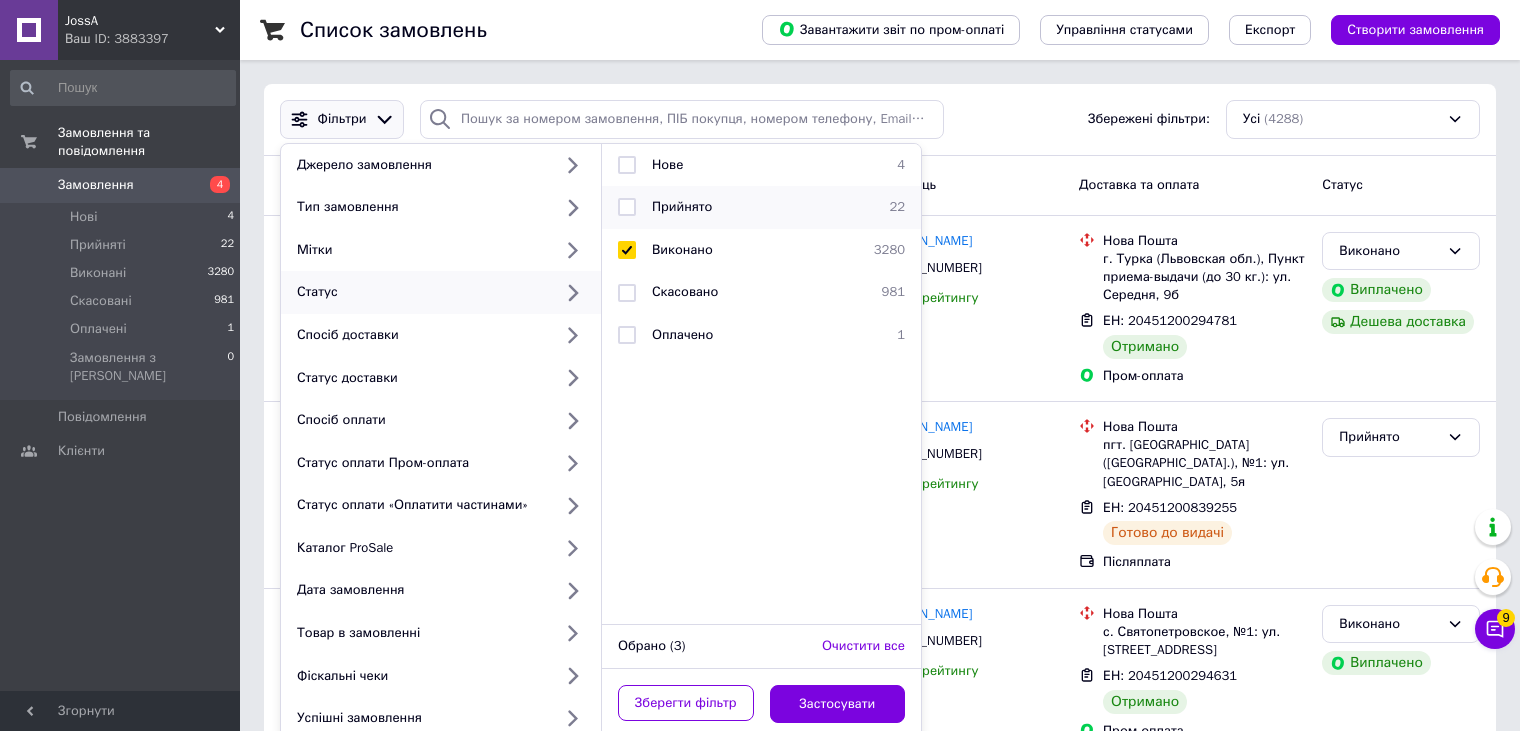 click at bounding box center [627, 207] 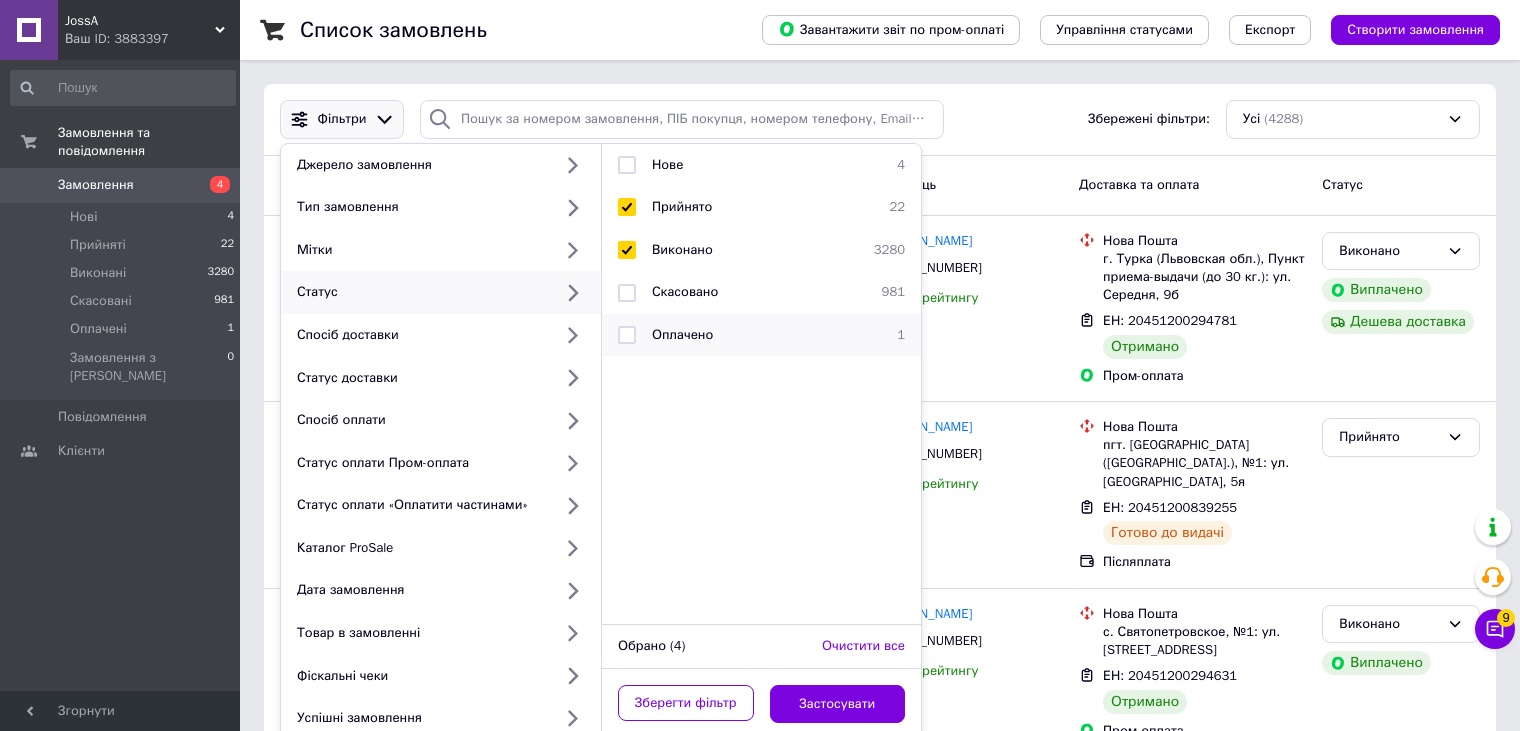click at bounding box center [627, 335] 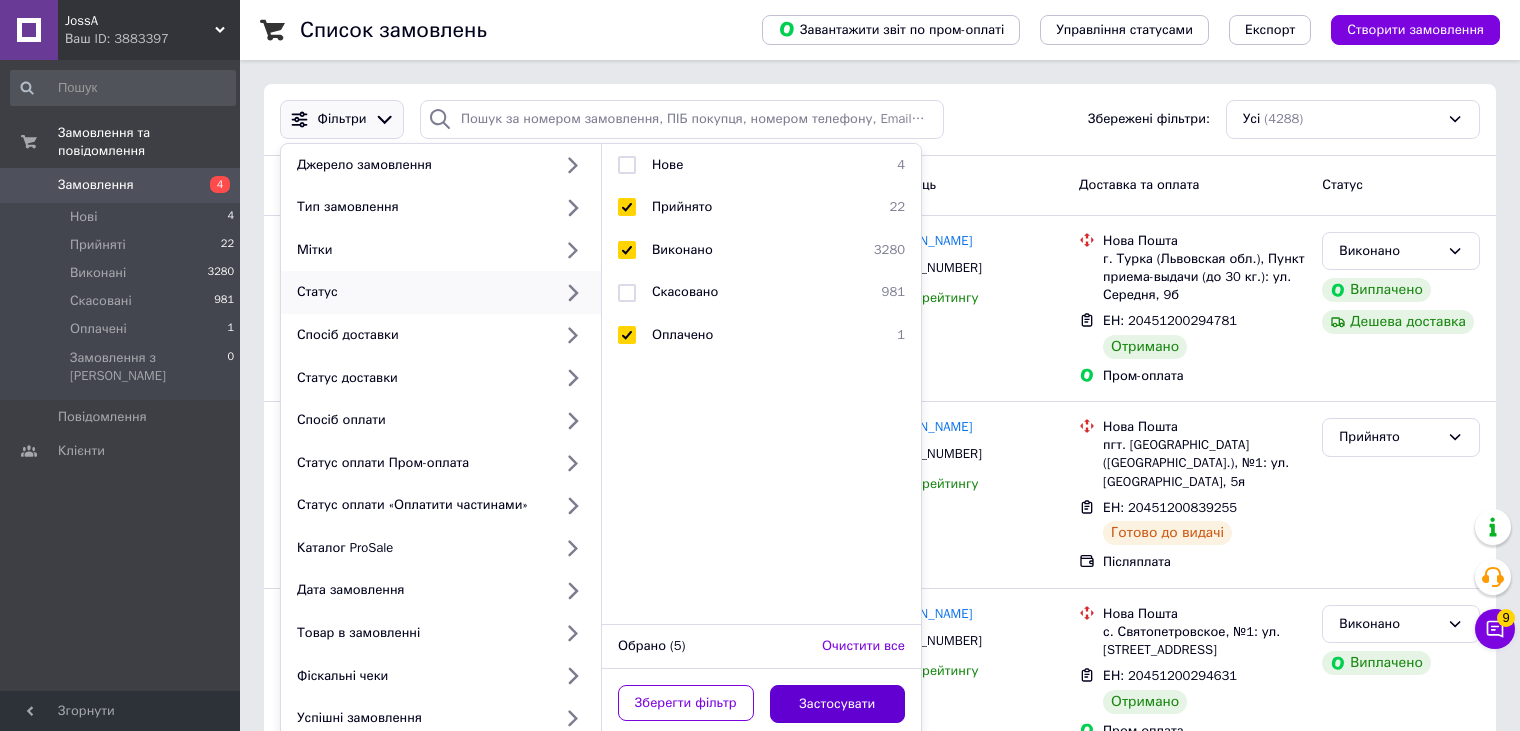 click on "Застосувати" at bounding box center [838, 704] 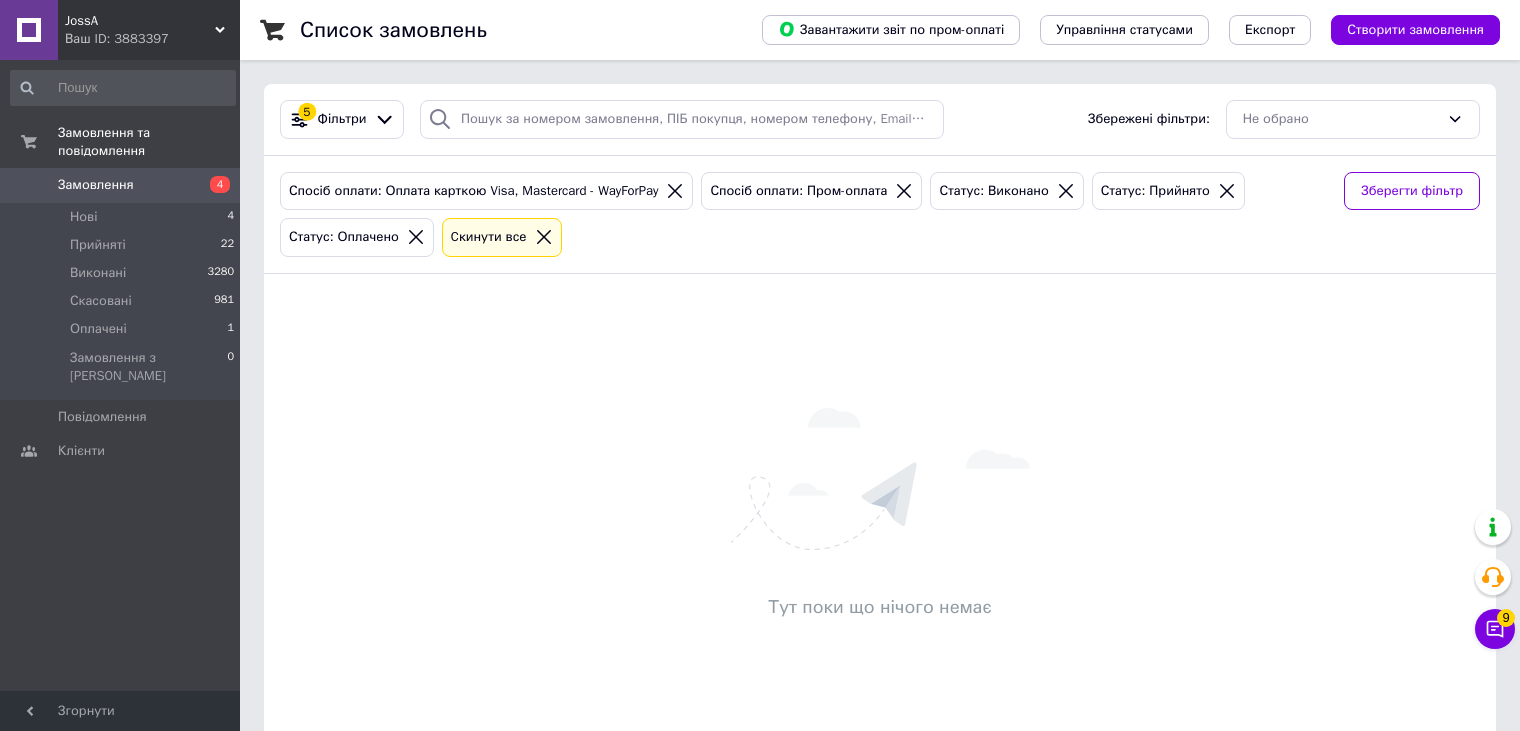scroll, scrollTop: 51, scrollLeft: 0, axis: vertical 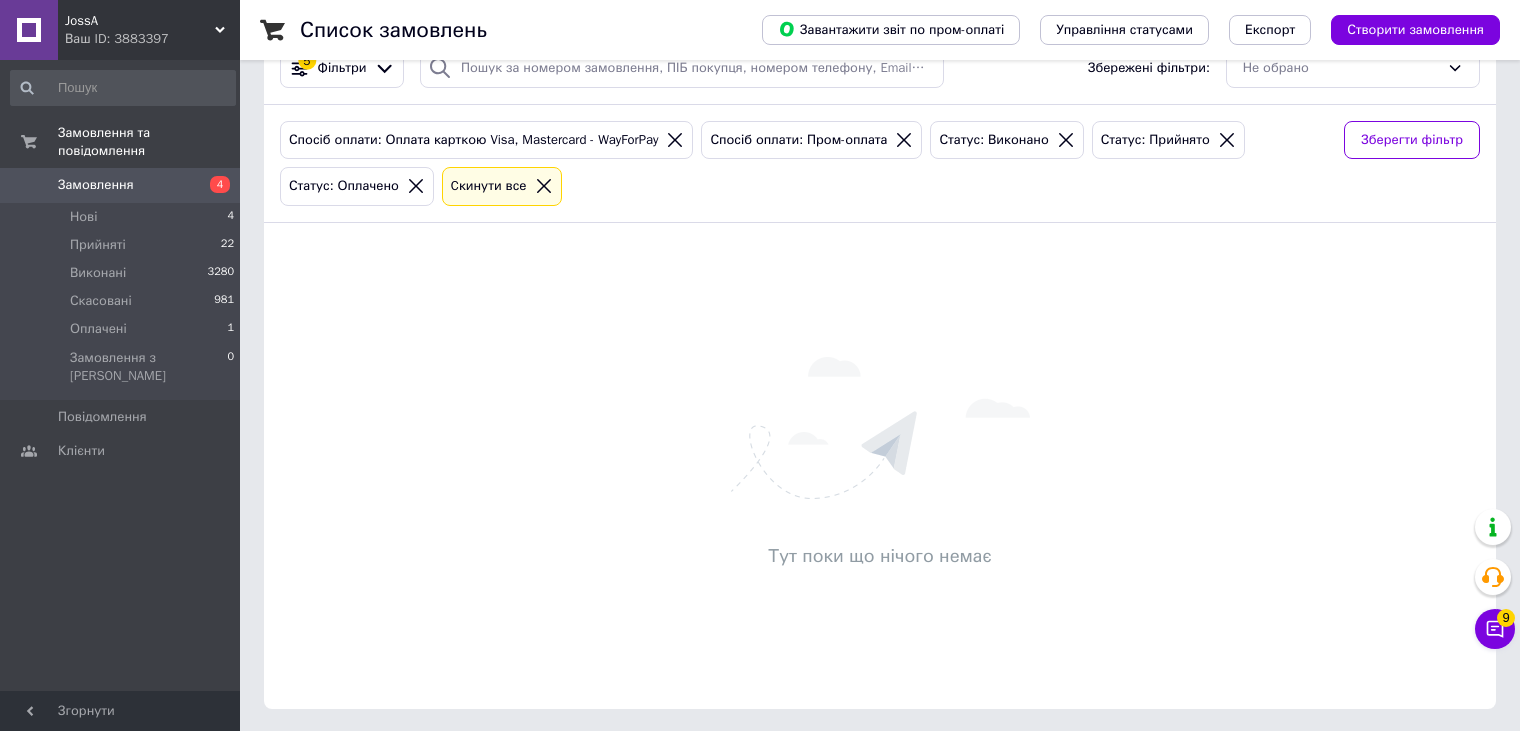 click on "Замовлення" at bounding box center (96, 185) 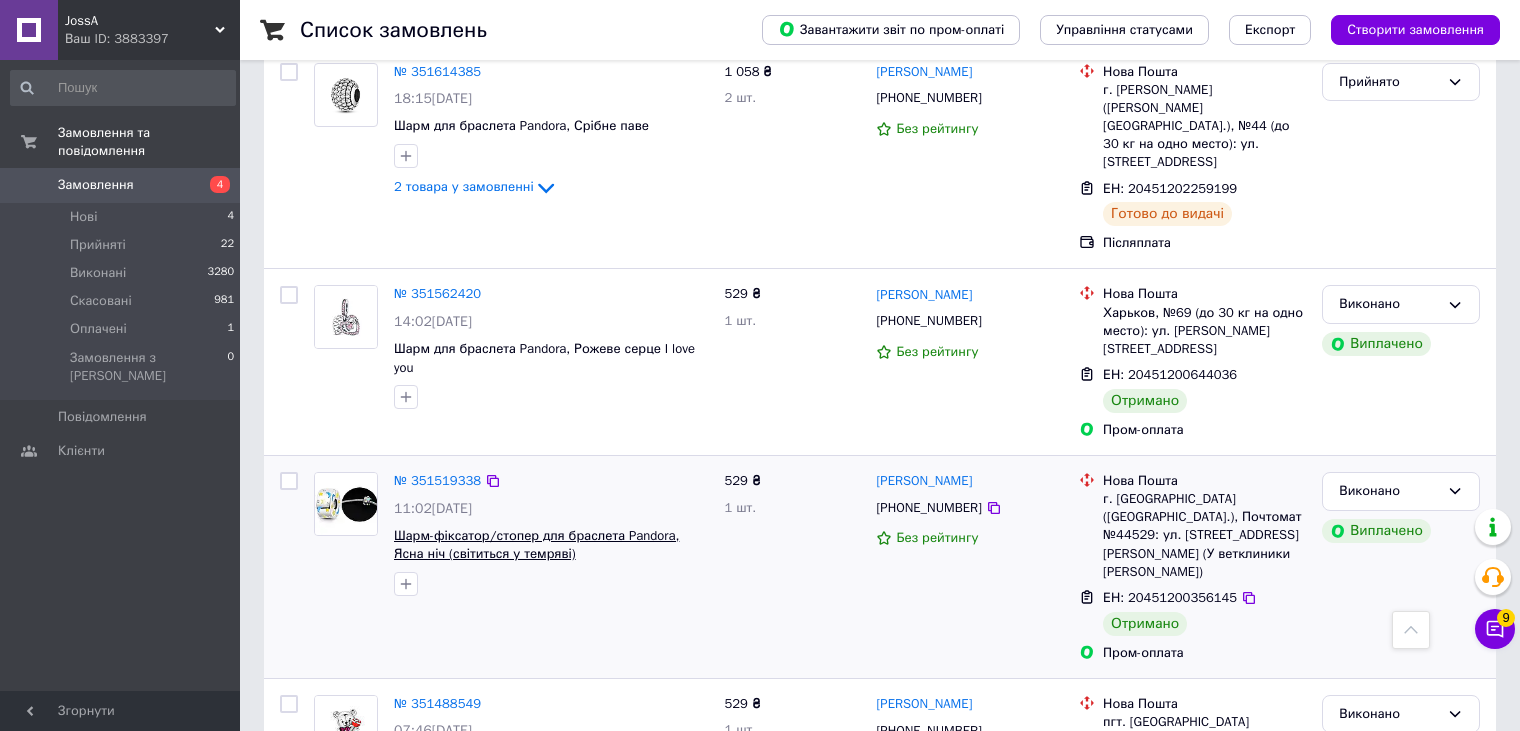 scroll, scrollTop: 3132, scrollLeft: 0, axis: vertical 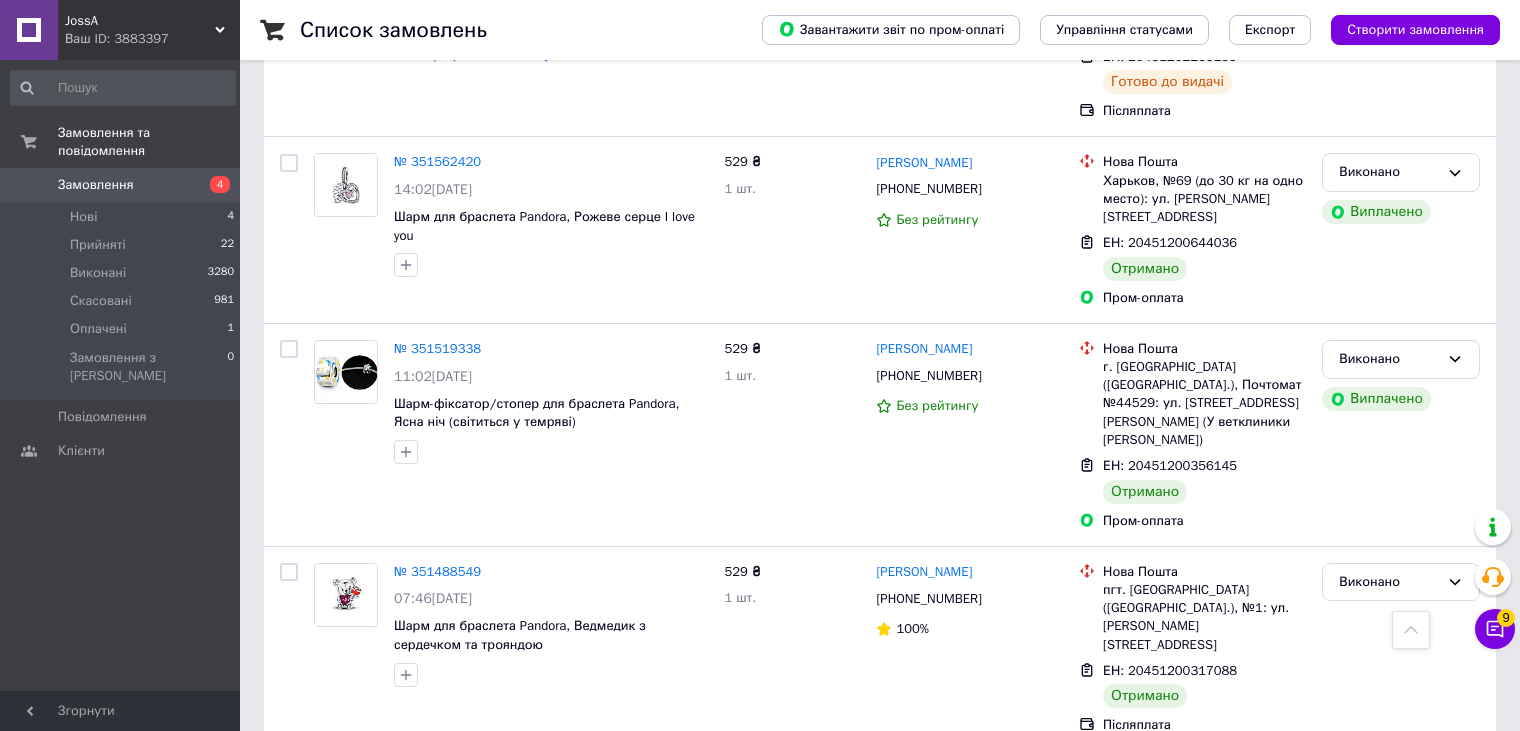 click on "Список замовлень   Завантажити звіт по пром-оплаті Управління статусами Експорт Створити замовлення Фільтри Збережені фільтри: Усі (4288) Замовлення Cума Покупець Доставка та оплата Статус Згенеруйте або додайте ЕН у замовлення, щоб отримати оплату № 352021782 10:07, 10.07.2025 Шарм для браслета Pandora, Єдиноріг Пегас 529 ₴ 1 шт. Юля Ніколаєнко +380995595850 Без рейтингу Нова Пошта Одесса, Почтомат №22258: ул. Раскидайловская, 67-Б, подъезд 1,2 (ТОЛЬКО ДЛЯ ЖИТЕЛЕЙ) Додати ЕН Пром-оплата Оплачено Оплачено № 351990523 23:06, 09.07.2025 Шарм для браслета Pandora, Удача Lucky "Однорукий бандит" 529 ₴ 1 шт. Нове" at bounding box center (880, -1054) 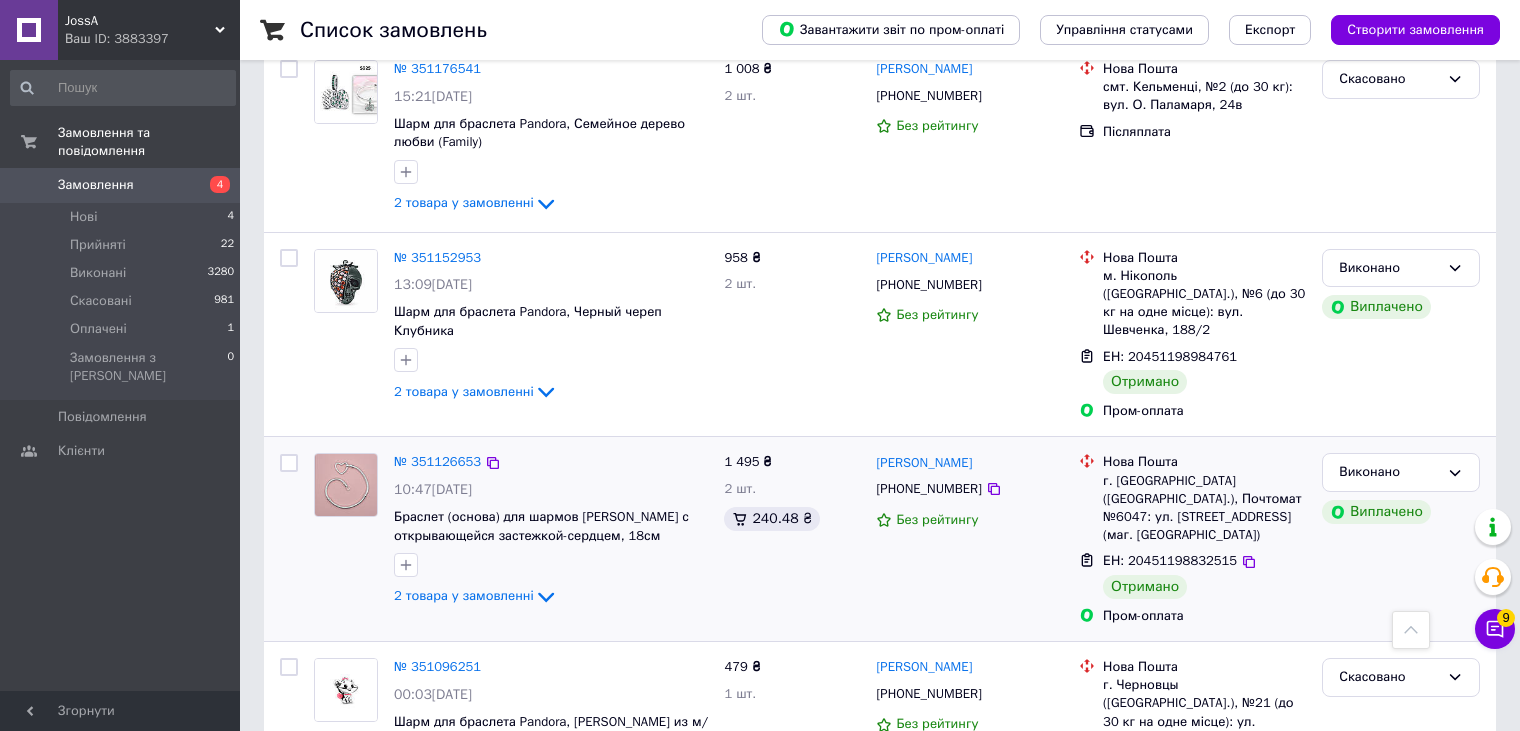 scroll, scrollTop: 3056, scrollLeft: 0, axis: vertical 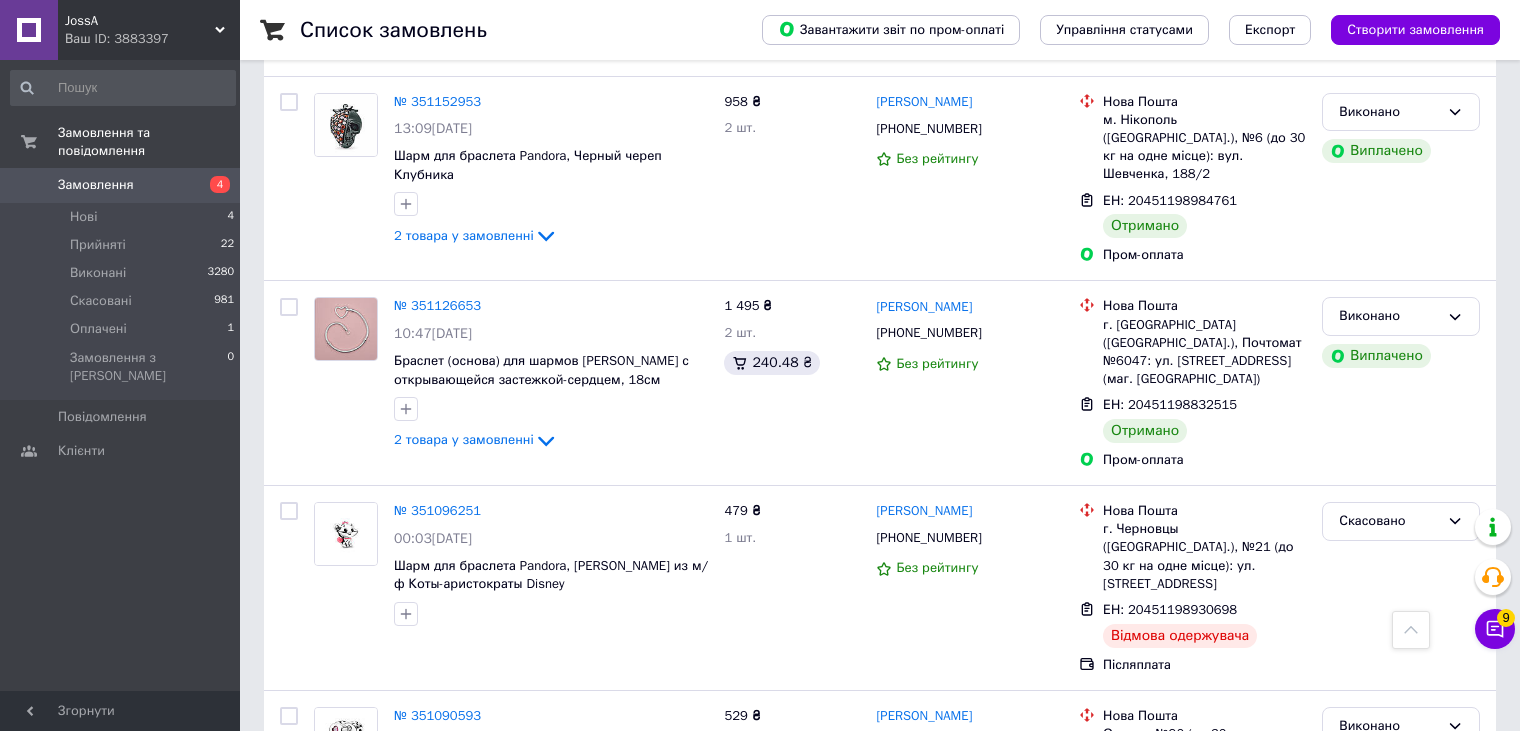 click on "Наступна" at bounding box center [711, 921] 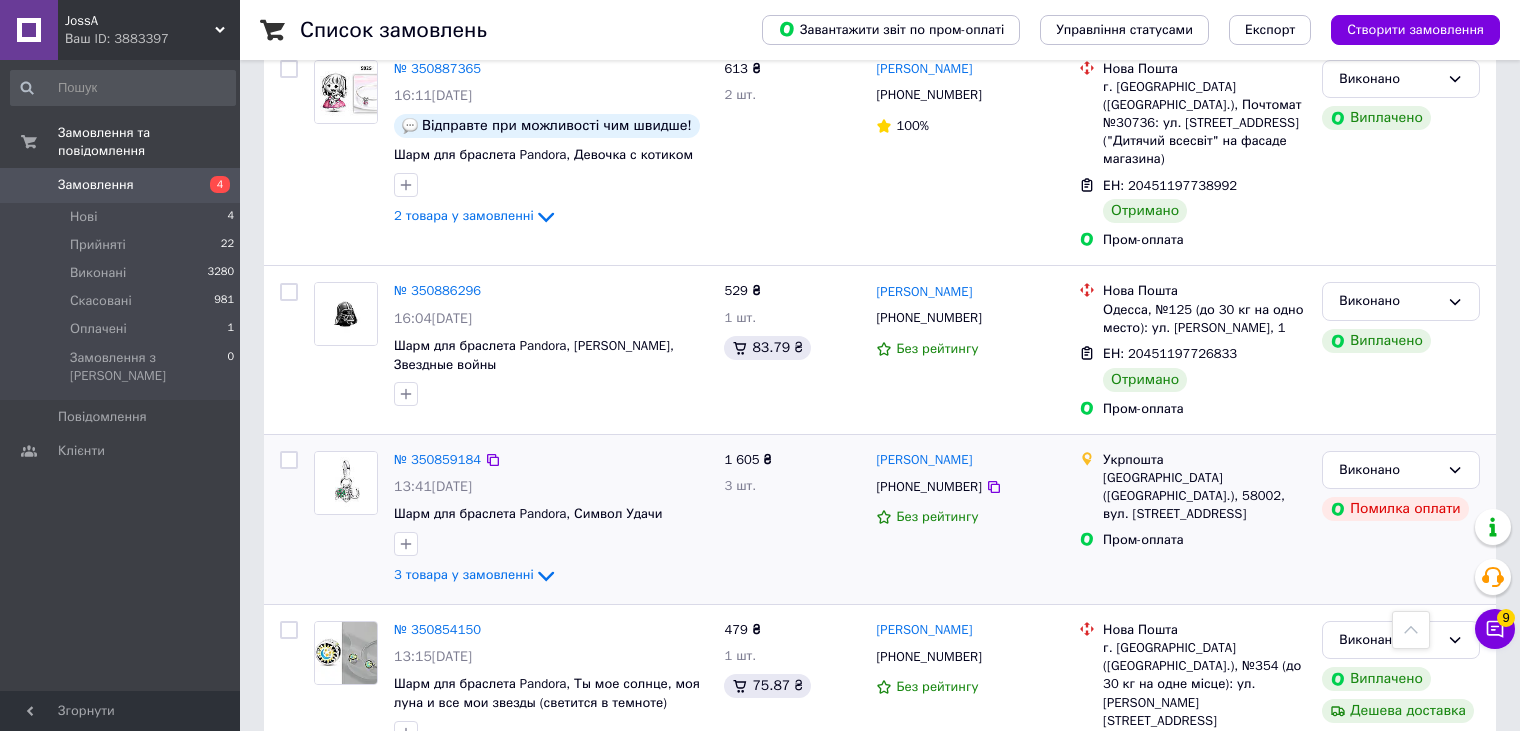 scroll, scrollTop: 2100, scrollLeft: 0, axis: vertical 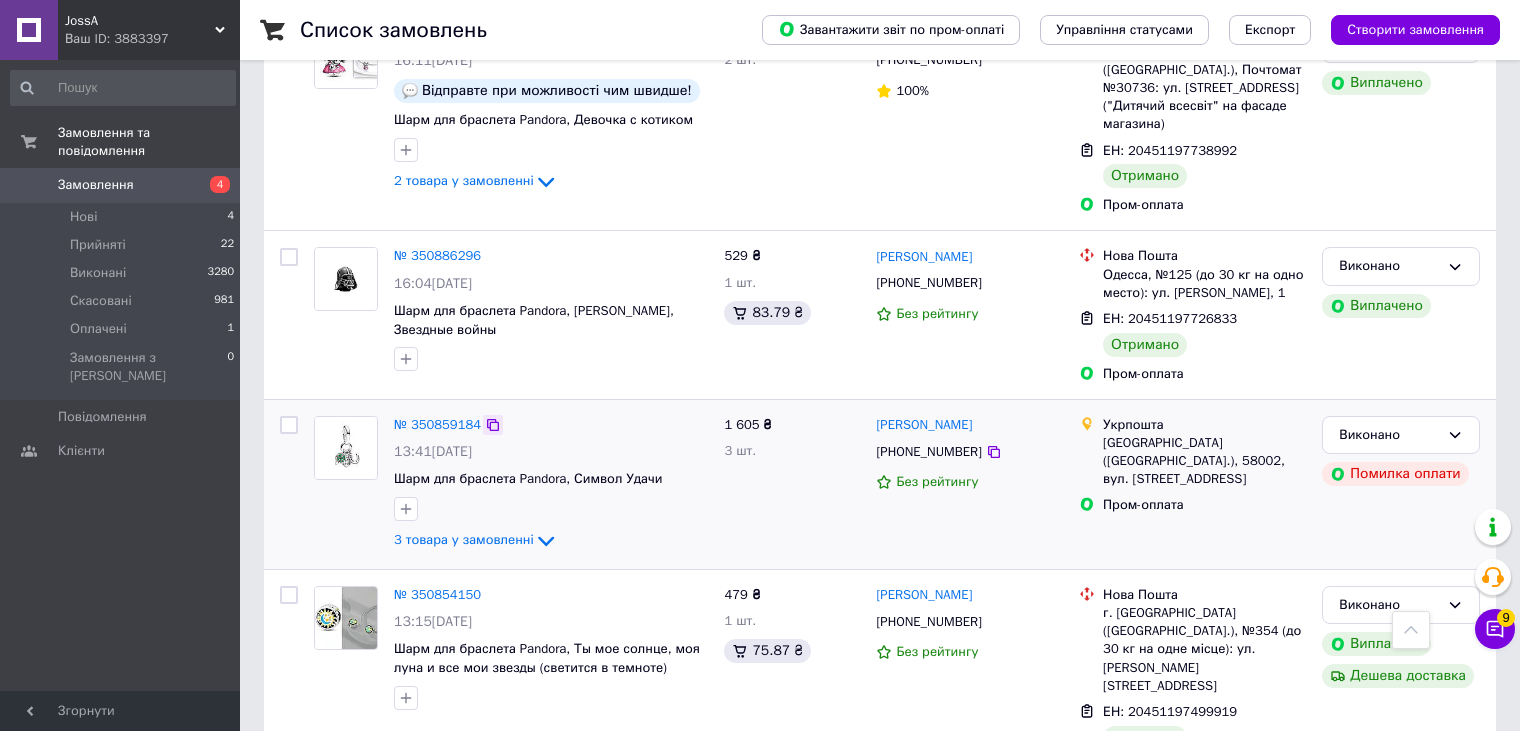 click 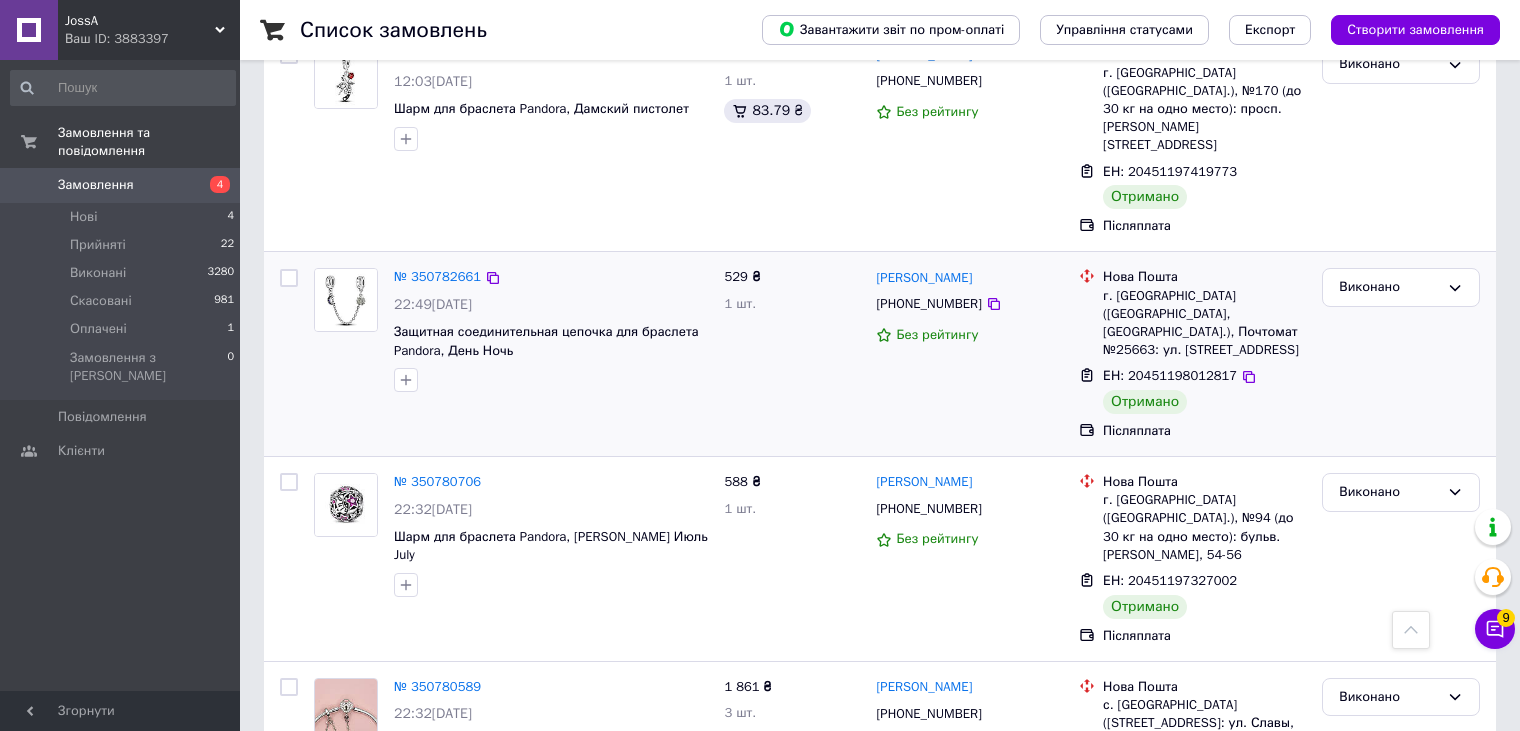 scroll, scrollTop: 3088, scrollLeft: 0, axis: vertical 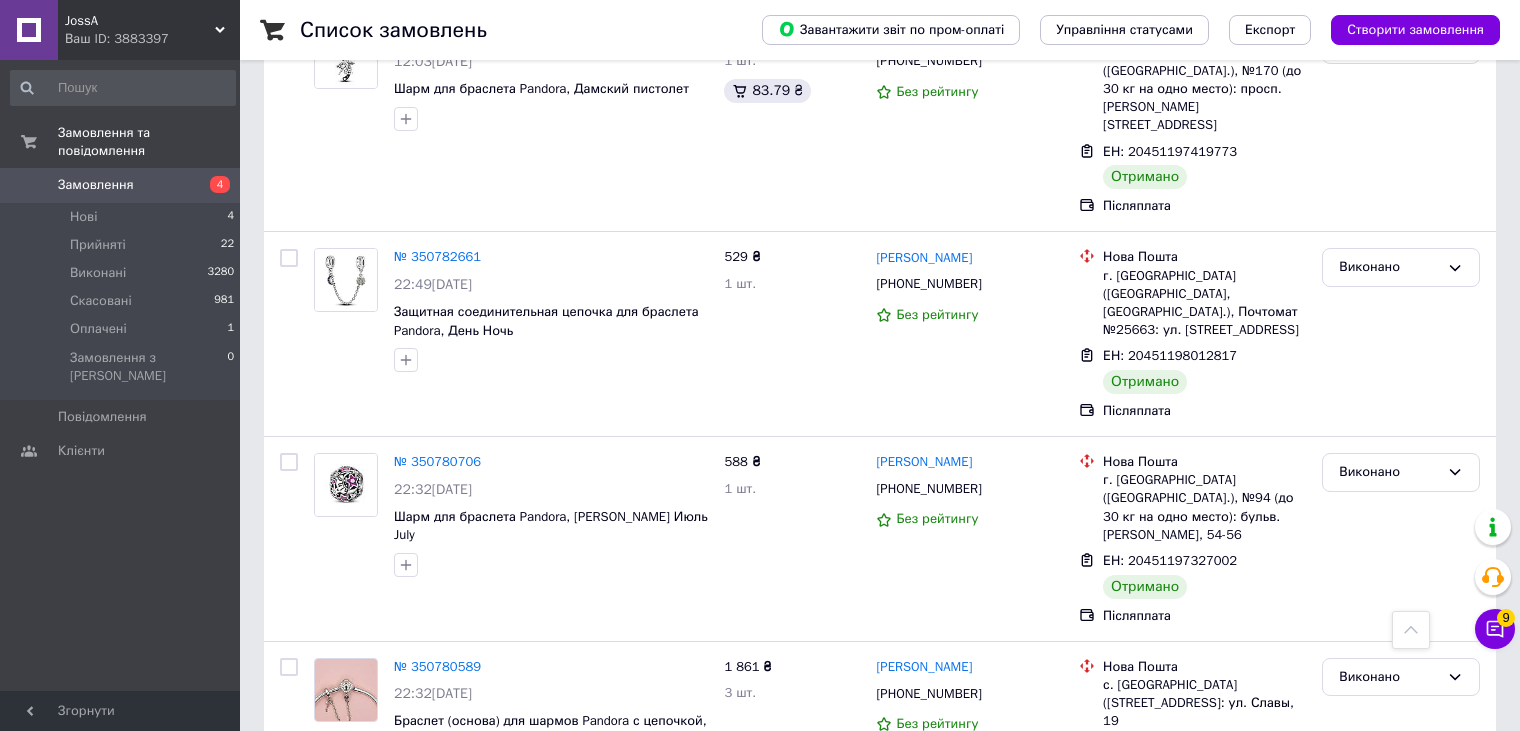 click on "Наступна" at bounding box center [756, 875] 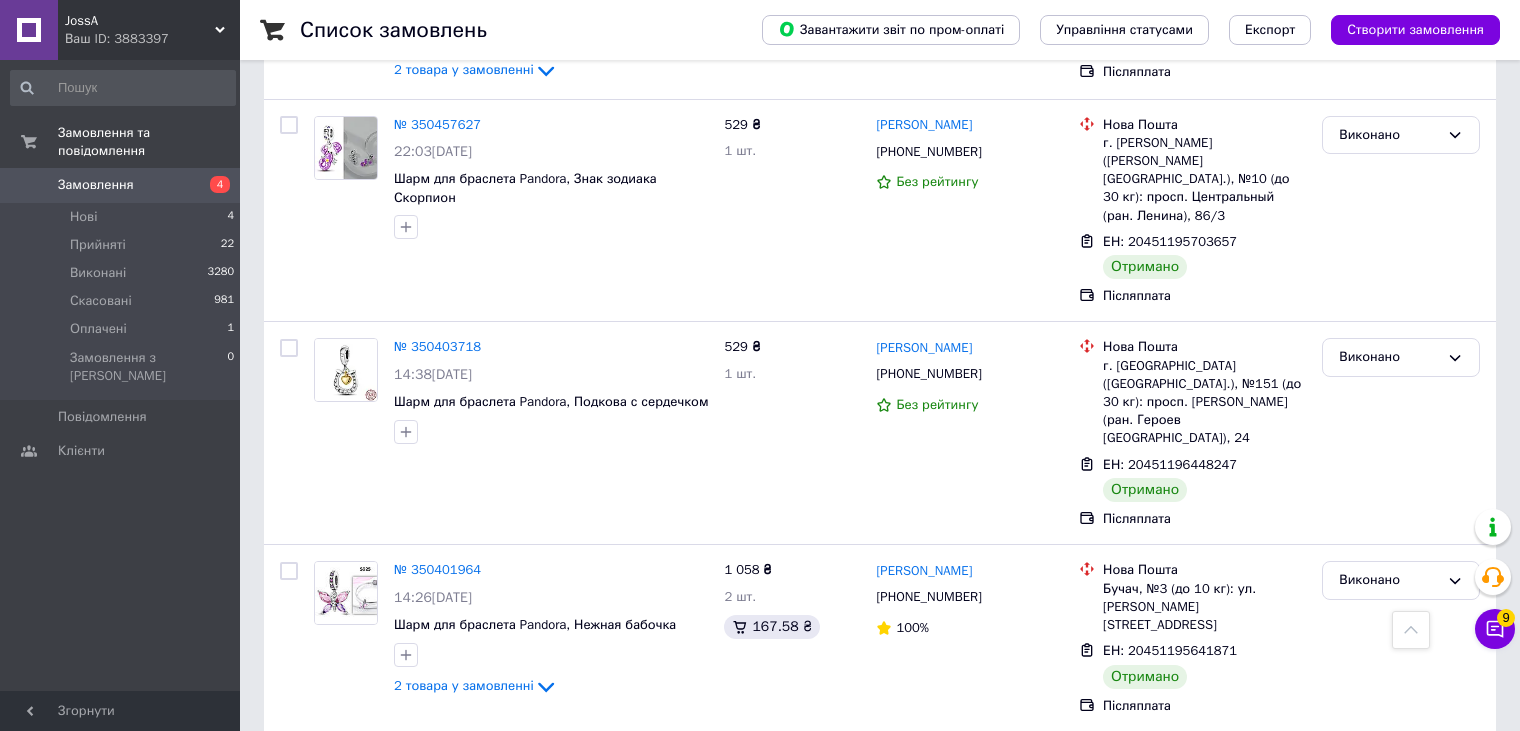 scroll, scrollTop: 3256, scrollLeft: 0, axis: vertical 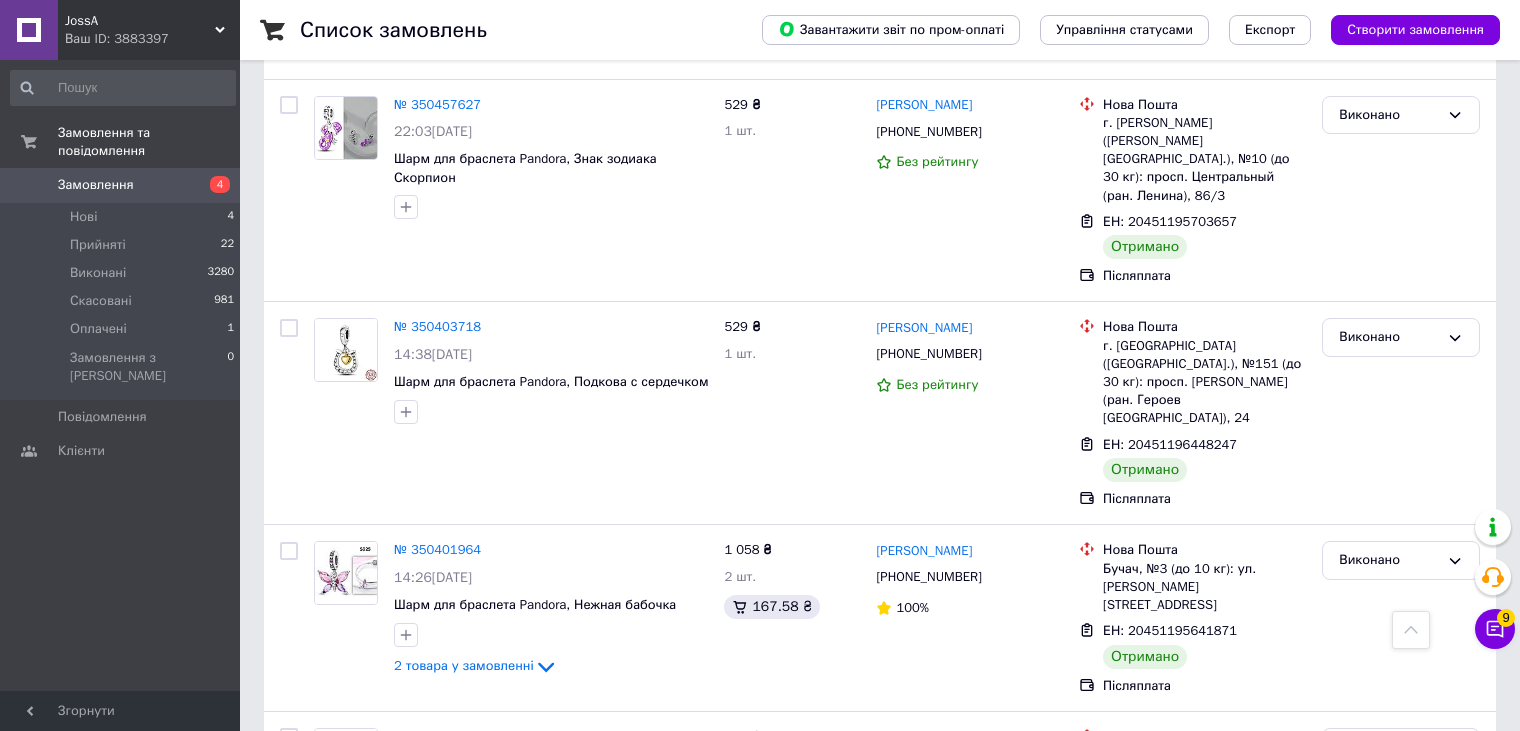 click on "Наступна" at bounding box center (801, 961) 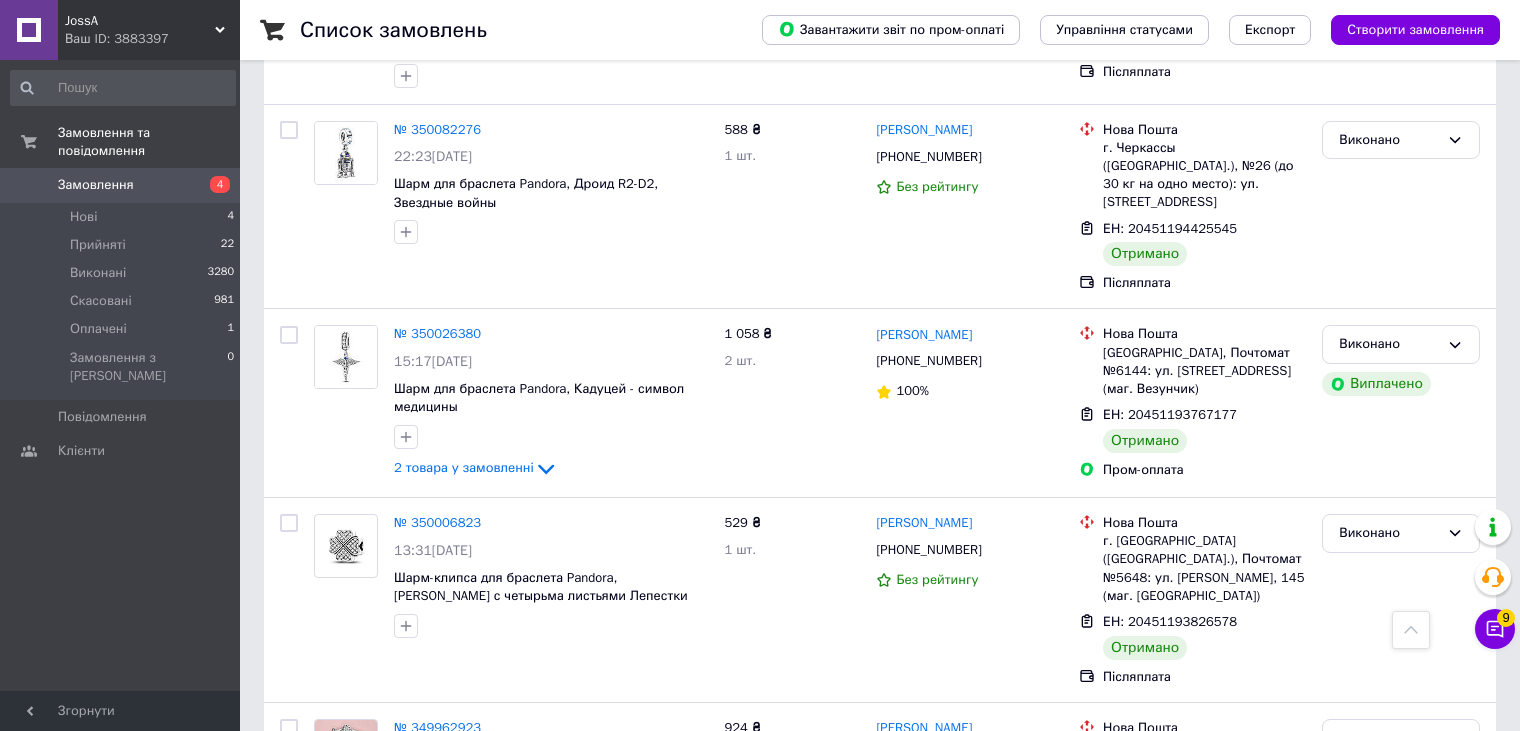 scroll, scrollTop: 3144, scrollLeft: 0, axis: vertical 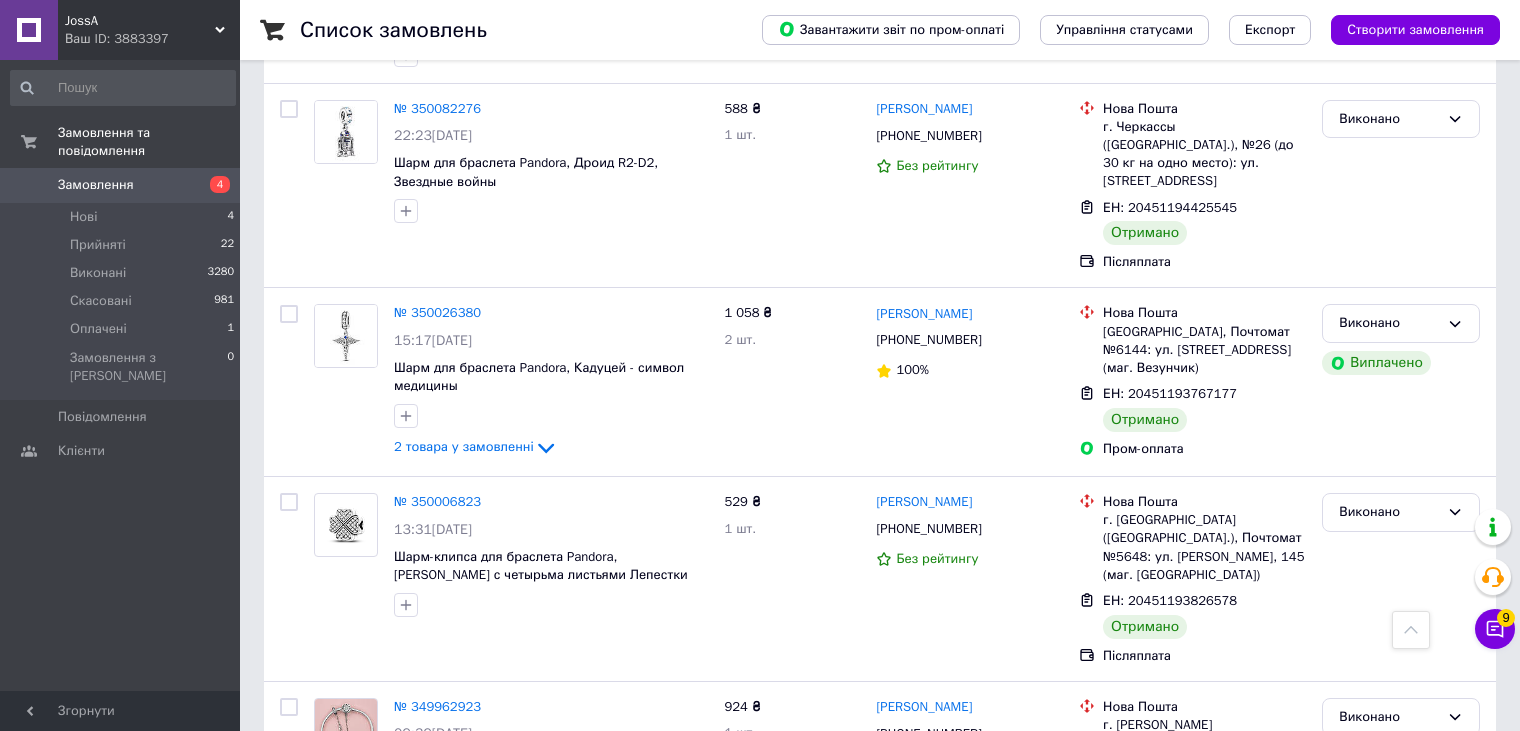 click on "Наступна" at bounding box center (846, 949) 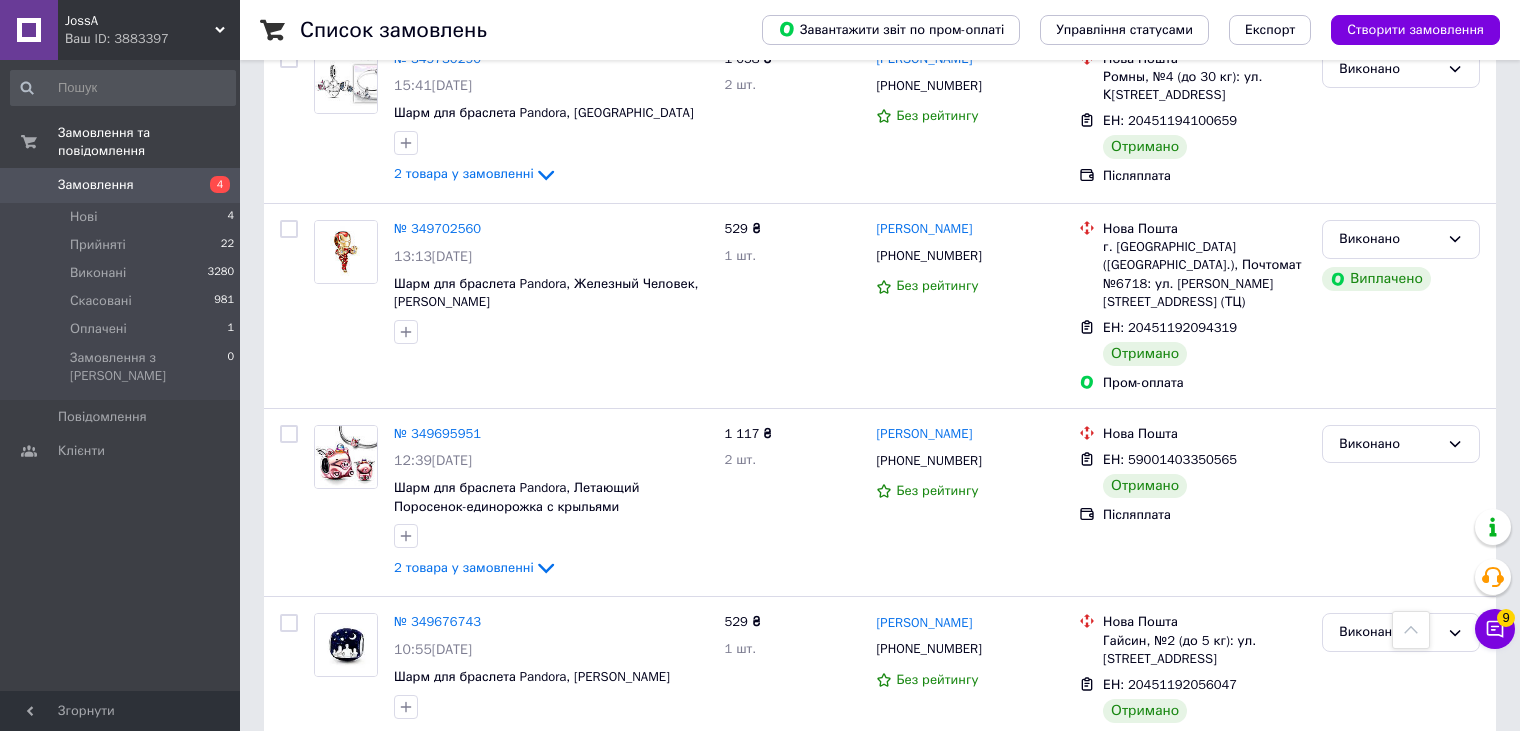 scroll, scrollTop: 3019, scrollLeft: 0, axis: vertical 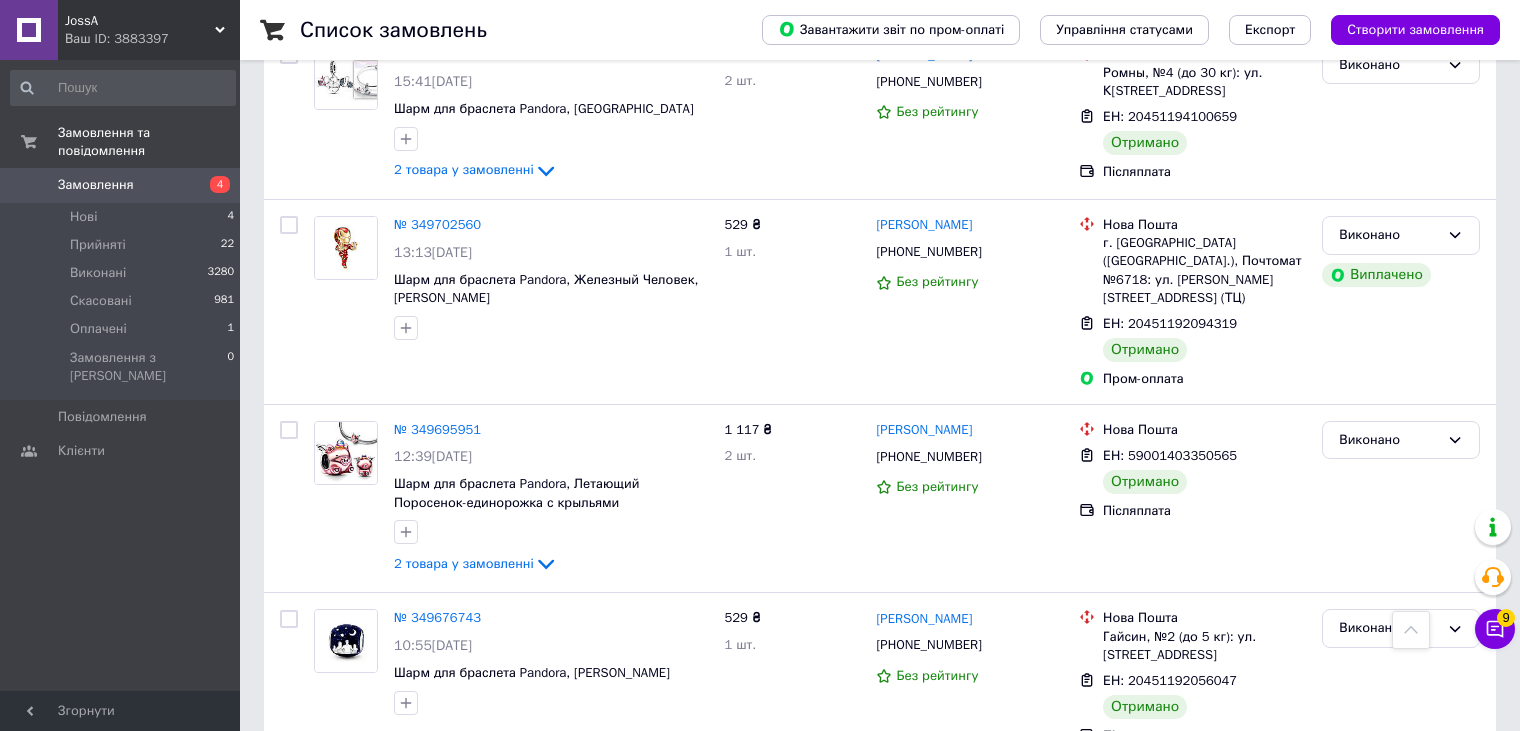 click on "Наступна" at bounding box center (846, 806) 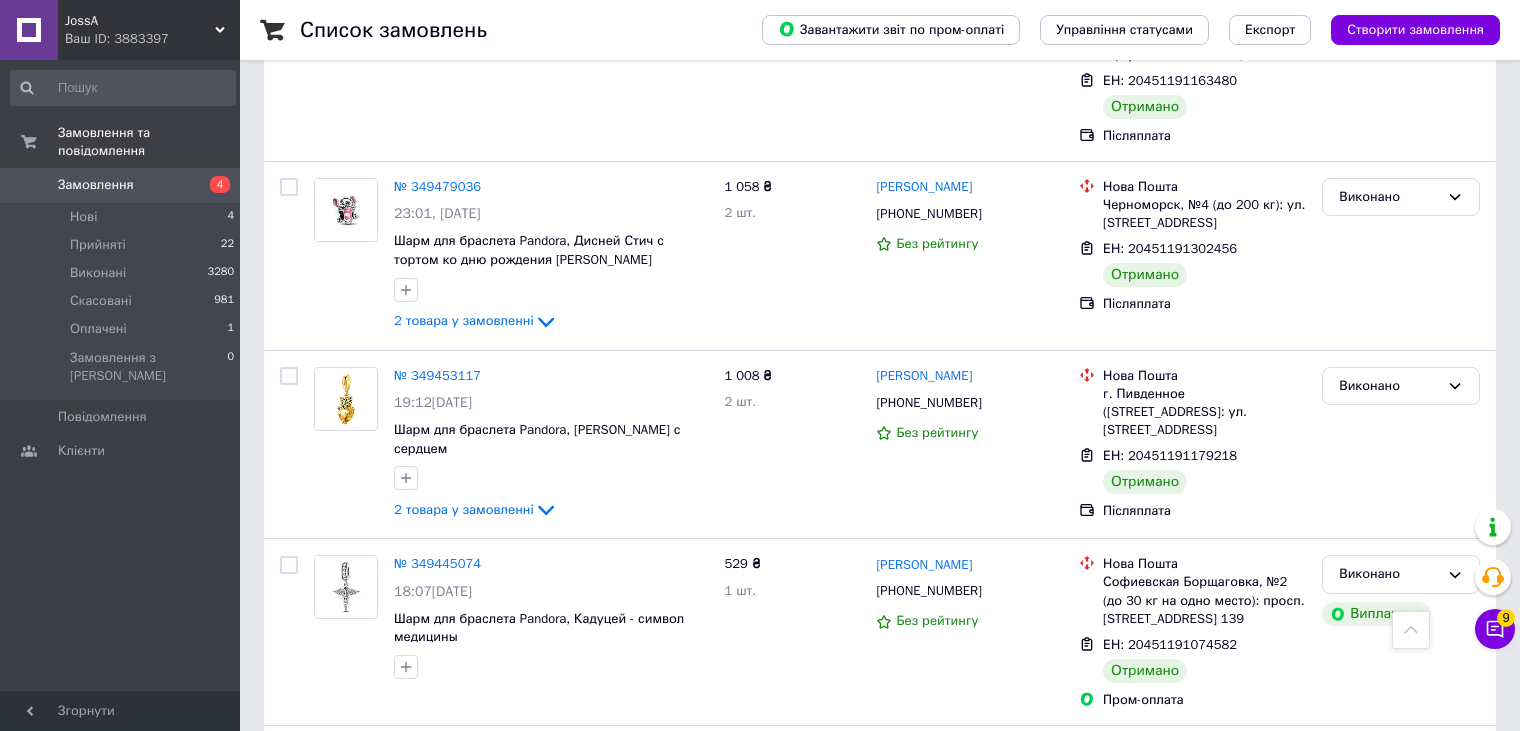 scroll, scrollTop: 3180, scrollLeft: 0, axis: vertical 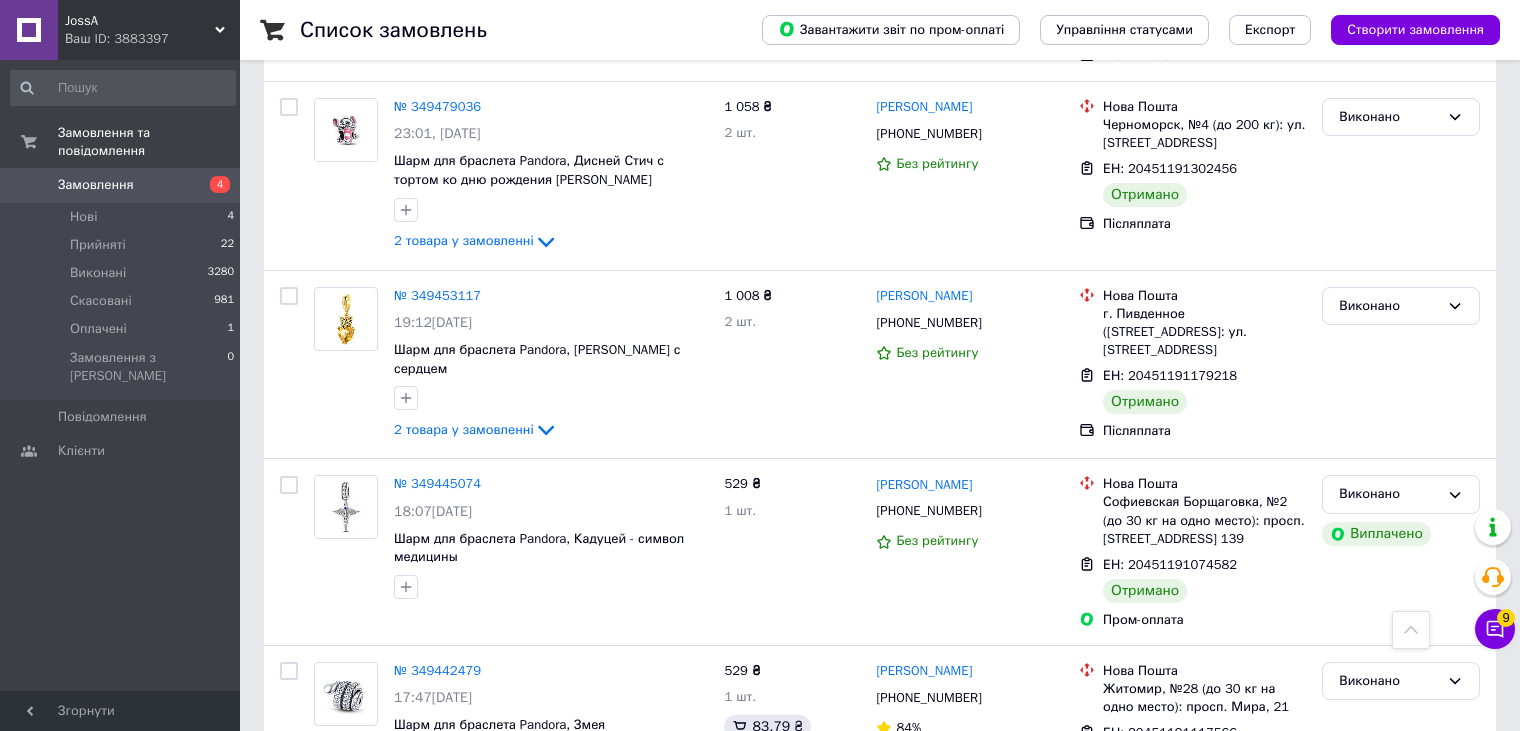click on "Наступна" at bounding box center (846, 858) 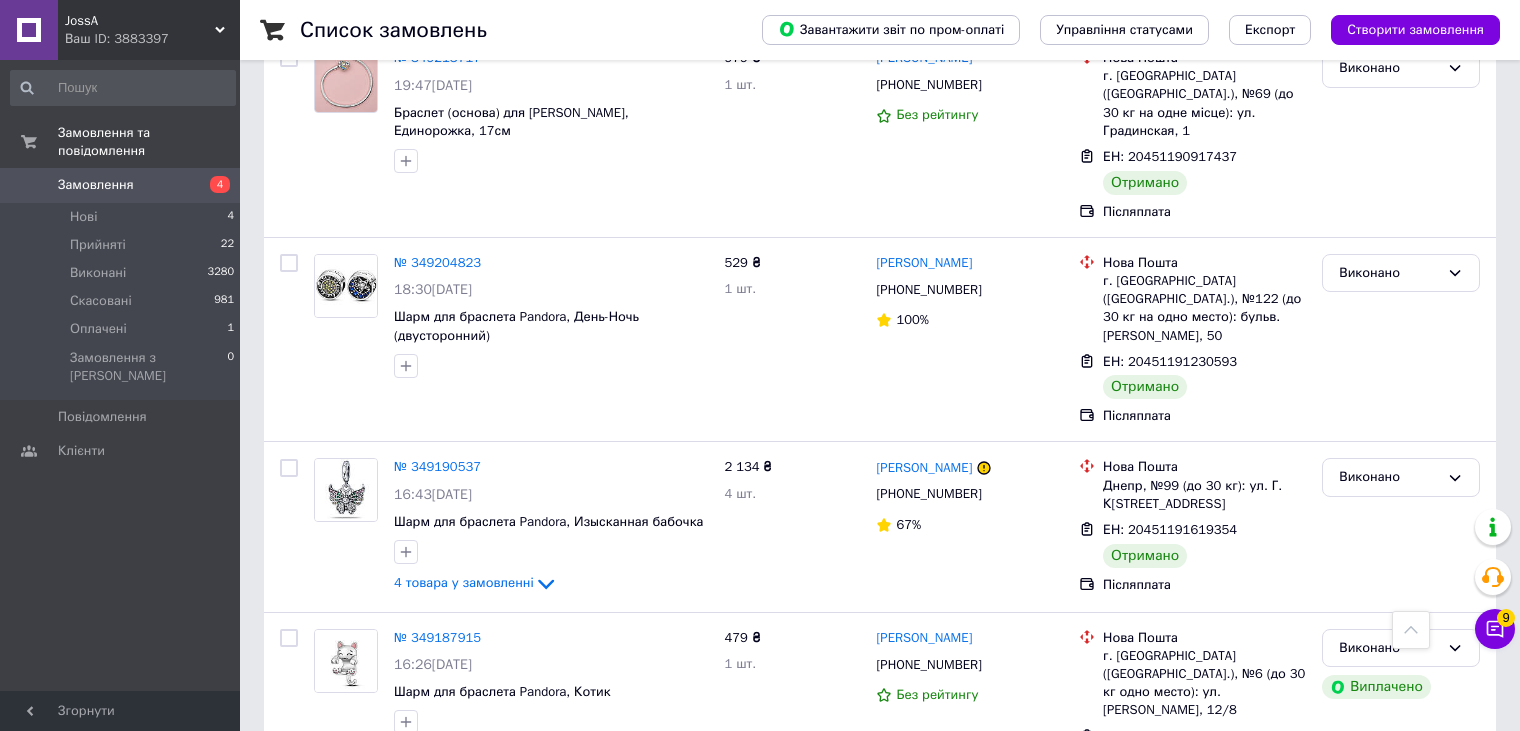 scroll, scrollTop: 3062, scrollLeft: 0, axis: vertical 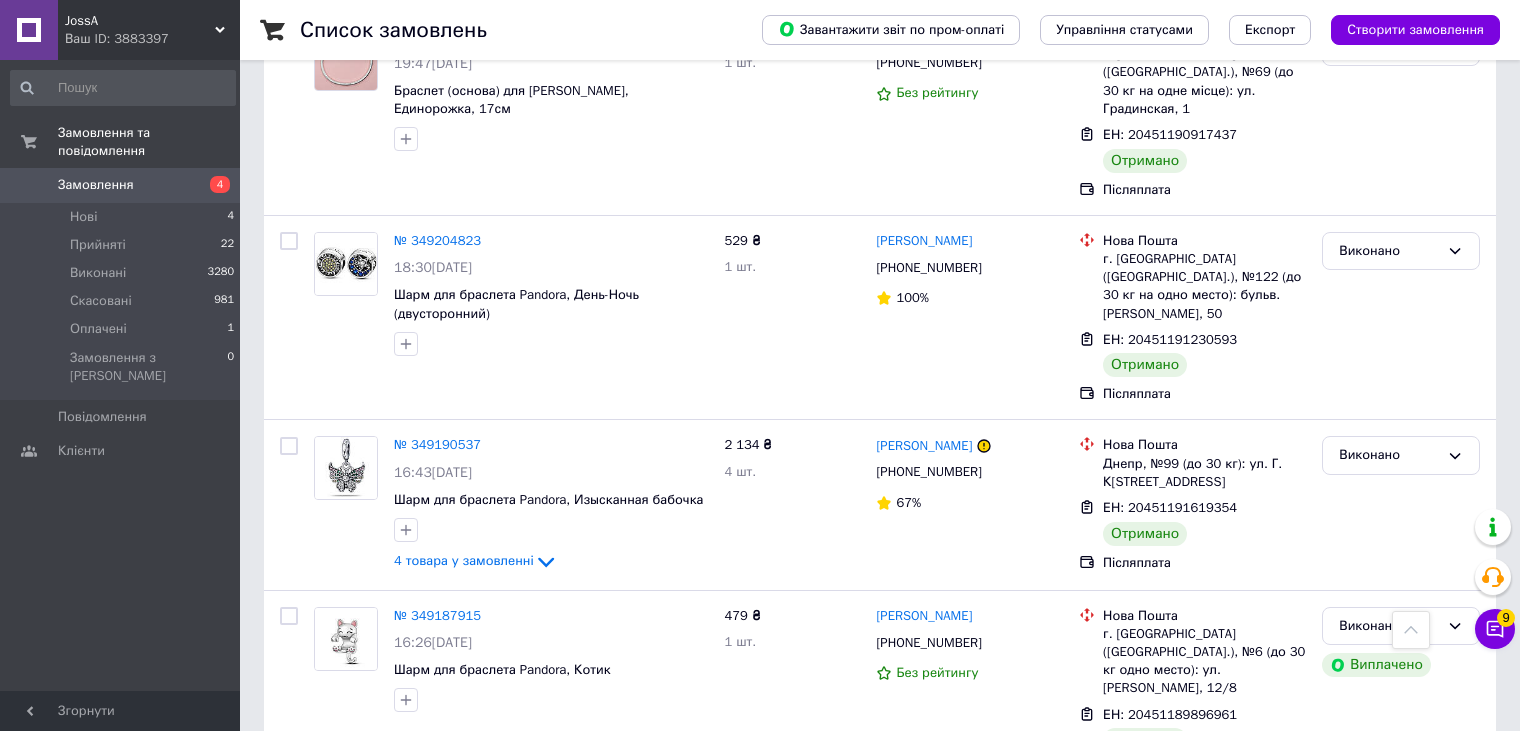 click on "Наступна" at bounding box center (846, 839) 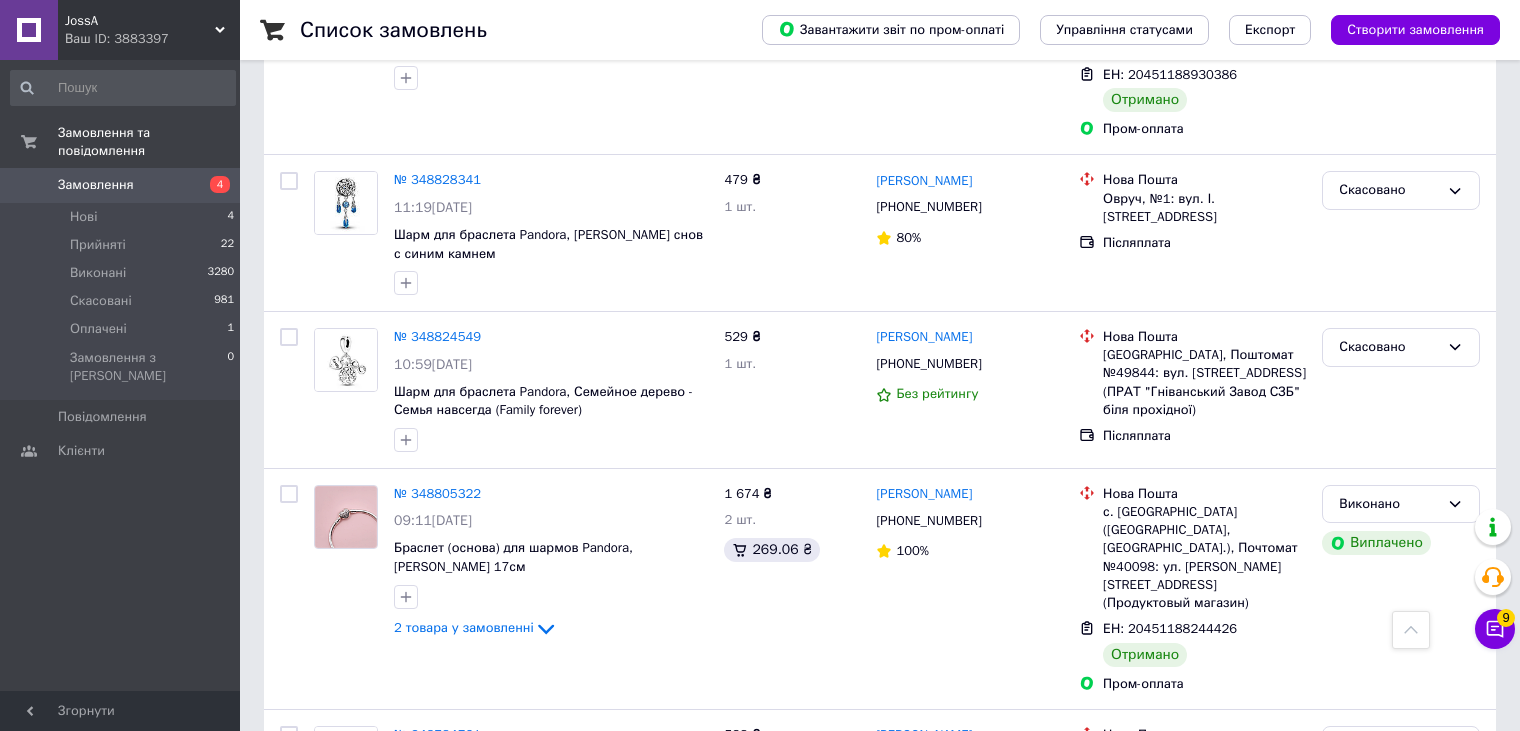 scroll, scrollTop: 3143, scrollLeft: 0, axis: vertical 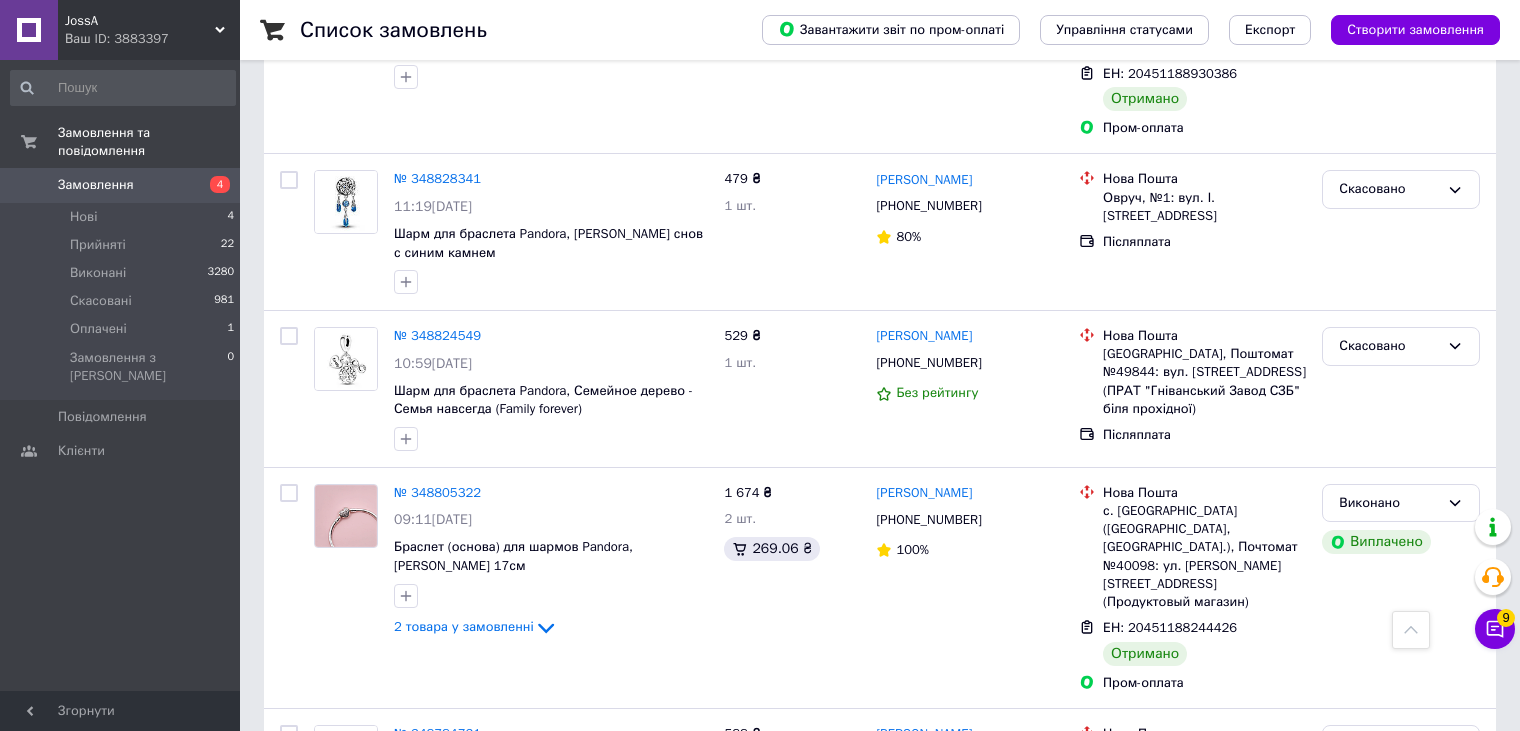 click on "Наступна" at bounding box center [846, 910] 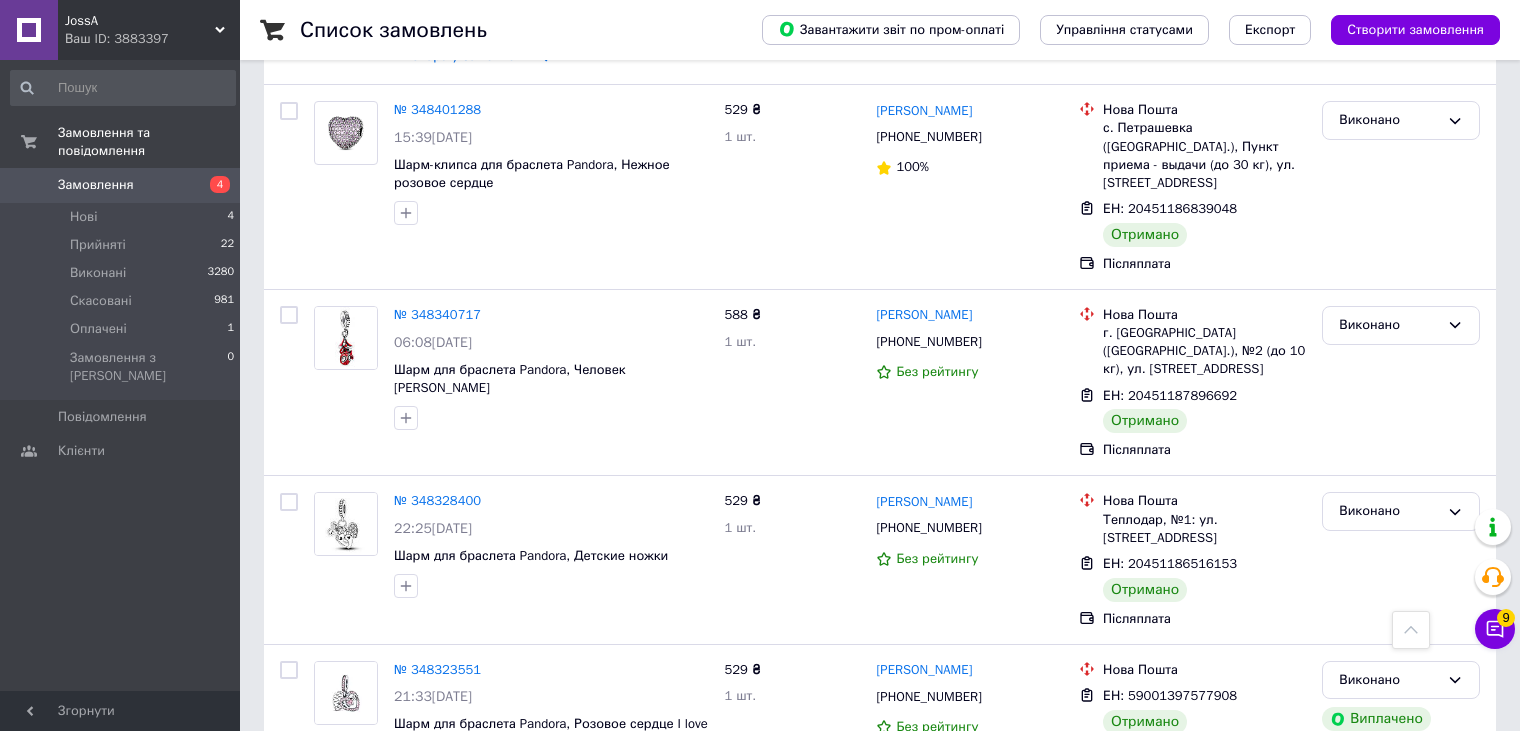 scroll, scrollTop: 3042, scrollLeft: 0, axis: vertical 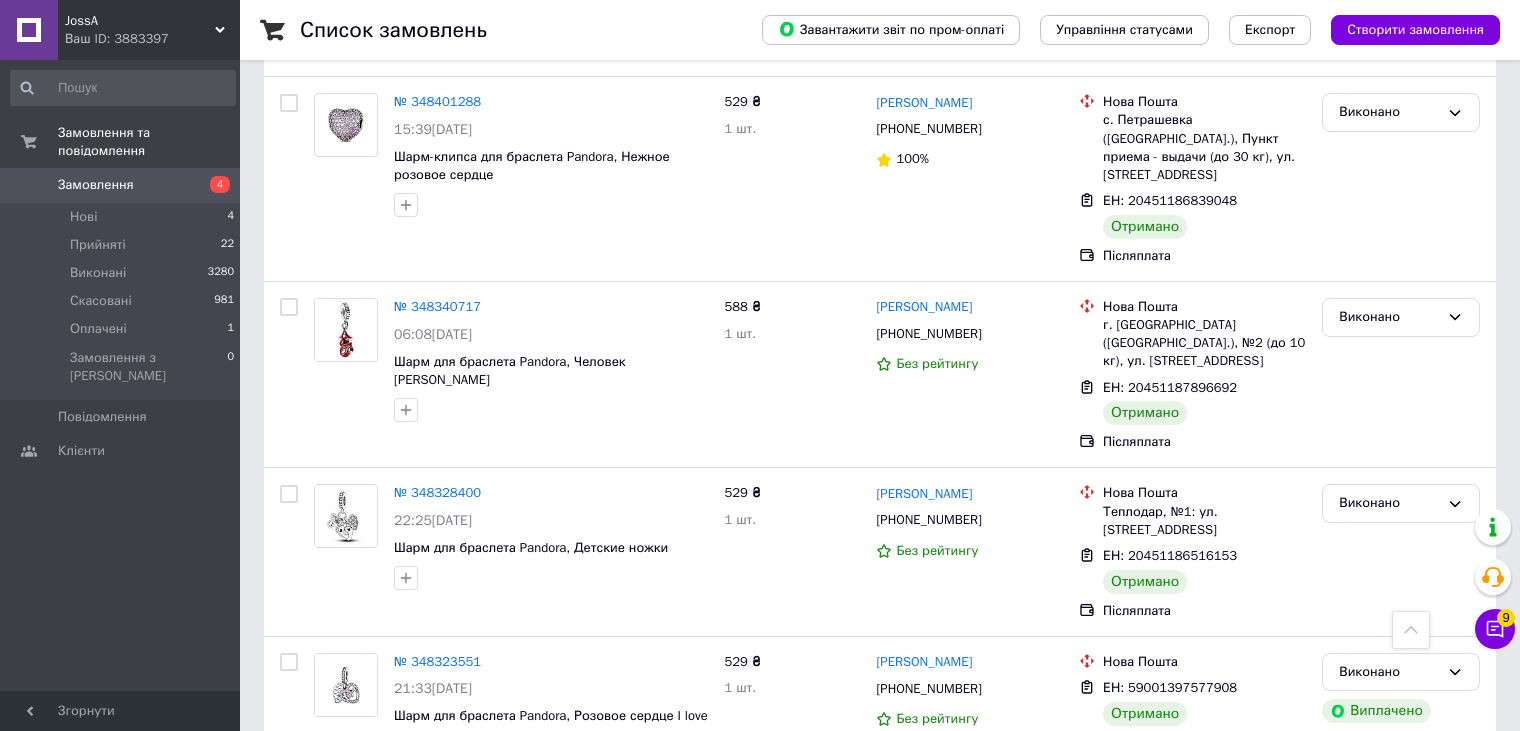 click on "Наступна" at bounding box center (846, 837) 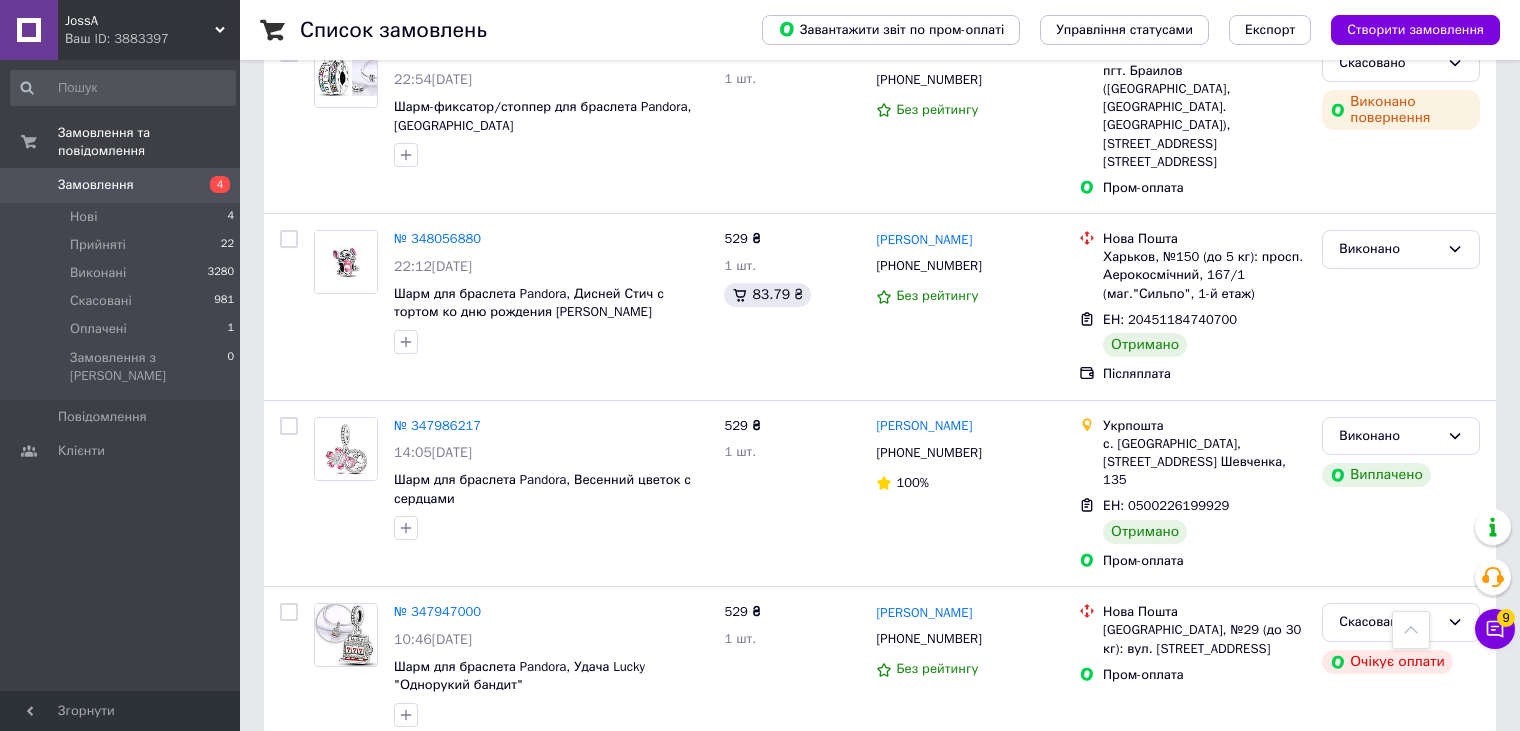 scroll, scrollTop: 2993, scrollLeft: 0, axis: vertical 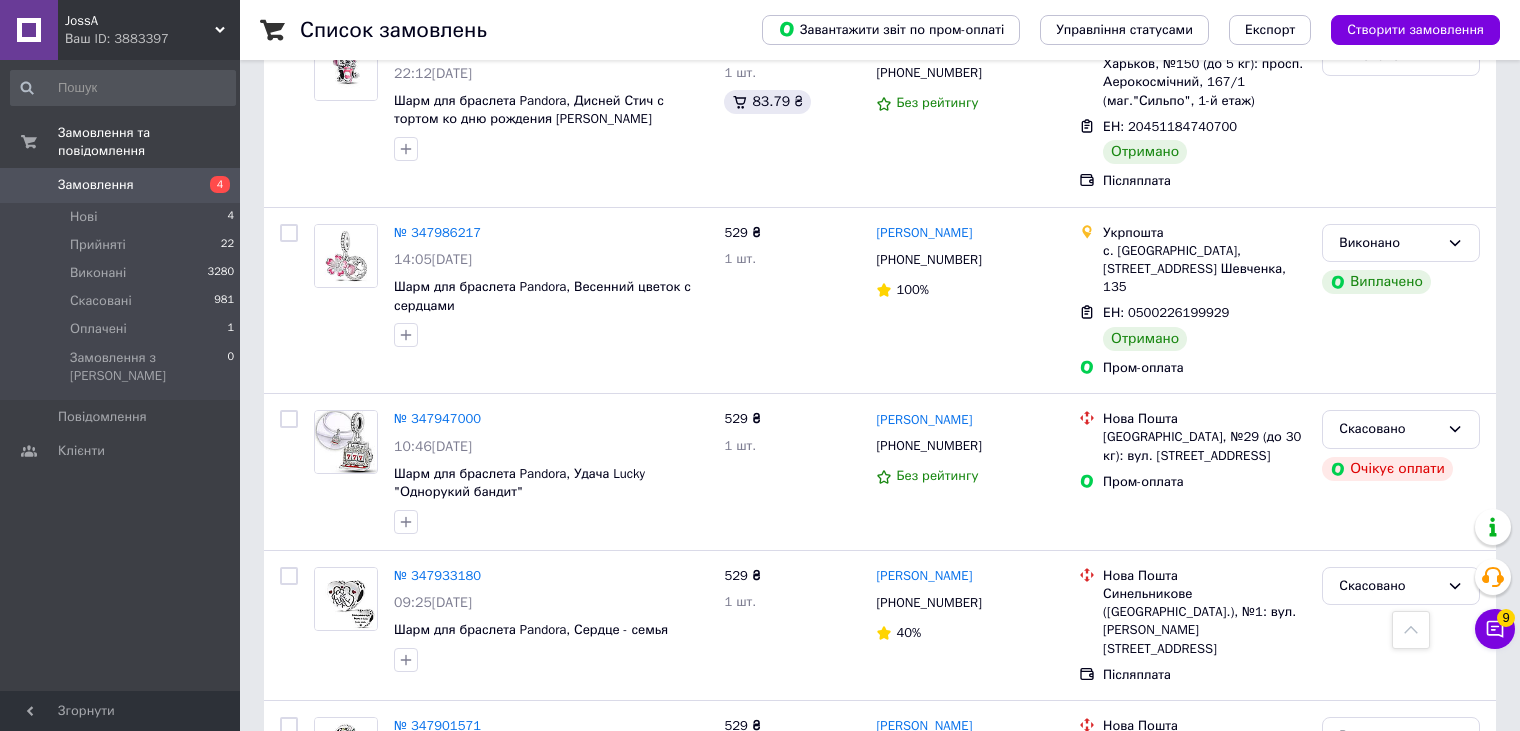 click 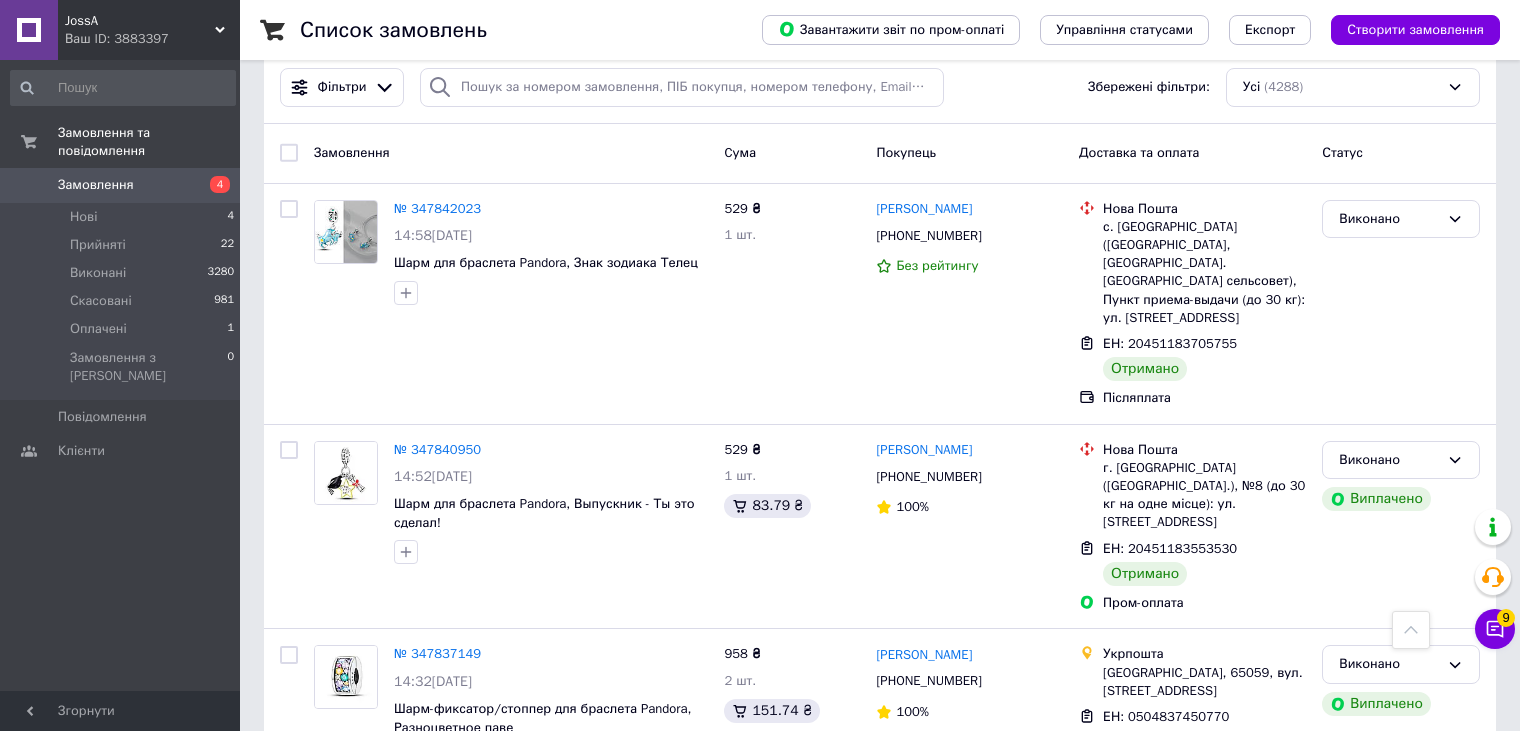 scroll, scrollTop: 0, scrollLeft: 0, axis: both 